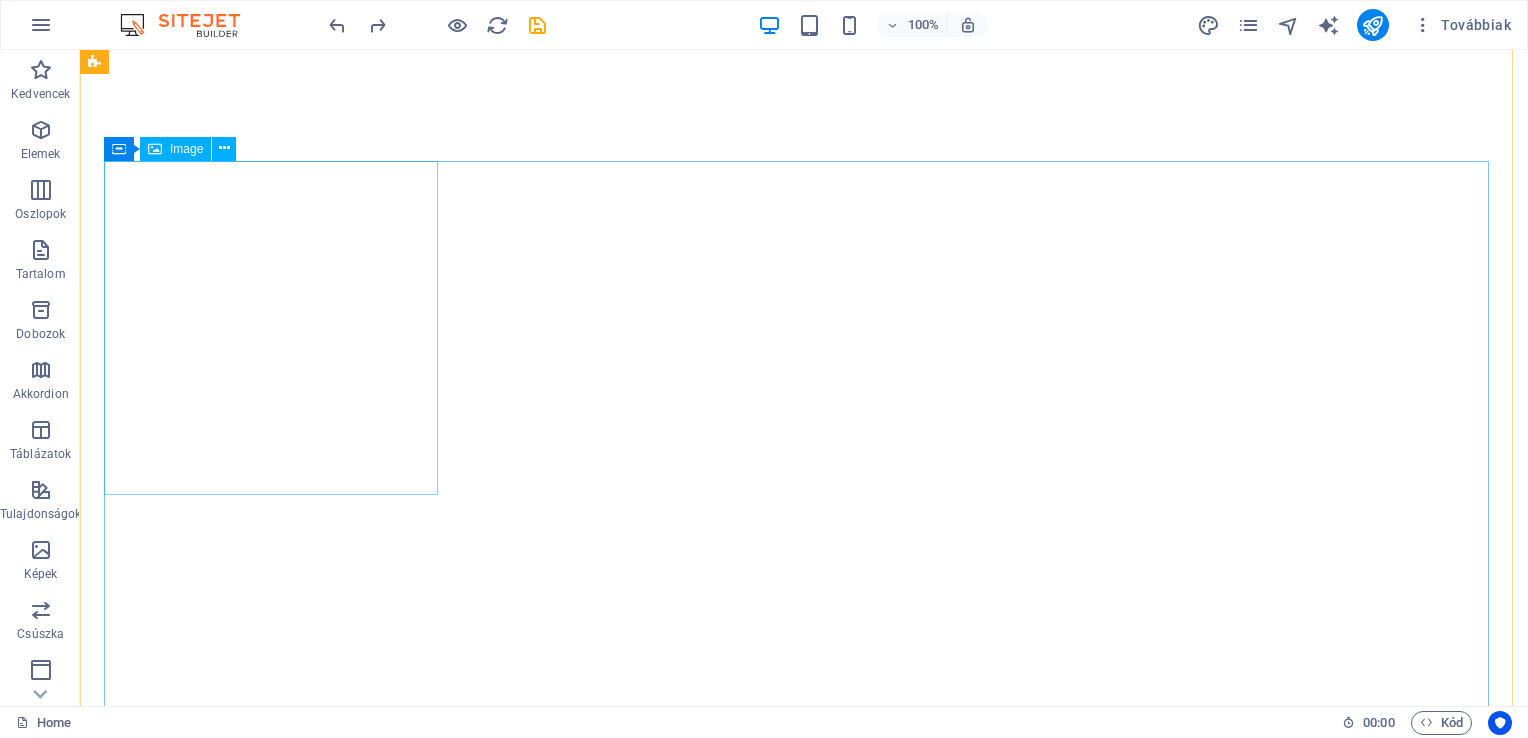 scroll, scrollTop: 0, scrollLeft: 0, axis: both 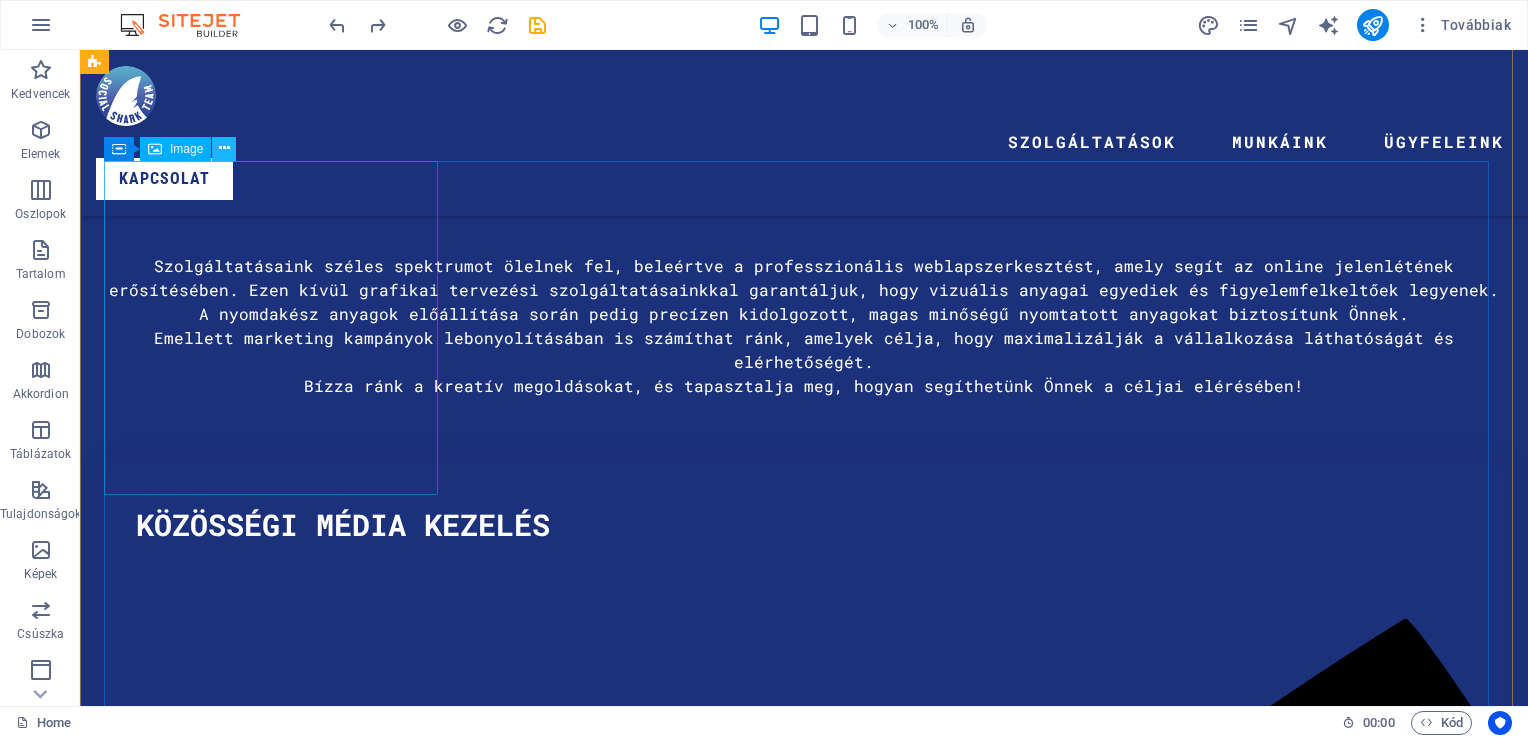 click at bounding box center (224, 148) 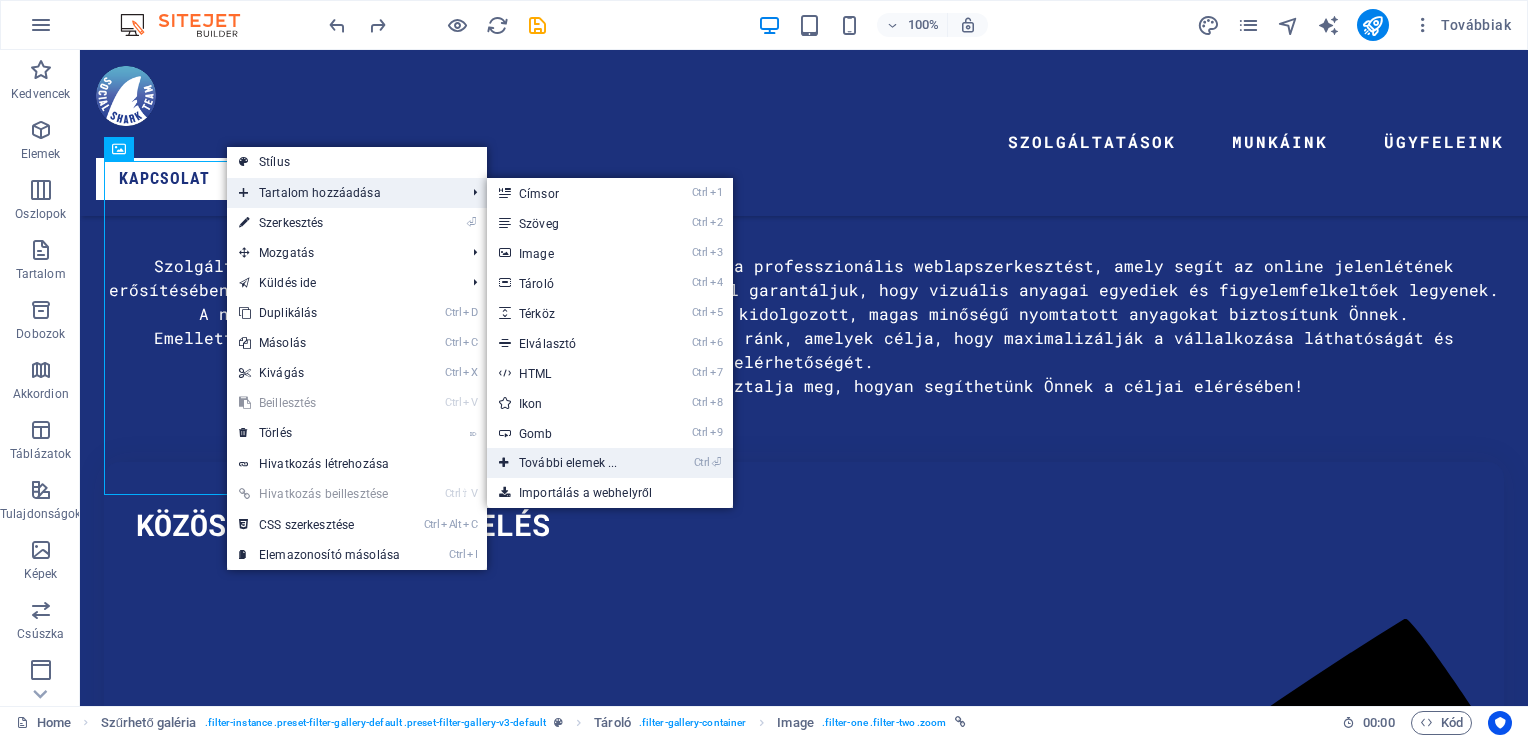 click on "Ctrl ⏎  További elemek ..." at bounding box center [572, 463] 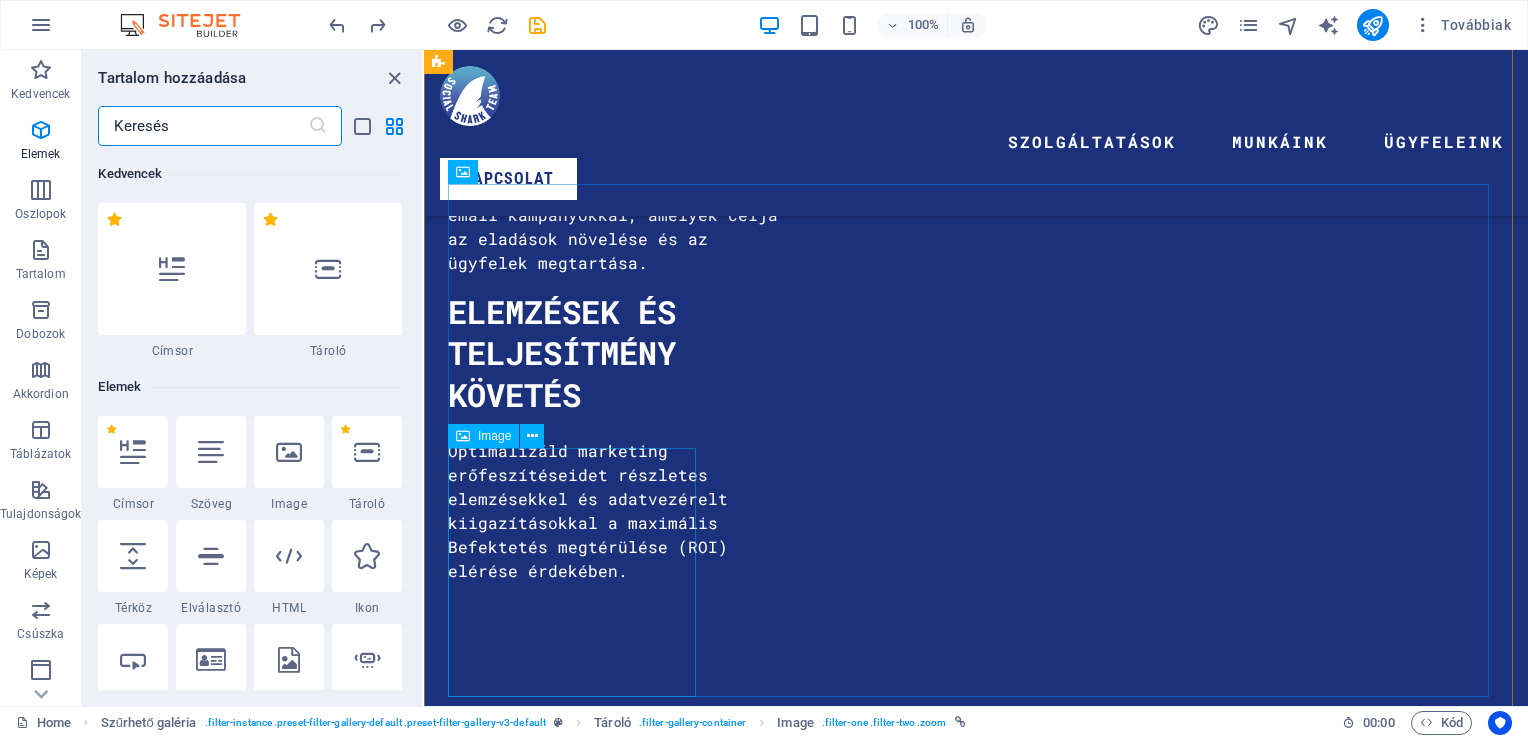 scroll, scrollTop: 7764, scrollLeft: 0, axis: vertical 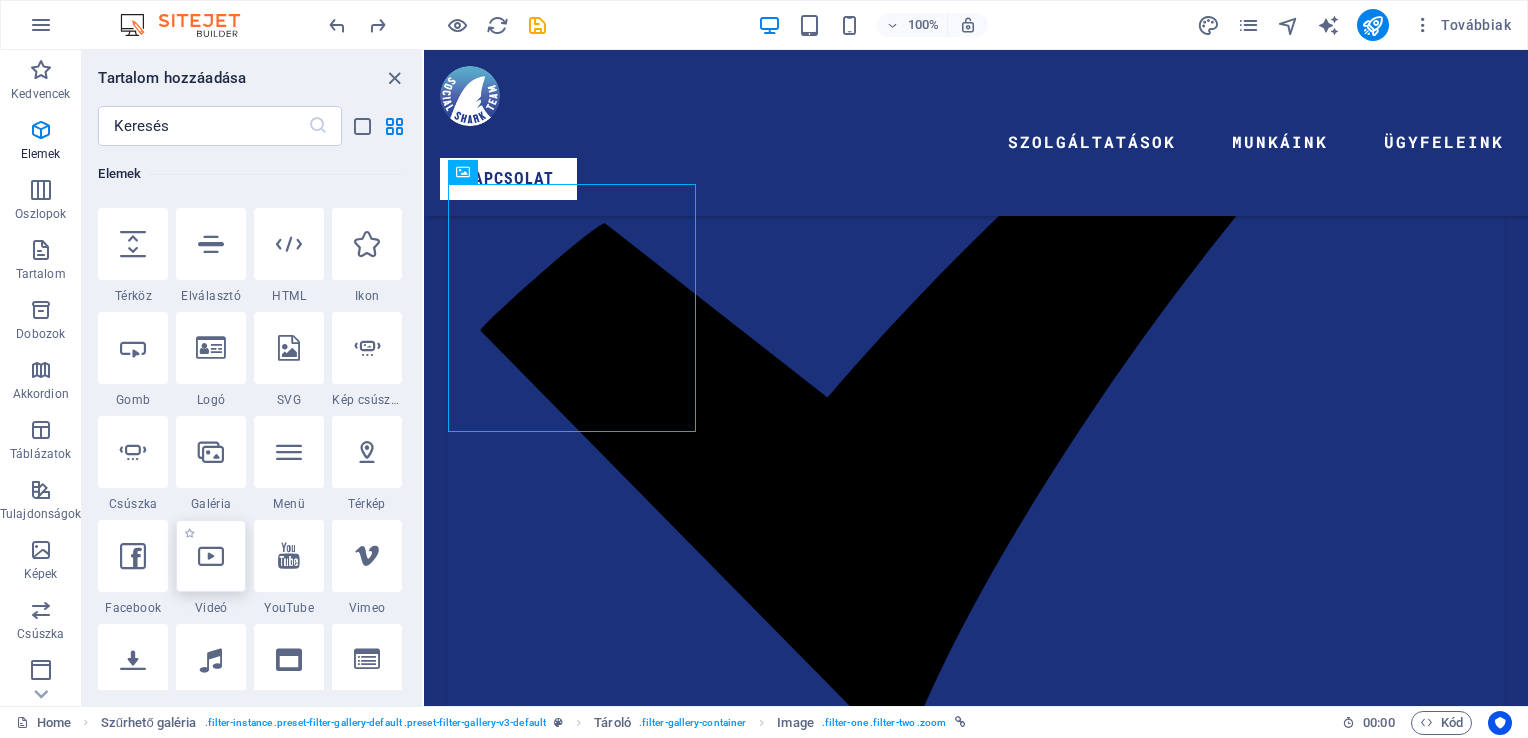 click at bounding box center [211, 556] 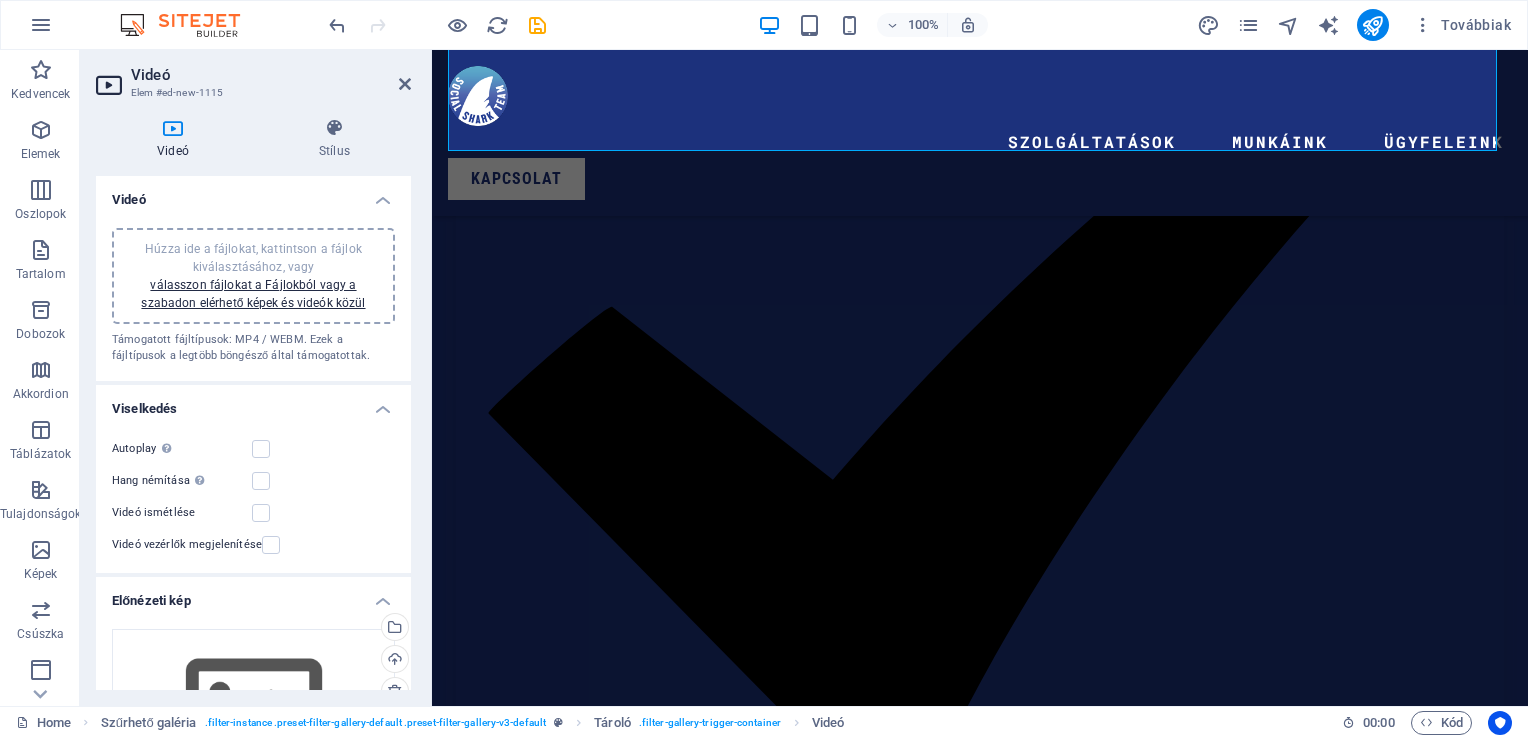 scroll, scrollTop: 8265, scrollLeft: 0, axis: vertical 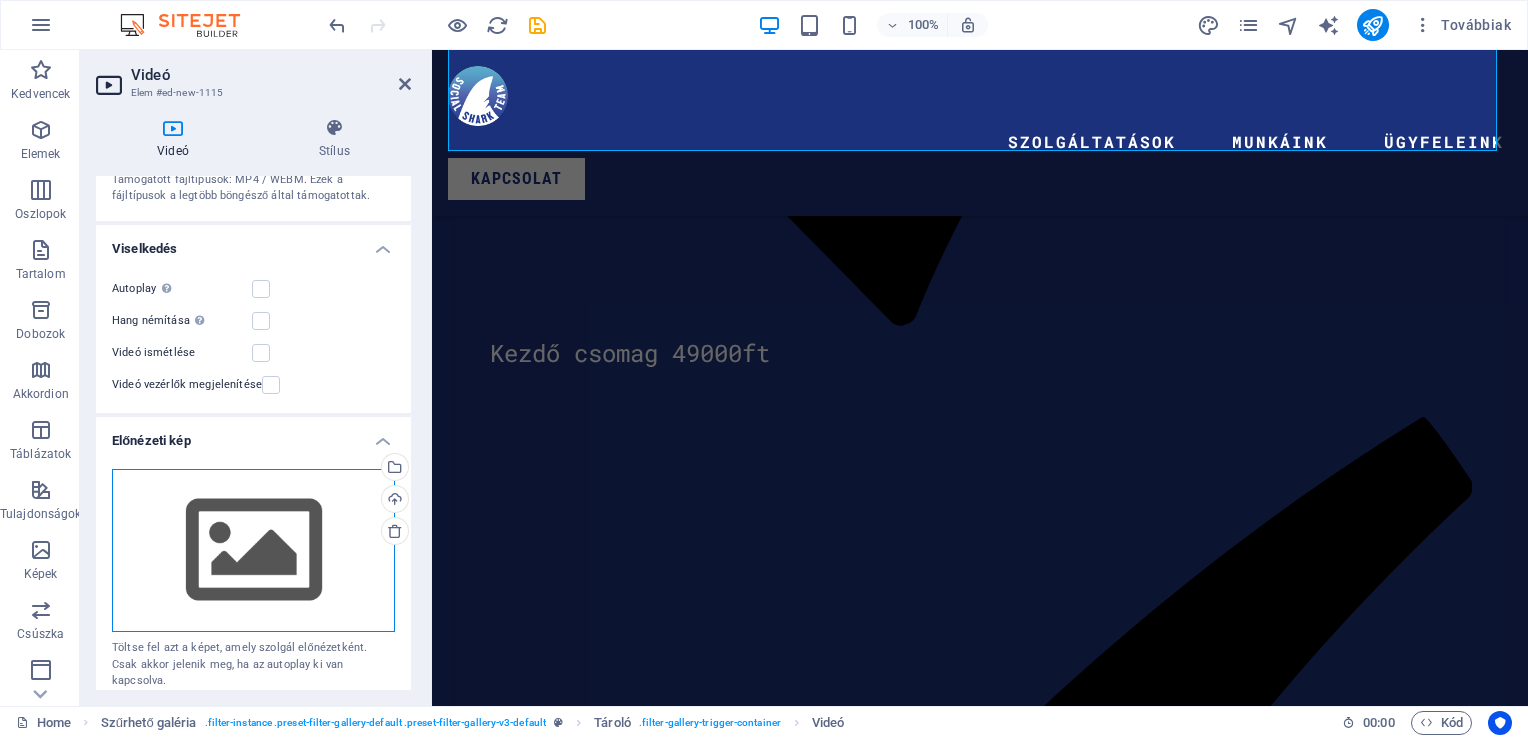 click on "Húzza ide a fájlokat, kattintson a fájlok kiválasztásához, vagy válasszon fájlokat a Fájlokból vagy a szabadon elérhető képek és videók közül" at bounding box center [253, 551] 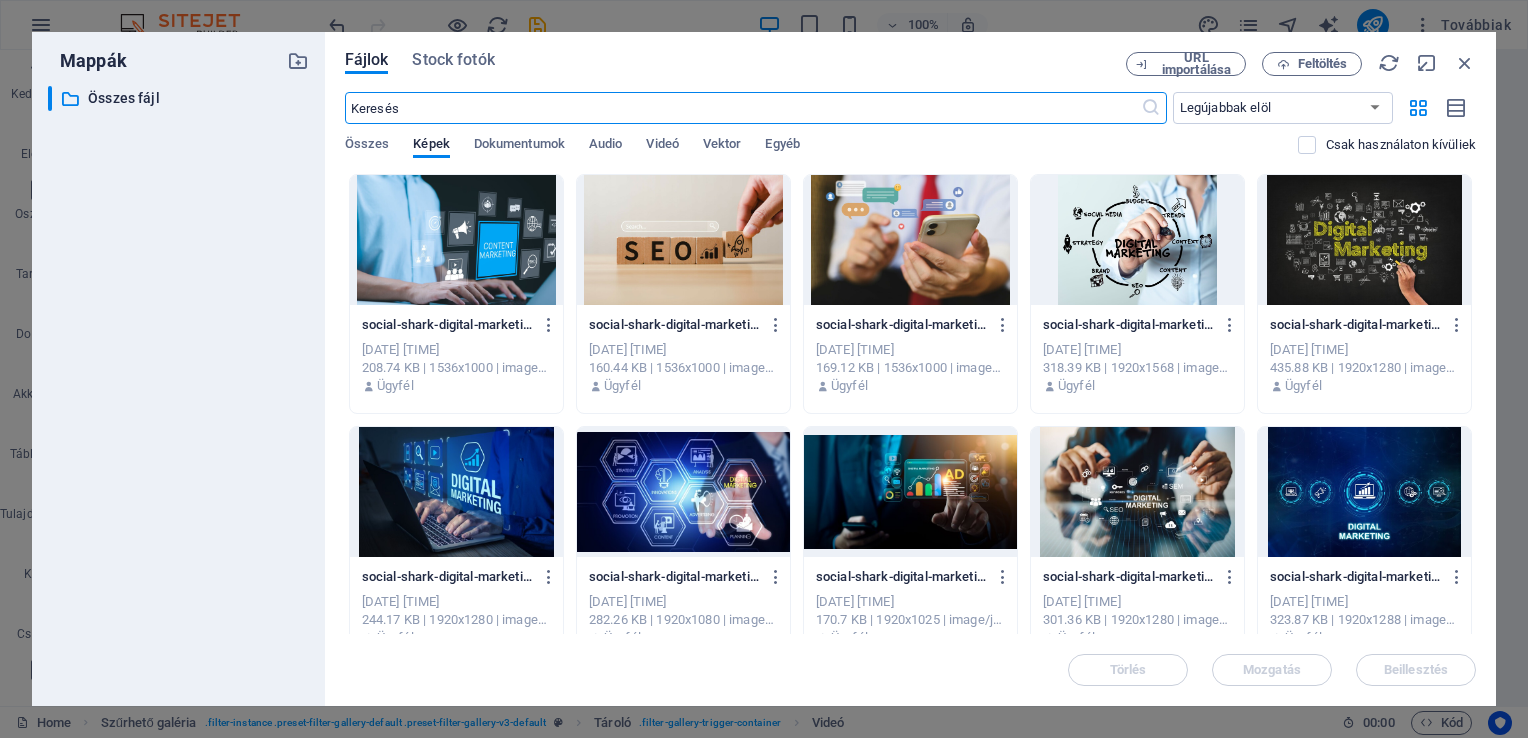 scroll, scrollTop: 8504, scrollLeft: 0, axis: vertical 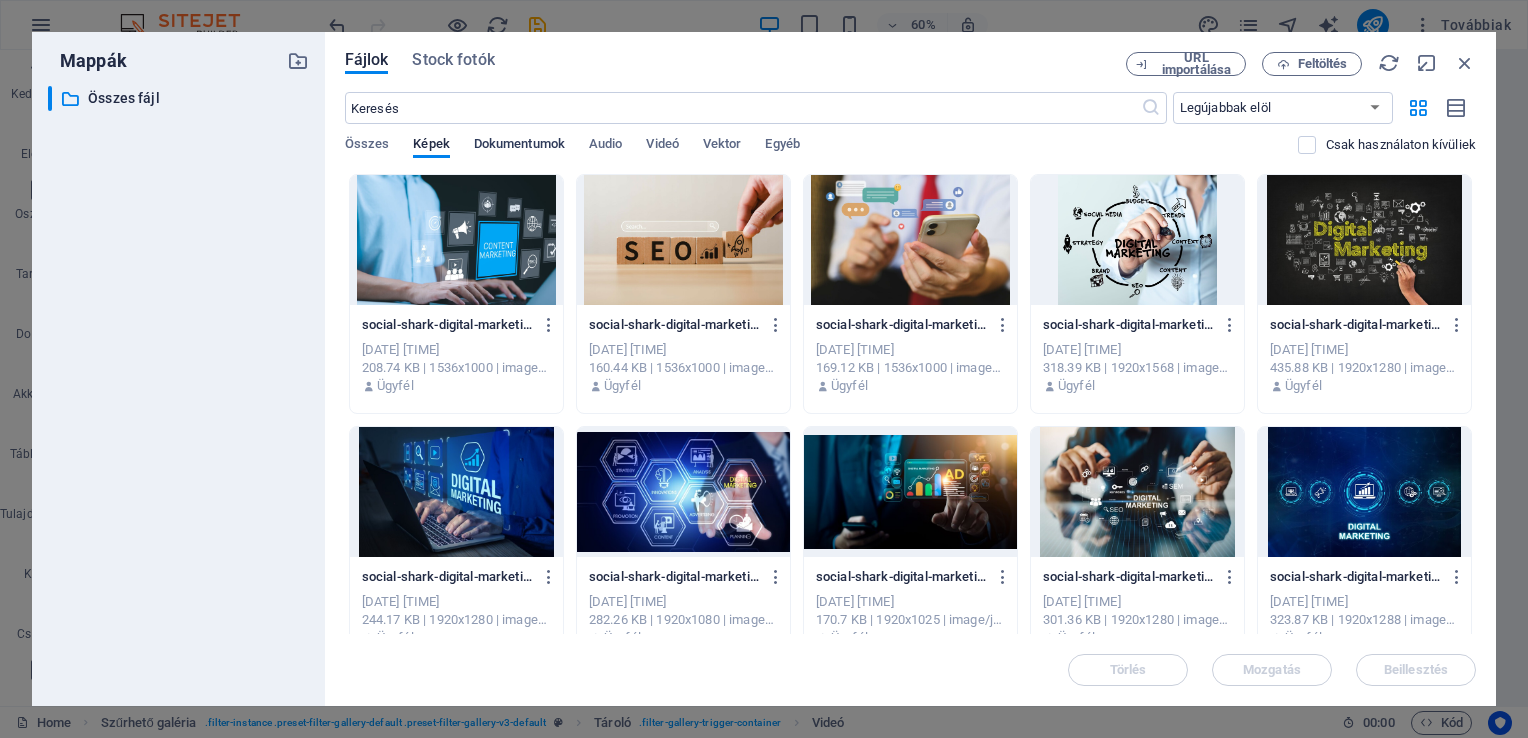 click on "Dokumentumok" at bounding box center [519, 146] 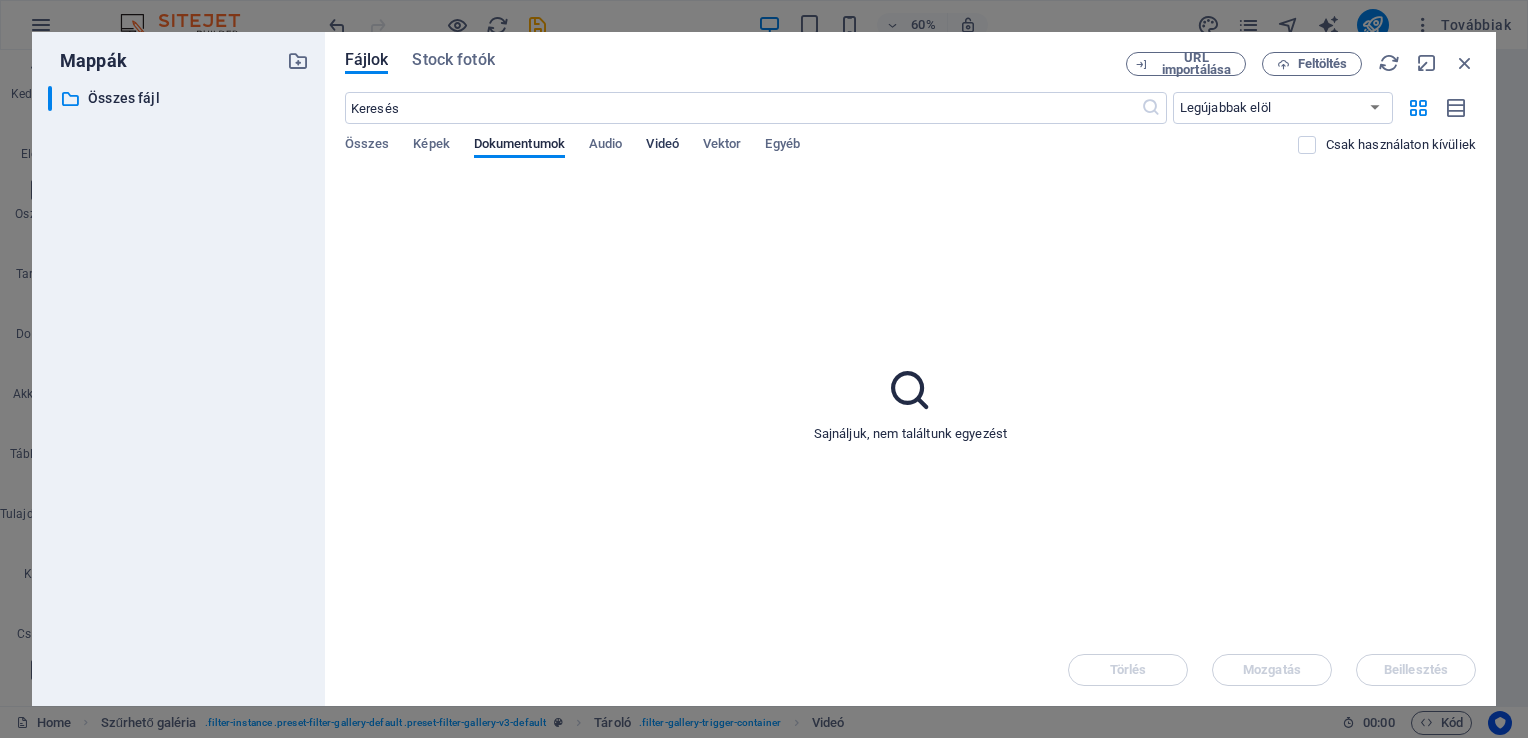 click on "Videó" at bounding box center (662, 146) 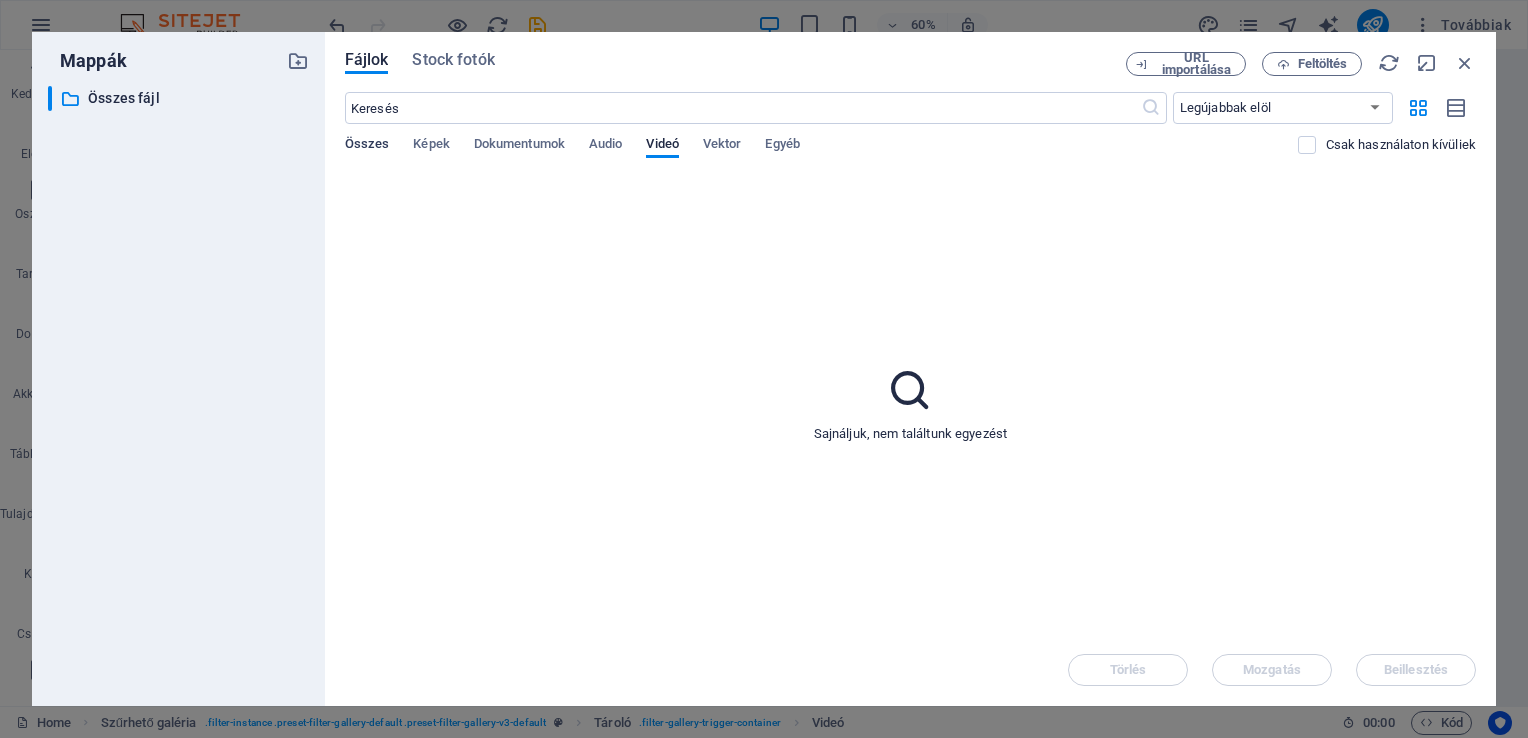 click on "Összes" at bounding box center [367, 146] 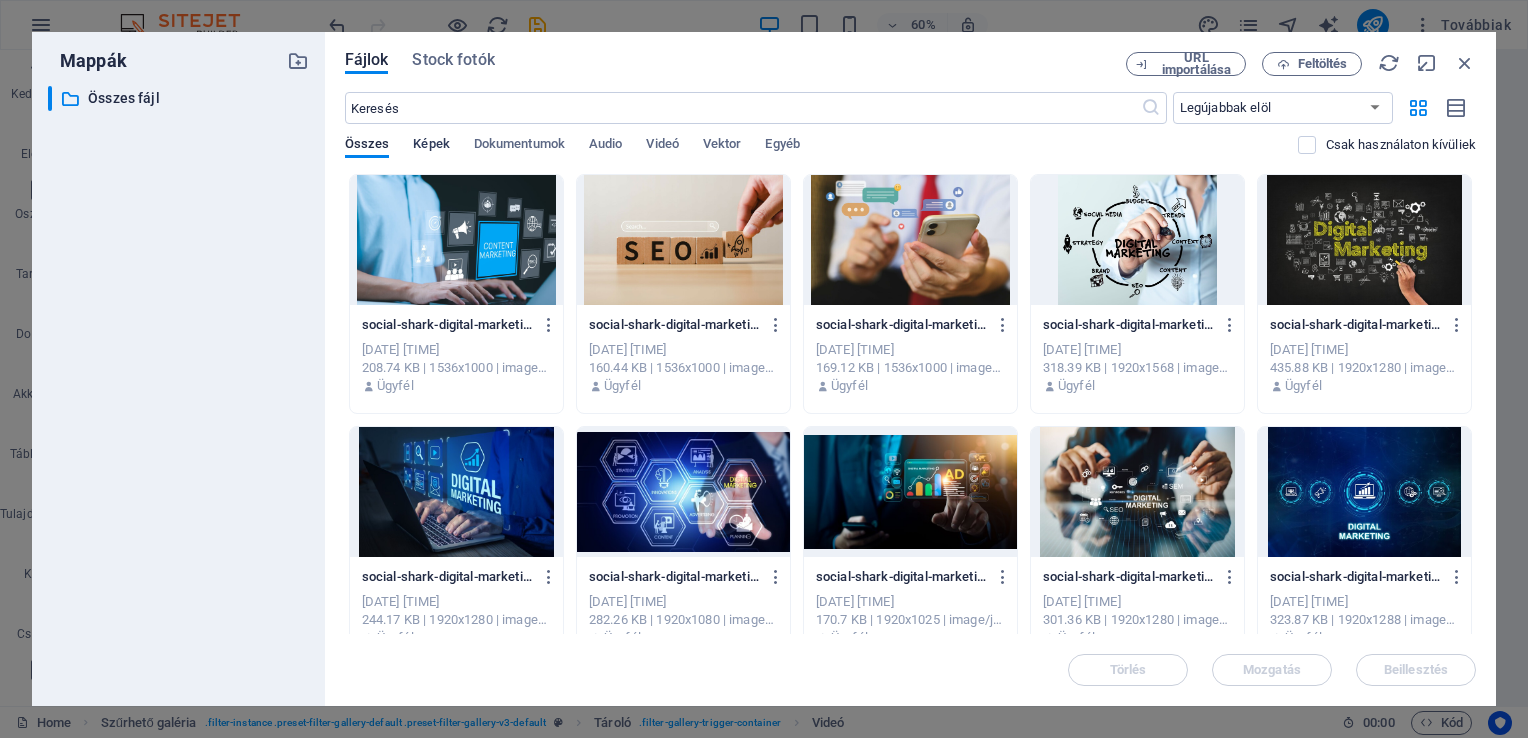 click on "Képek" at bounding box center (431, 146) 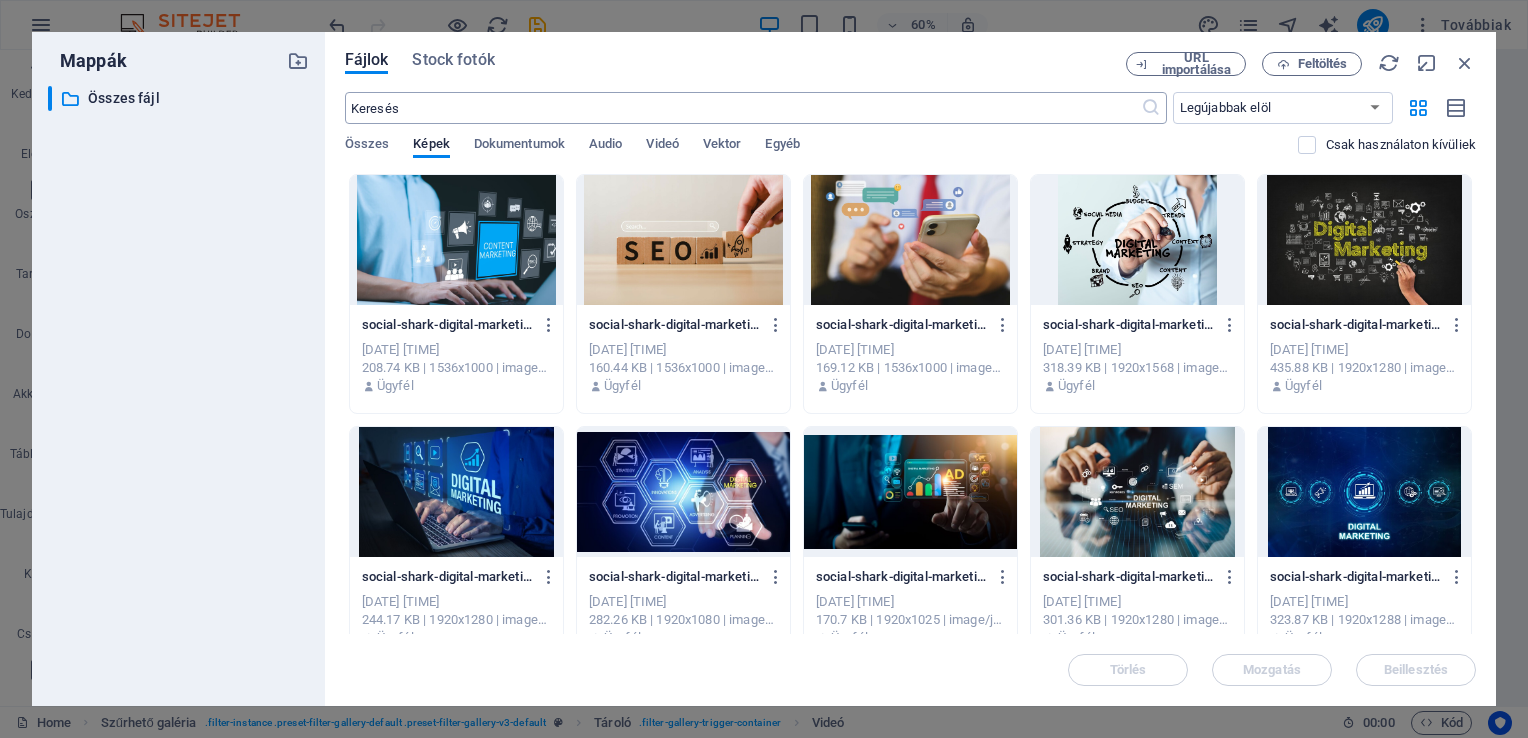 click at bounding box center (743, 108) 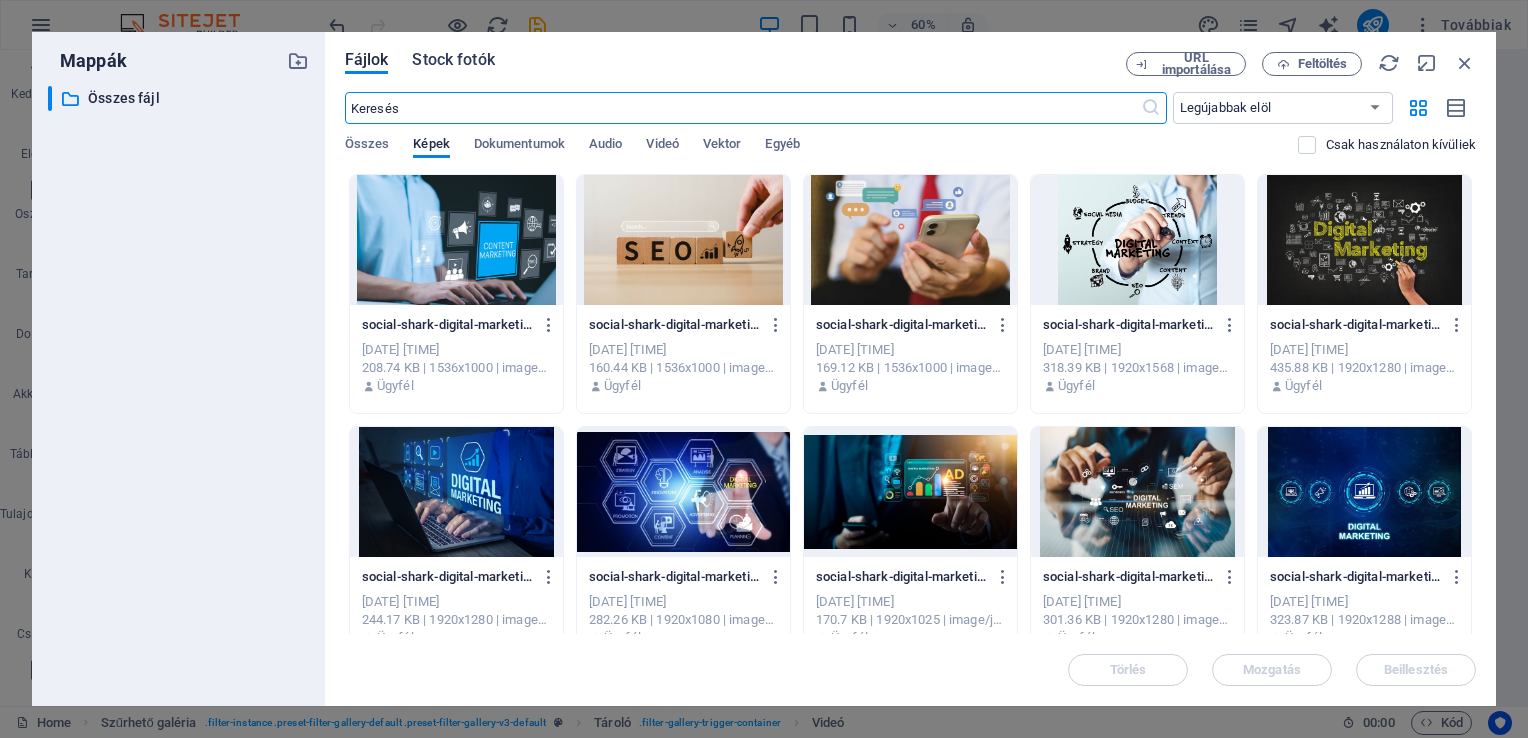 click on "Stock fotók" at bounding box center (453, 60) 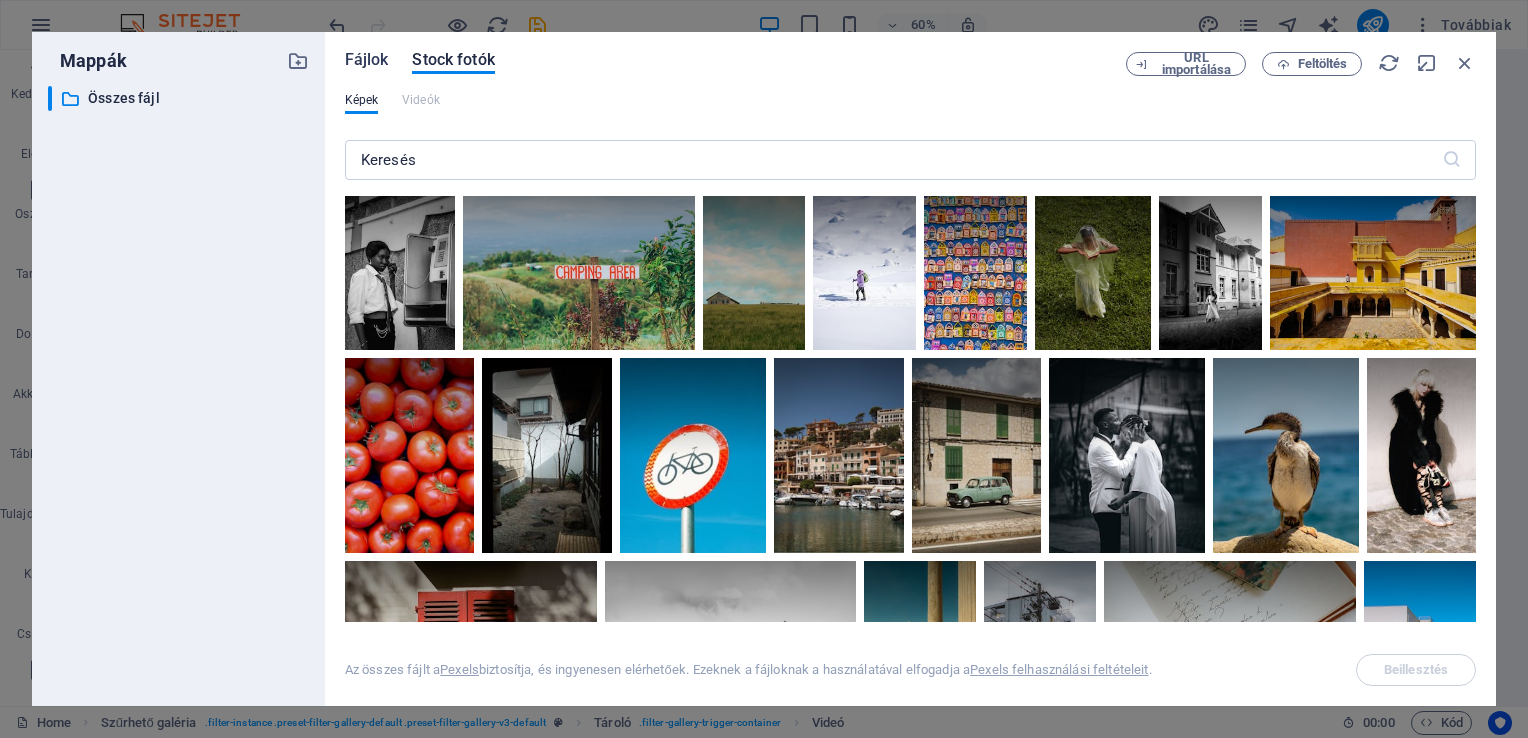 click on "Fájlok" at bounding box center (367, 60) 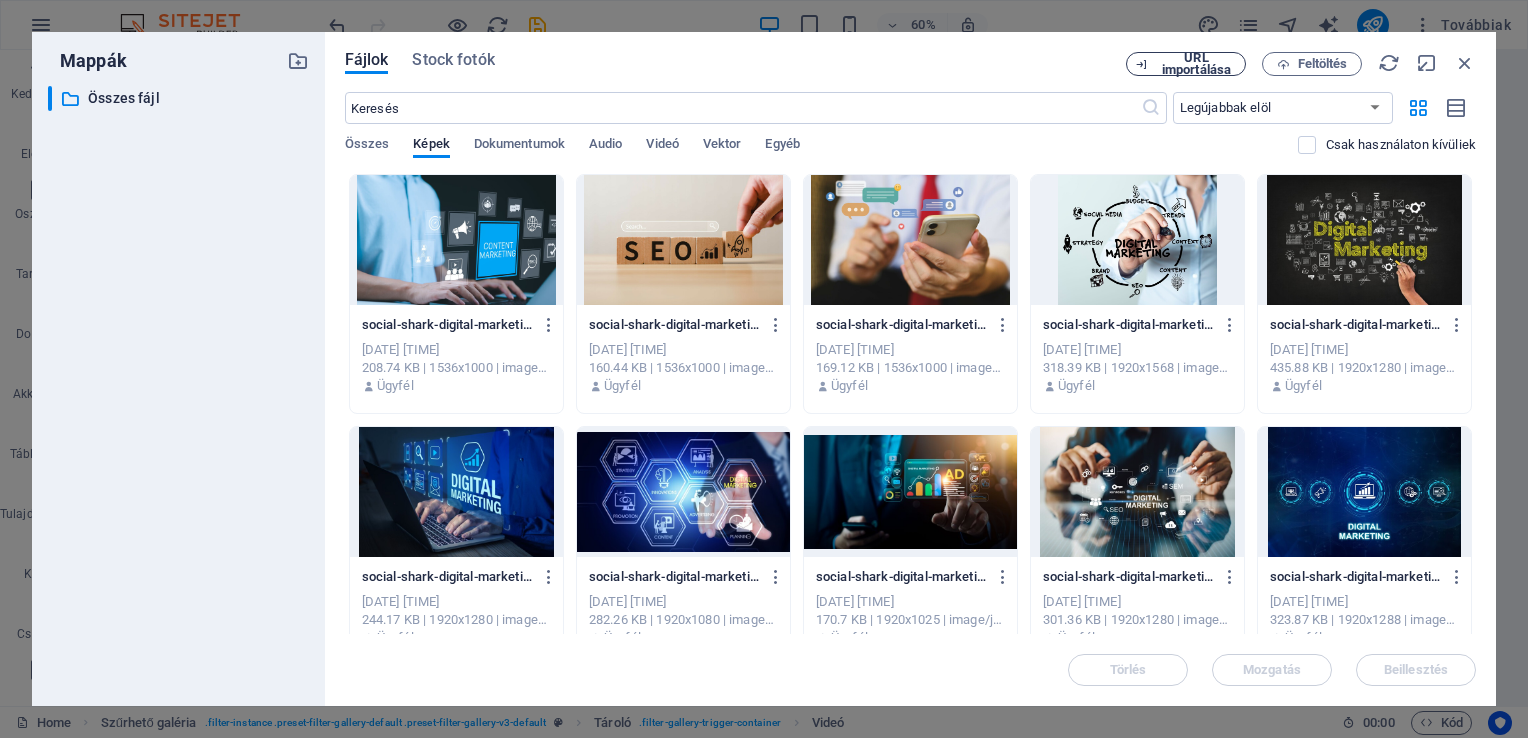 click on "URL importálása" at bounding box center [1196, 64] 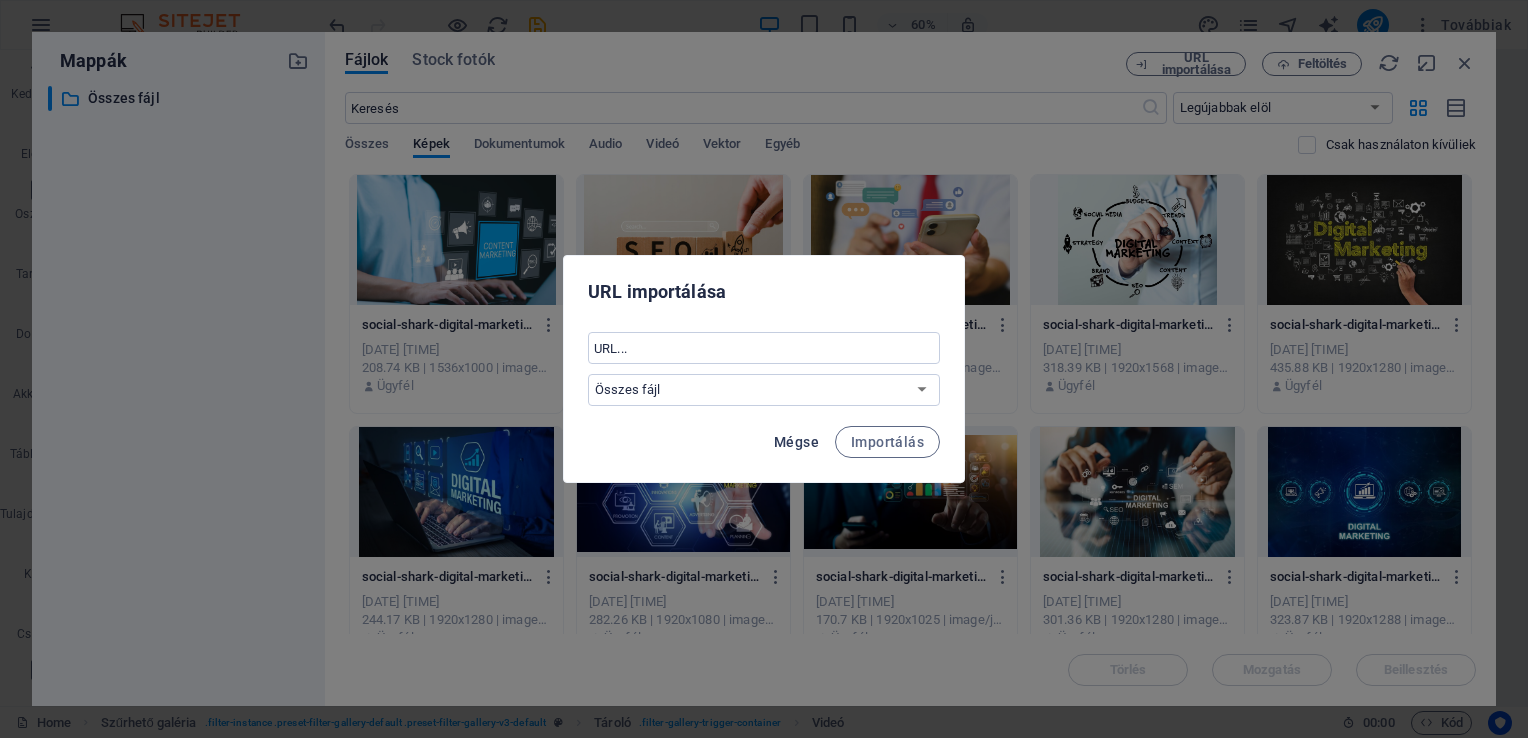 click on "Mégse" at bounding box center (796, 442) 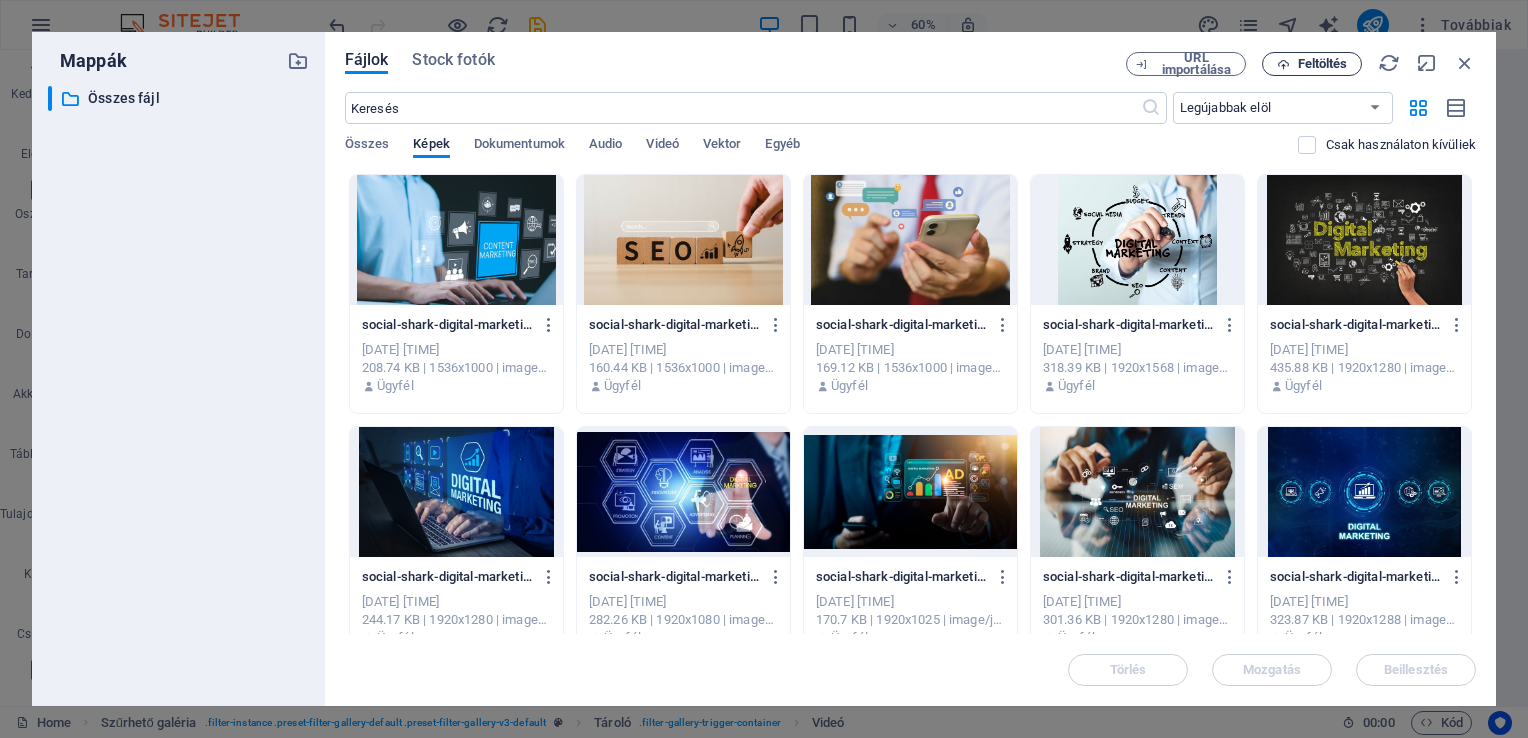 click on "Feltöltés" at bounding box center (1323, 64) 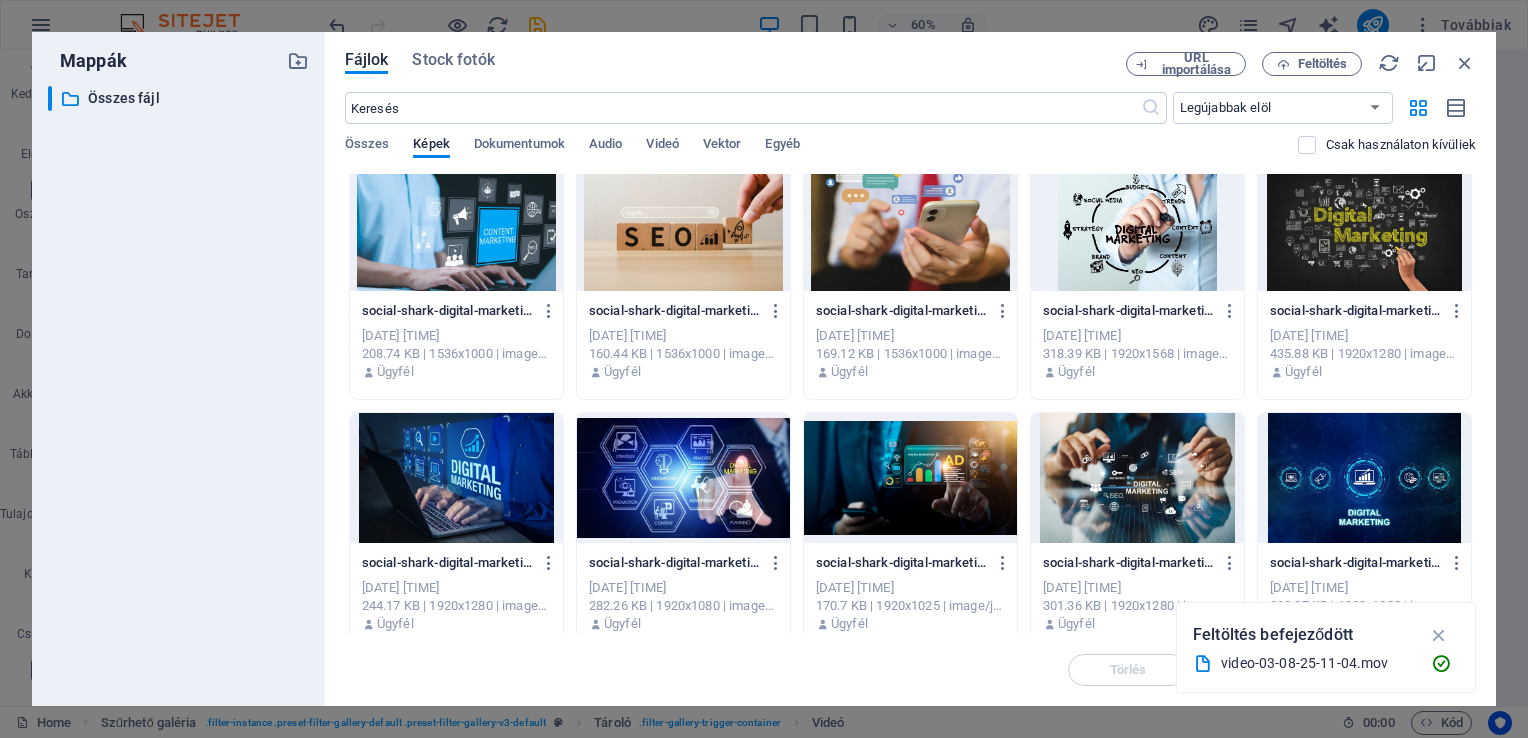 scroll, scrollTop: 0, scrollLeft: 0, axis: both 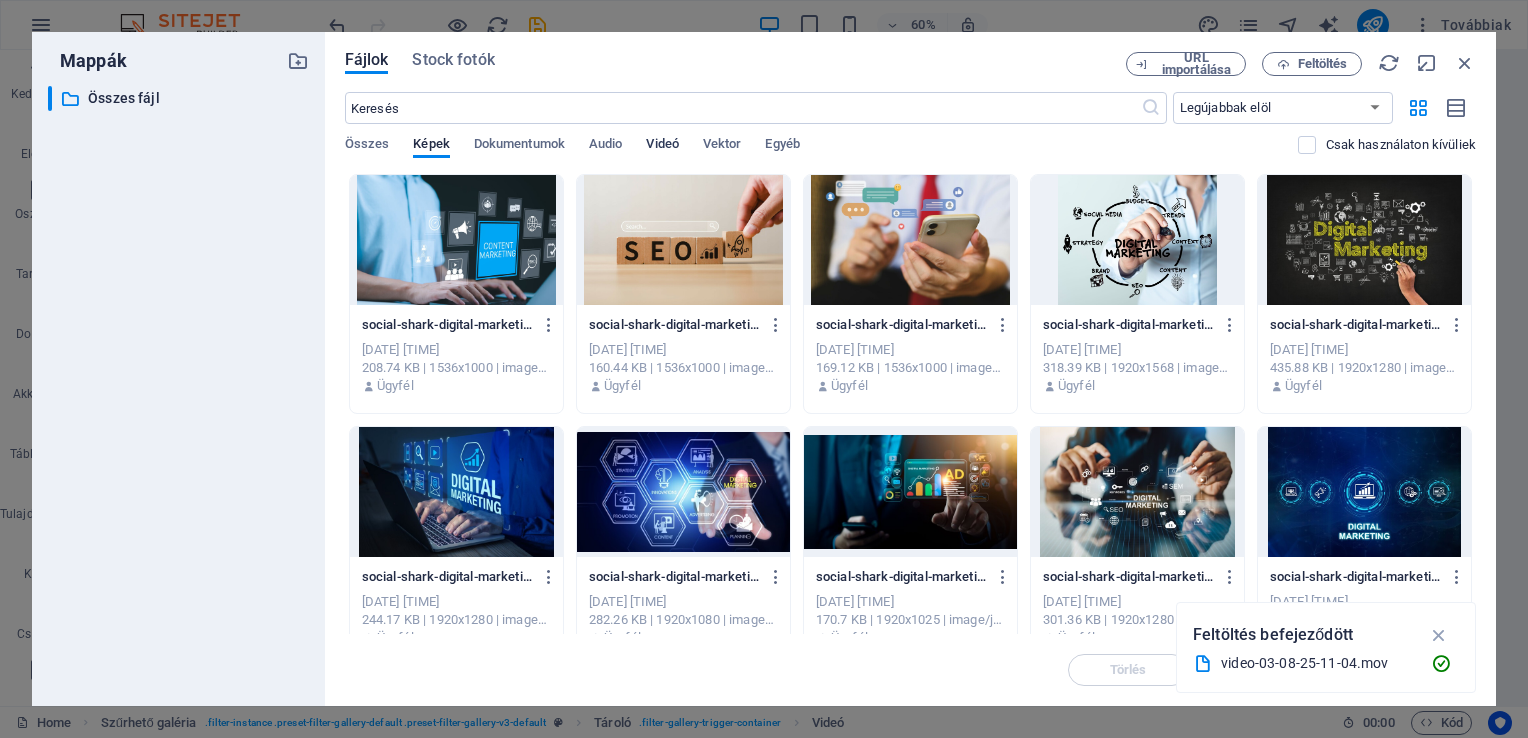 click on "Videó" at bounding box center (662, 146) 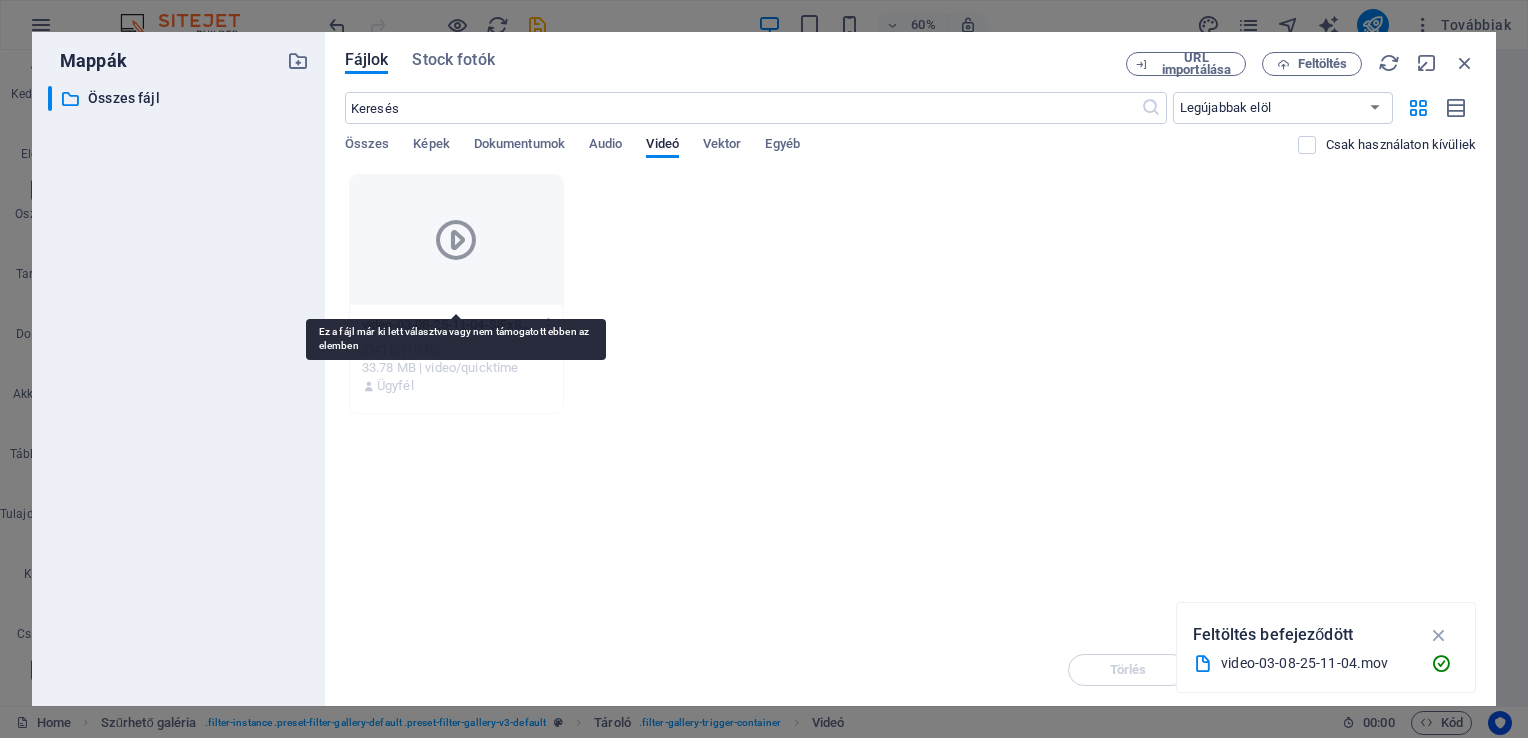click at bounding box center [456, 240] 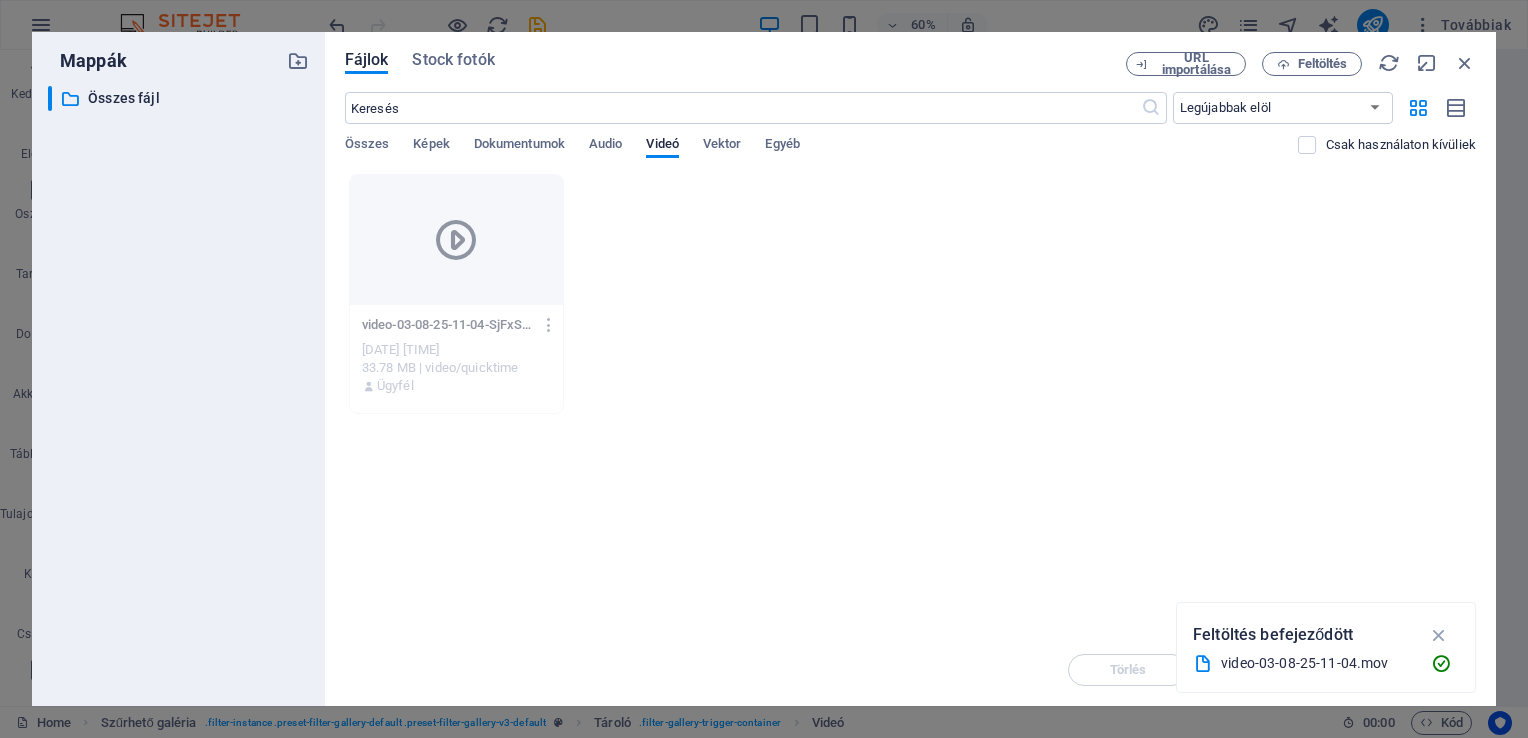 click on "33.78 MB | video/quicktime" at bounding box center (456, 368) 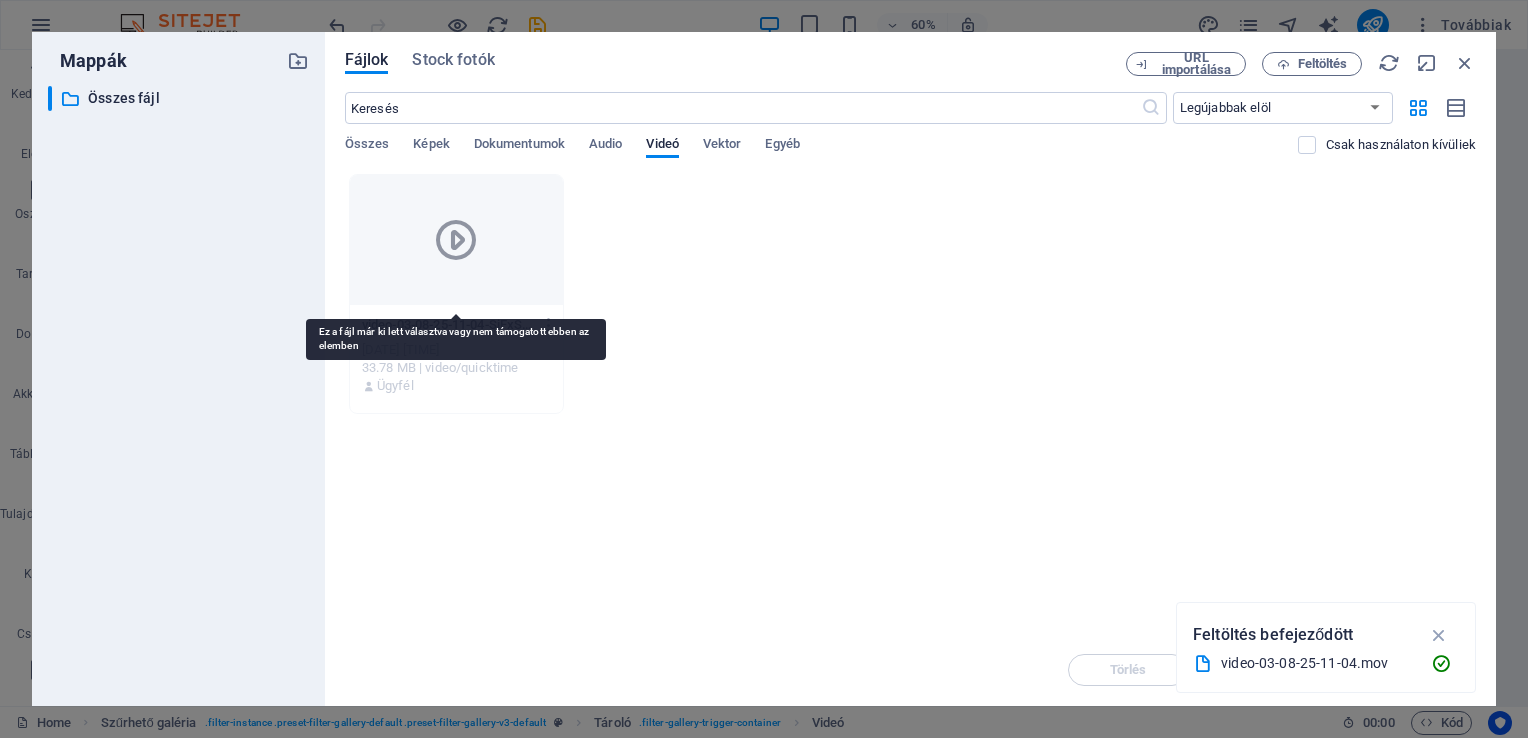 click at bounding box center (456, 240) 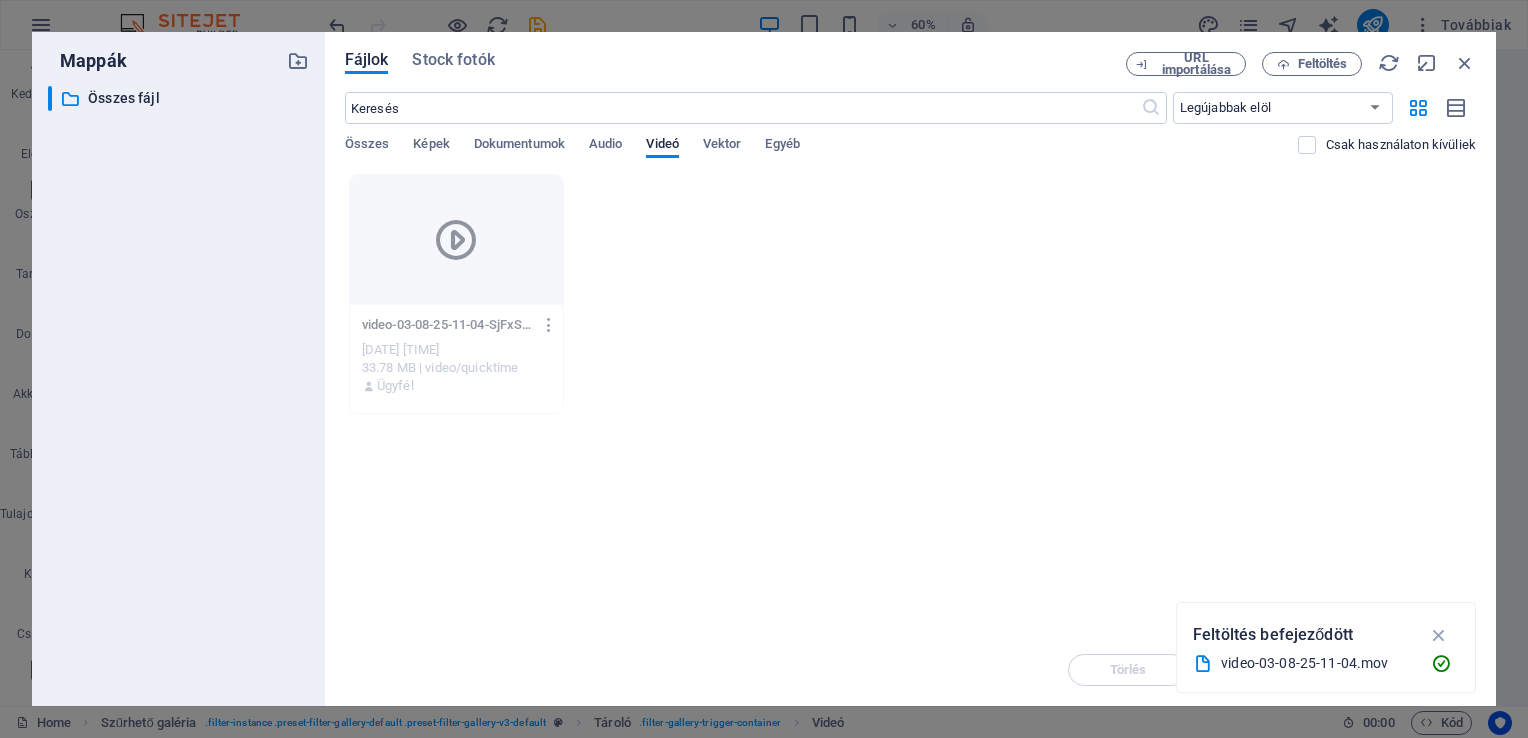 click at bounding box center [549, 325] 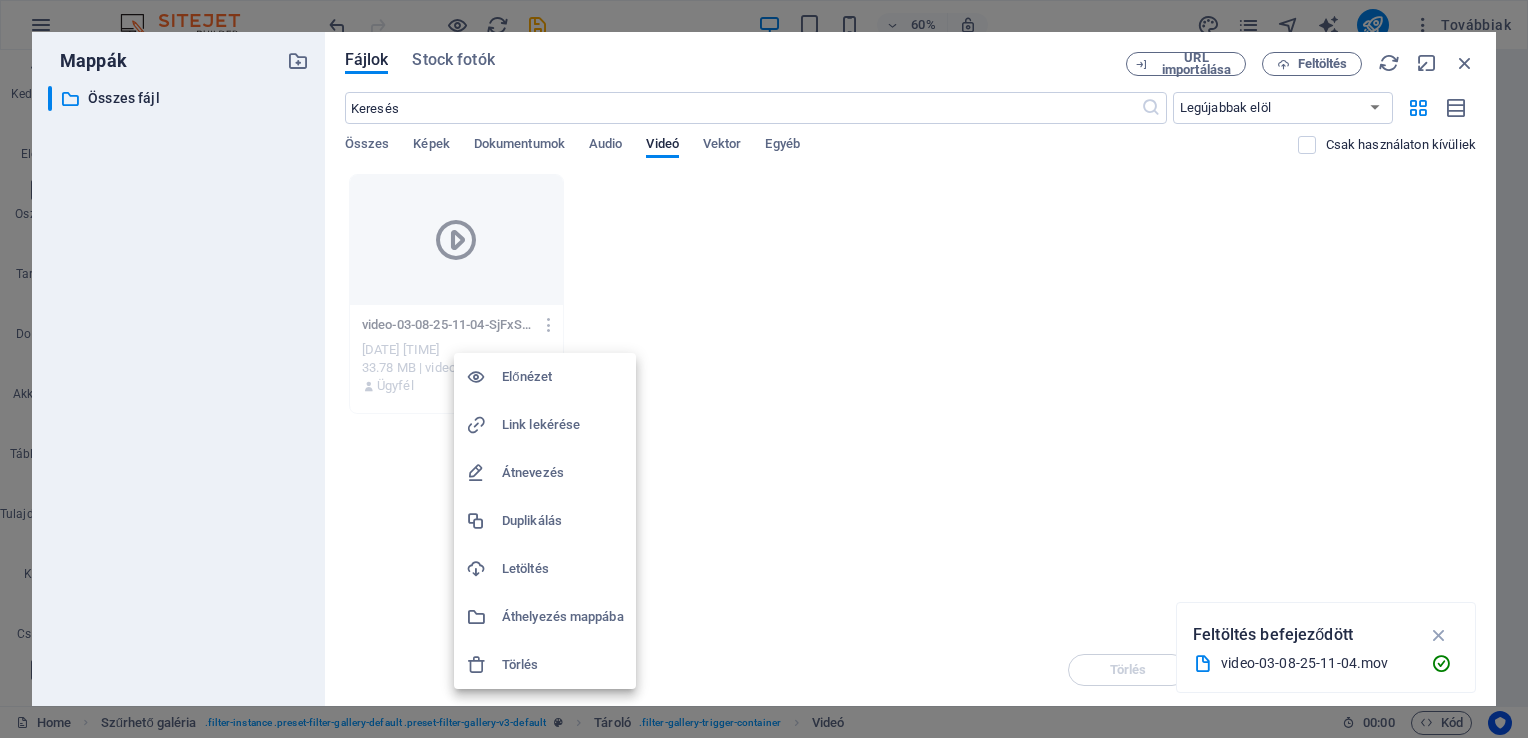 click on "Törlés" at bounding box center [563, 665] 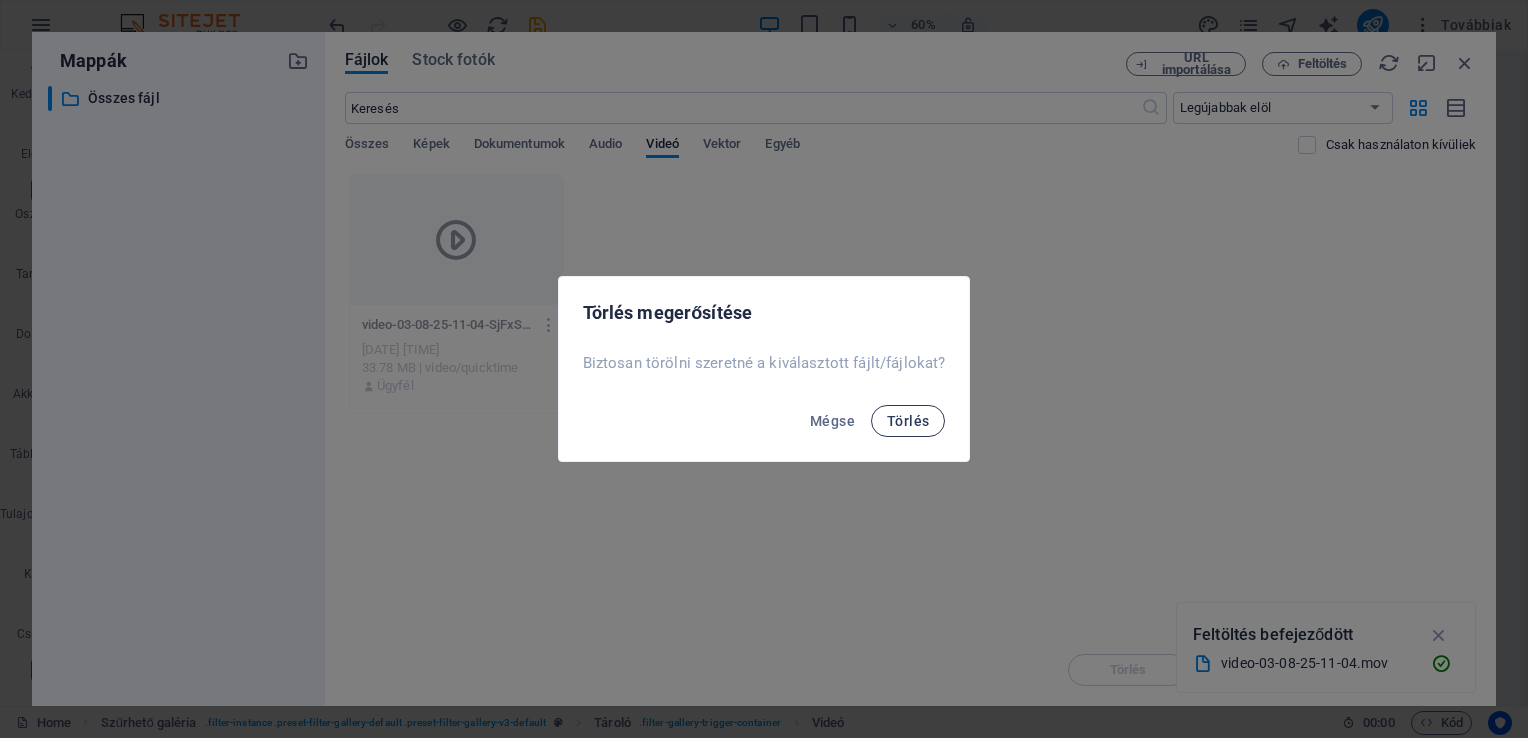 click on "Törlés" at bounding box center (908, 421) 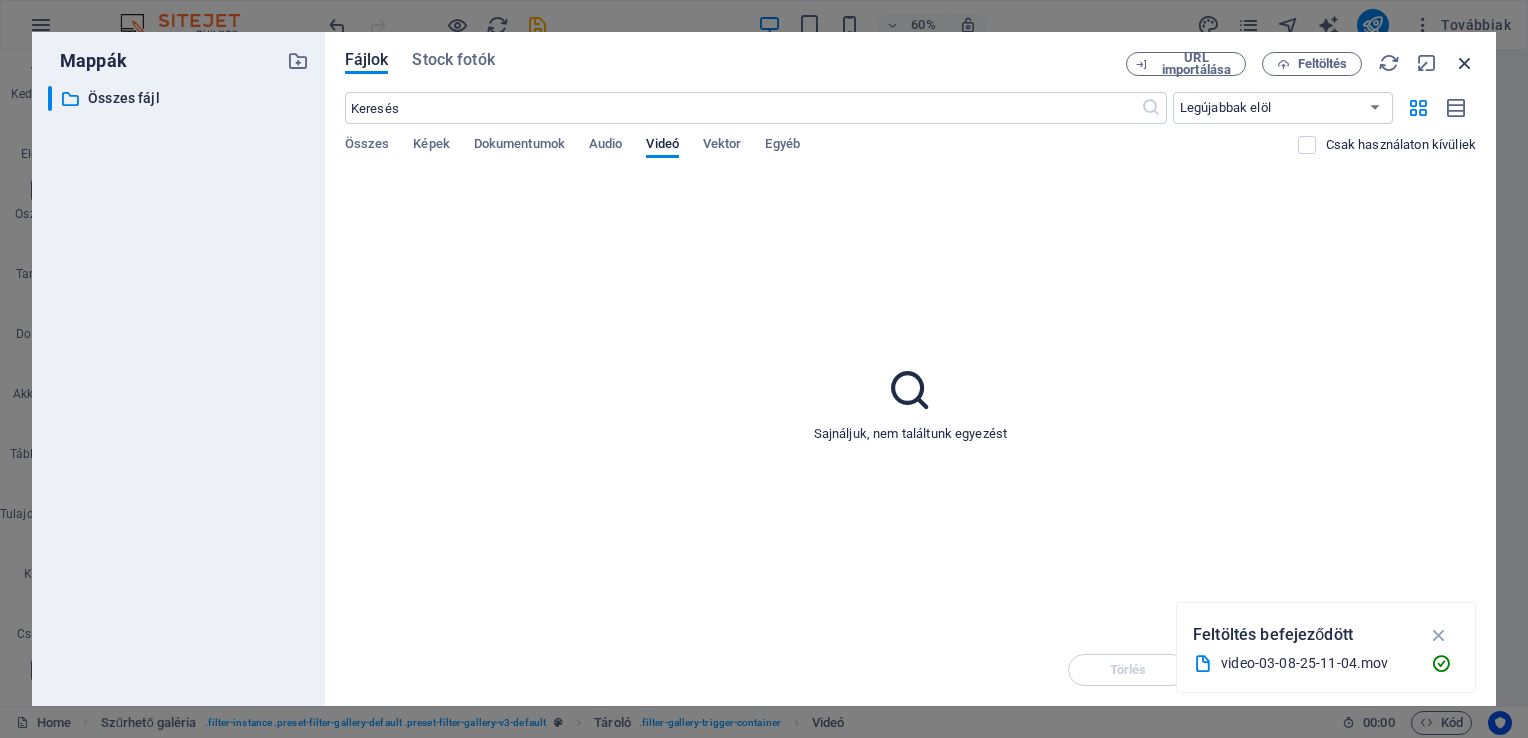 click at bounding box center [1465, 63] 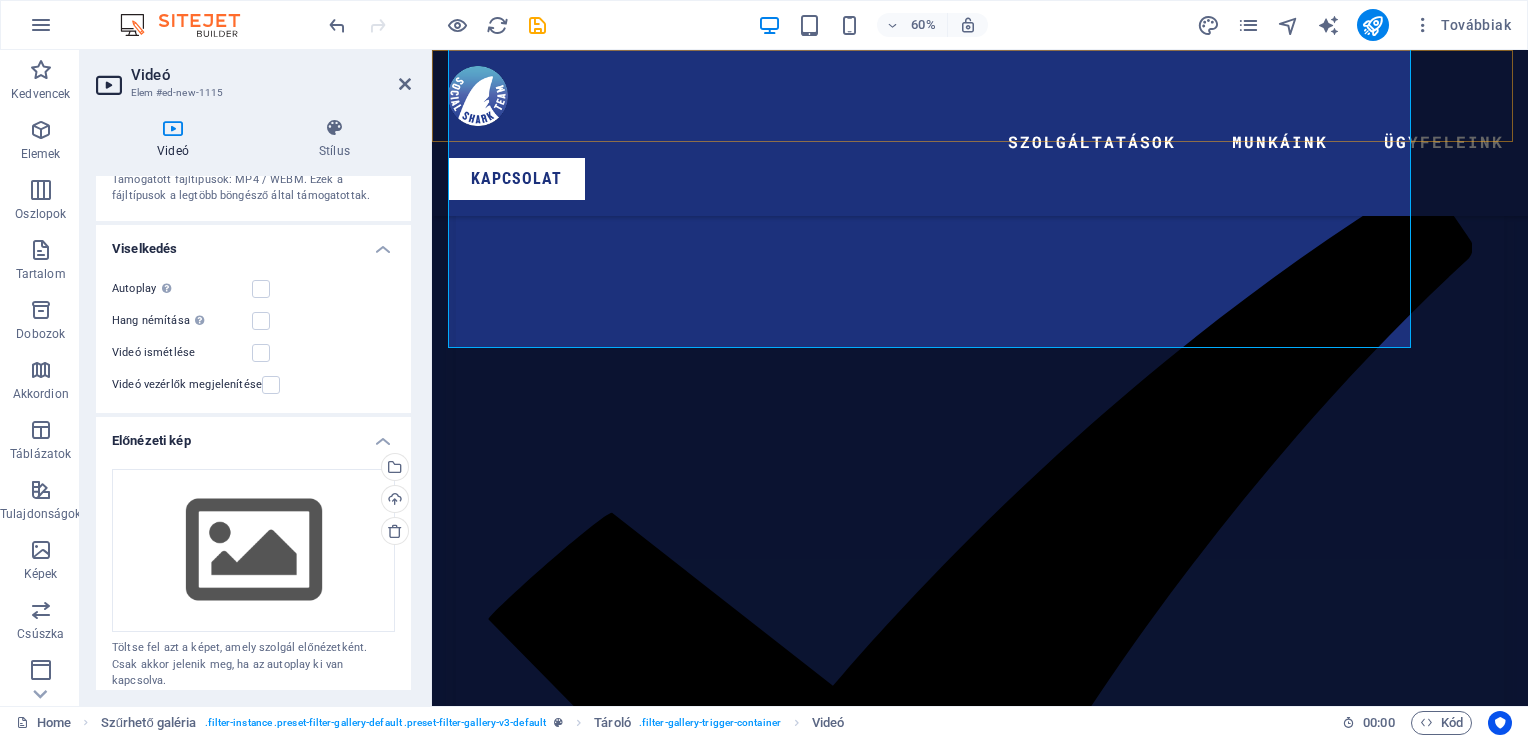 scroll, scrollTop: 8265, scrollLeft: 0, axis: vertical 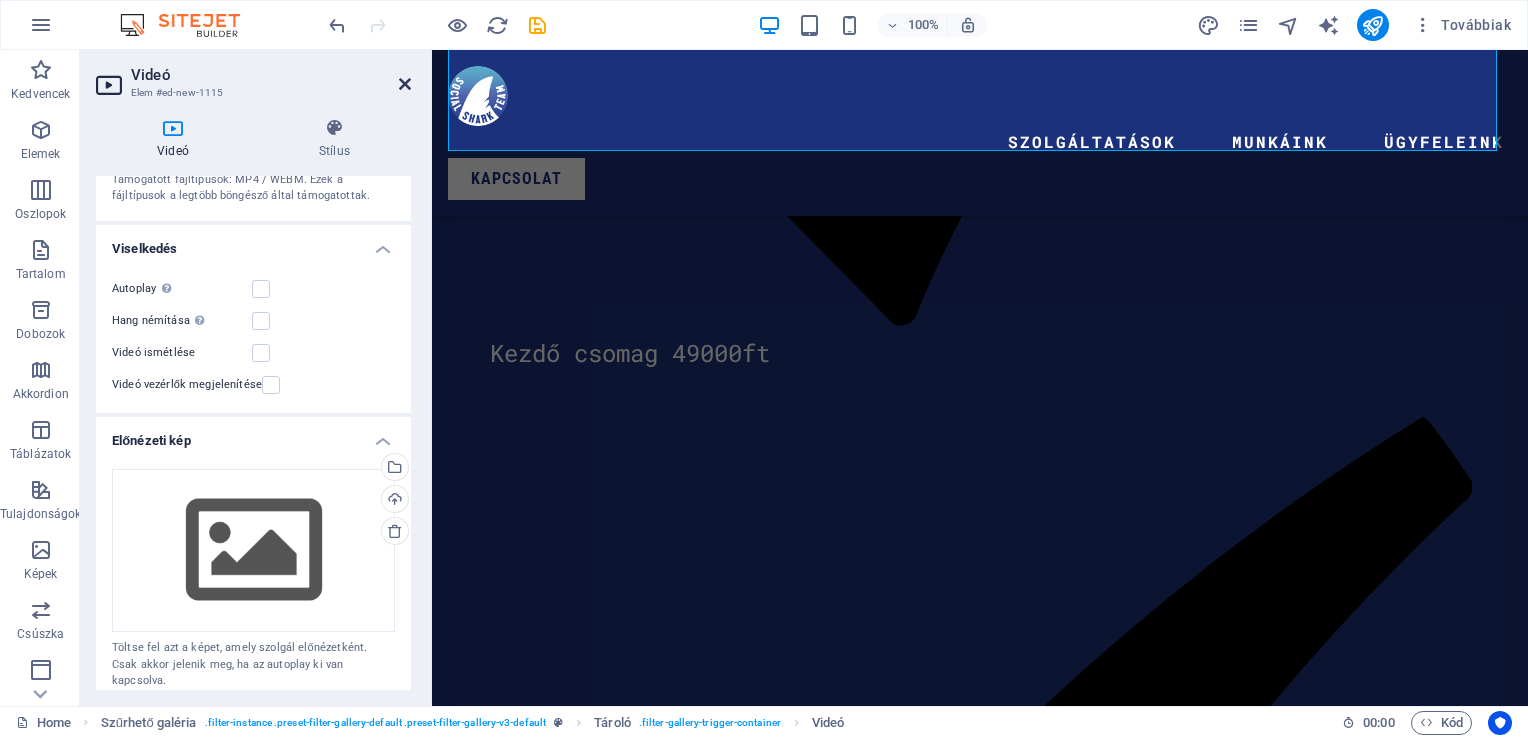 click at bounding box center [405, 84] 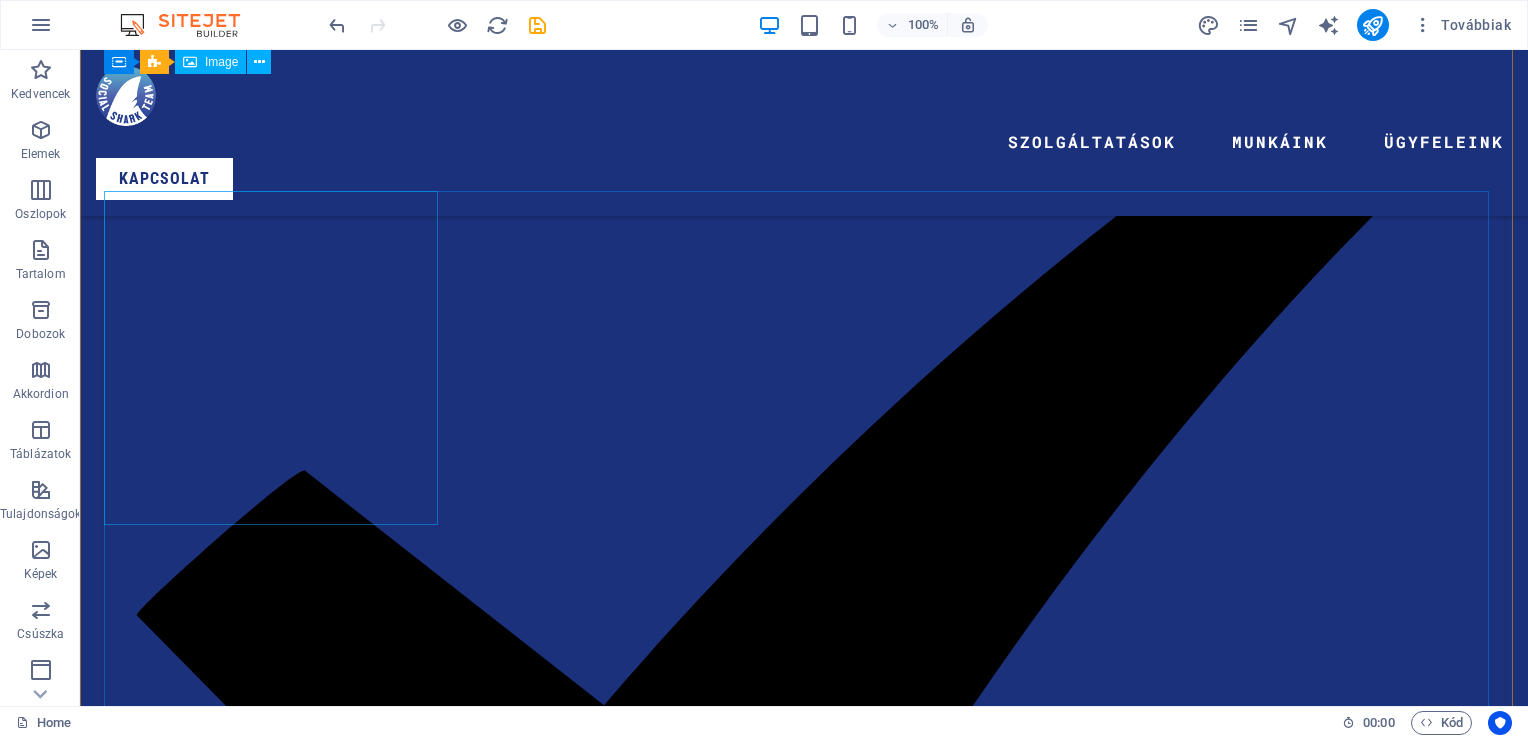 scroll, scrollTop: 6967, scrollLeft: 0, axis: vertical 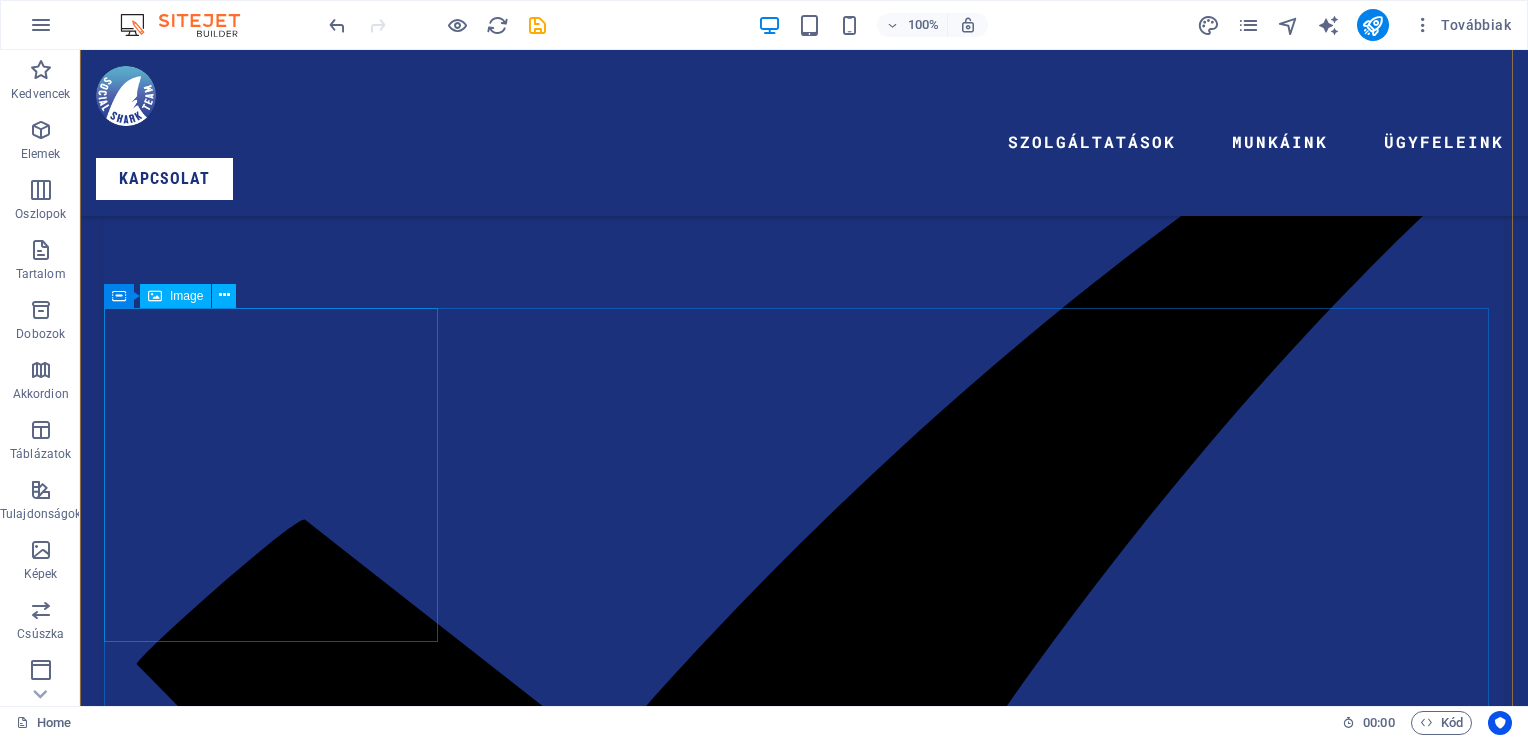 click at bounding box center (273, 16132) 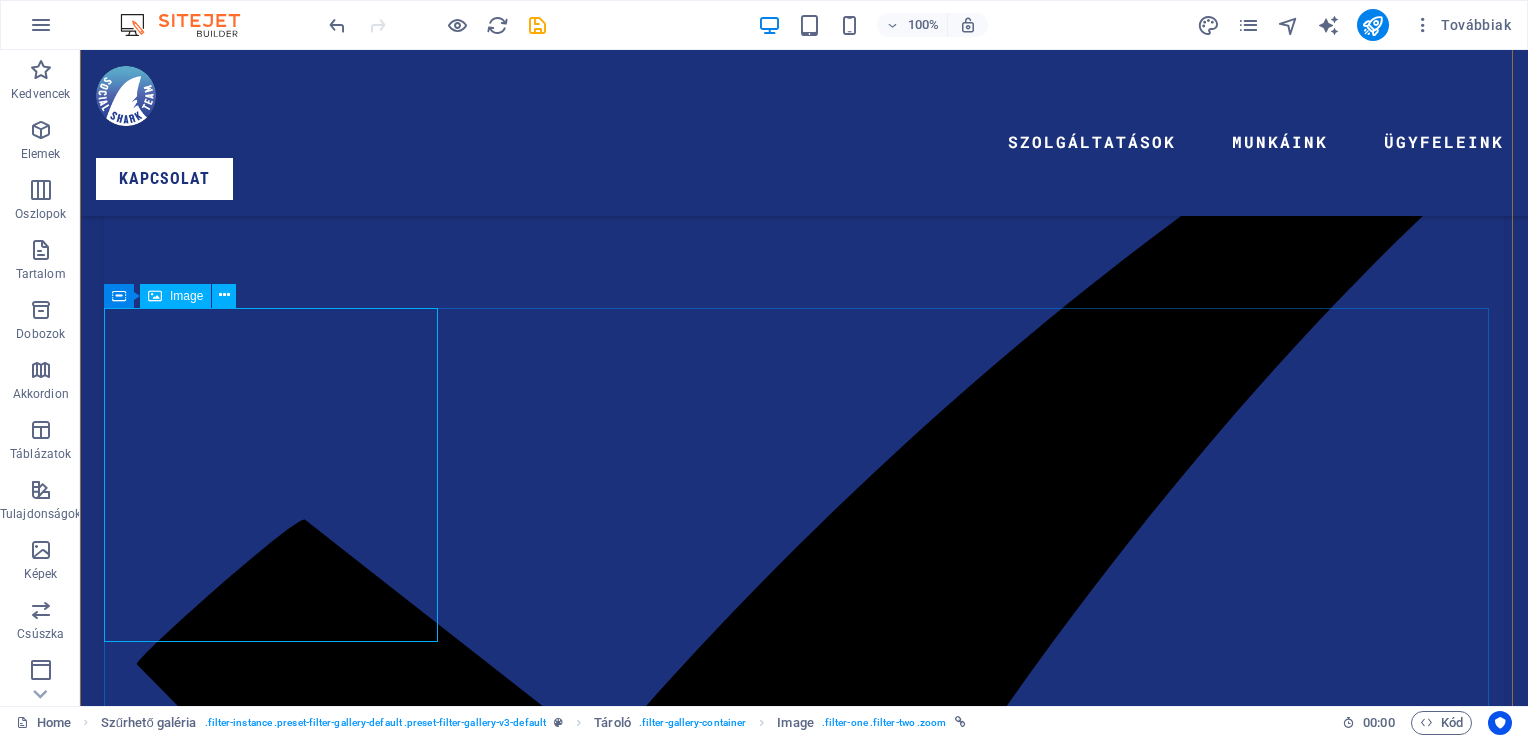 click at bounding box center [273, 16132] 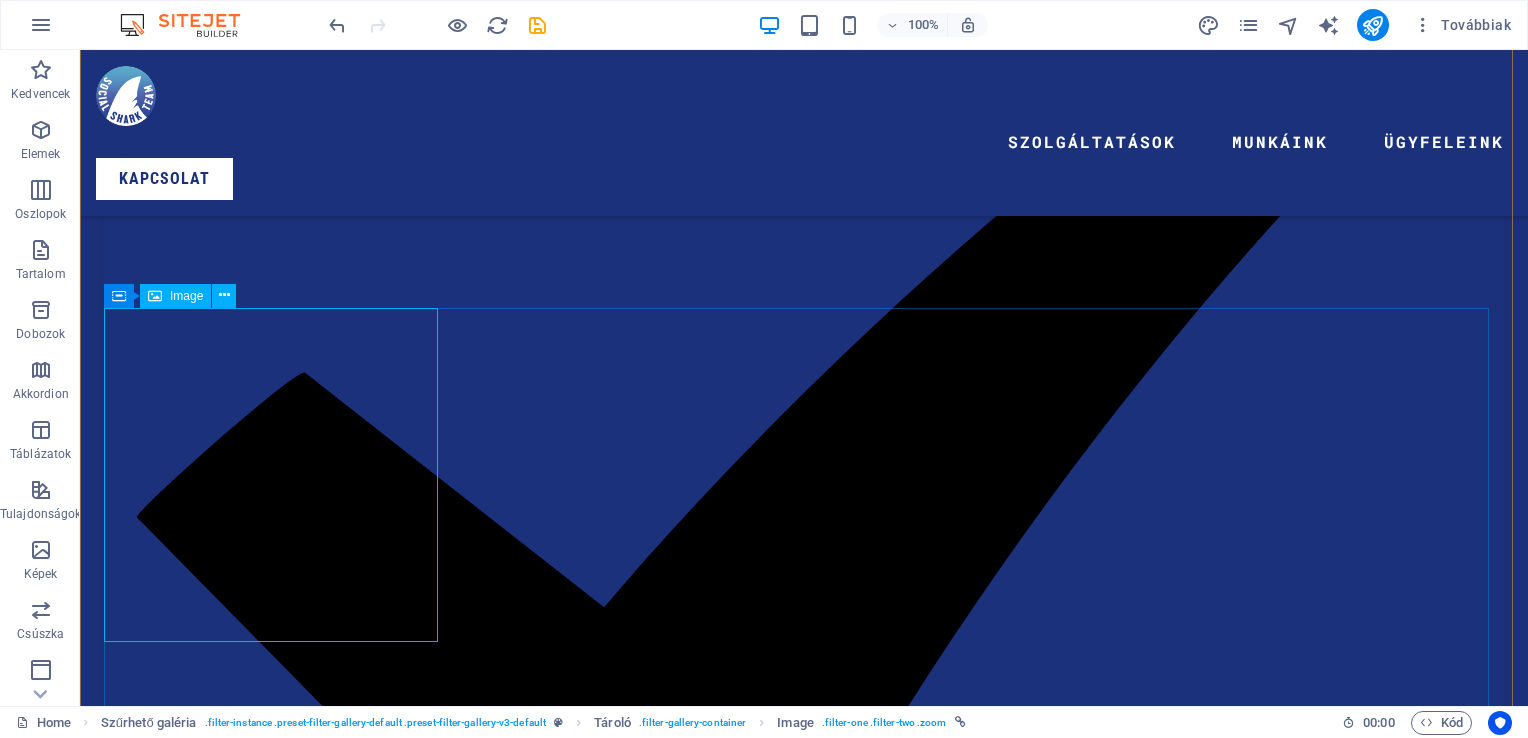 select on "%" 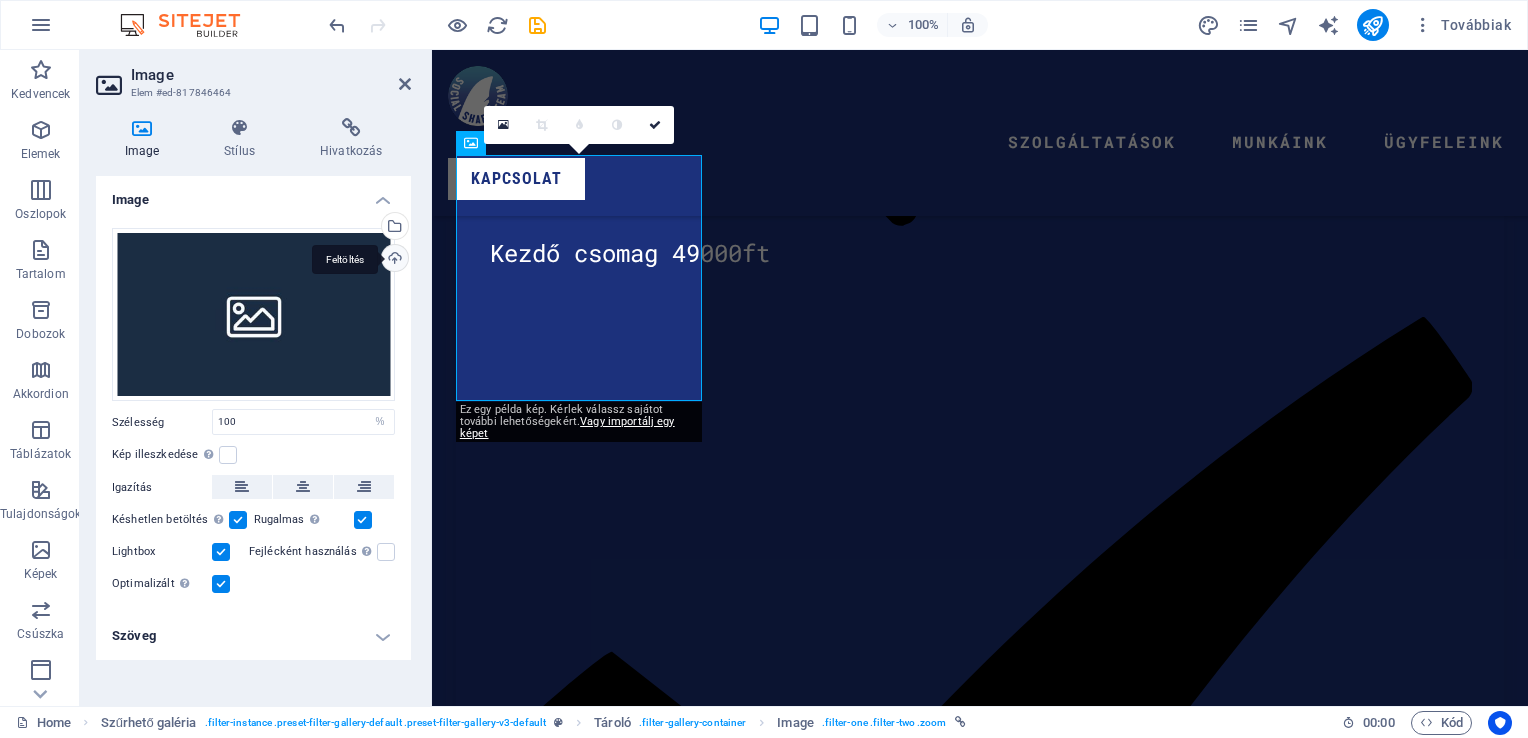 click on "Feltöltés" at bounding box center (393, 260) 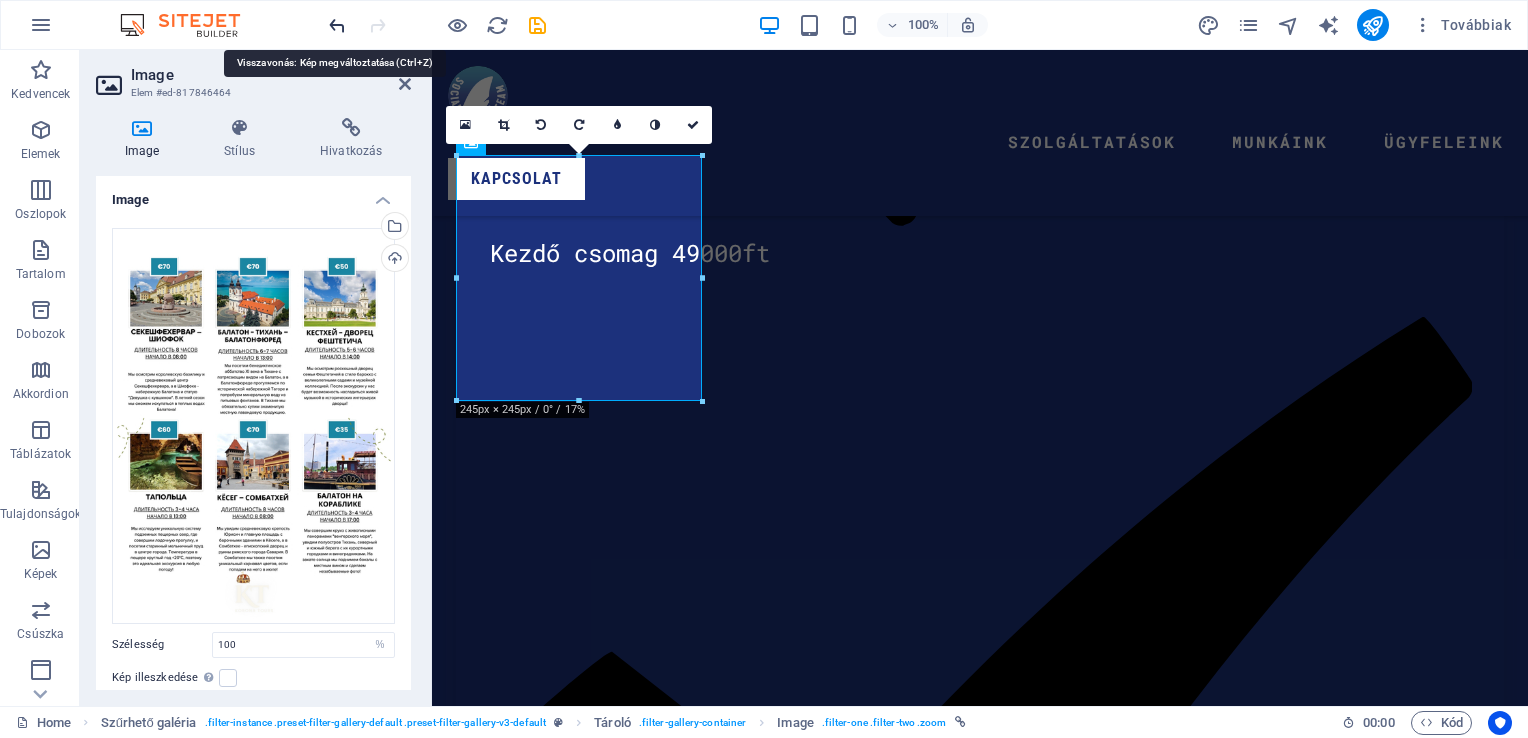 click at bounding box center (337, 25) 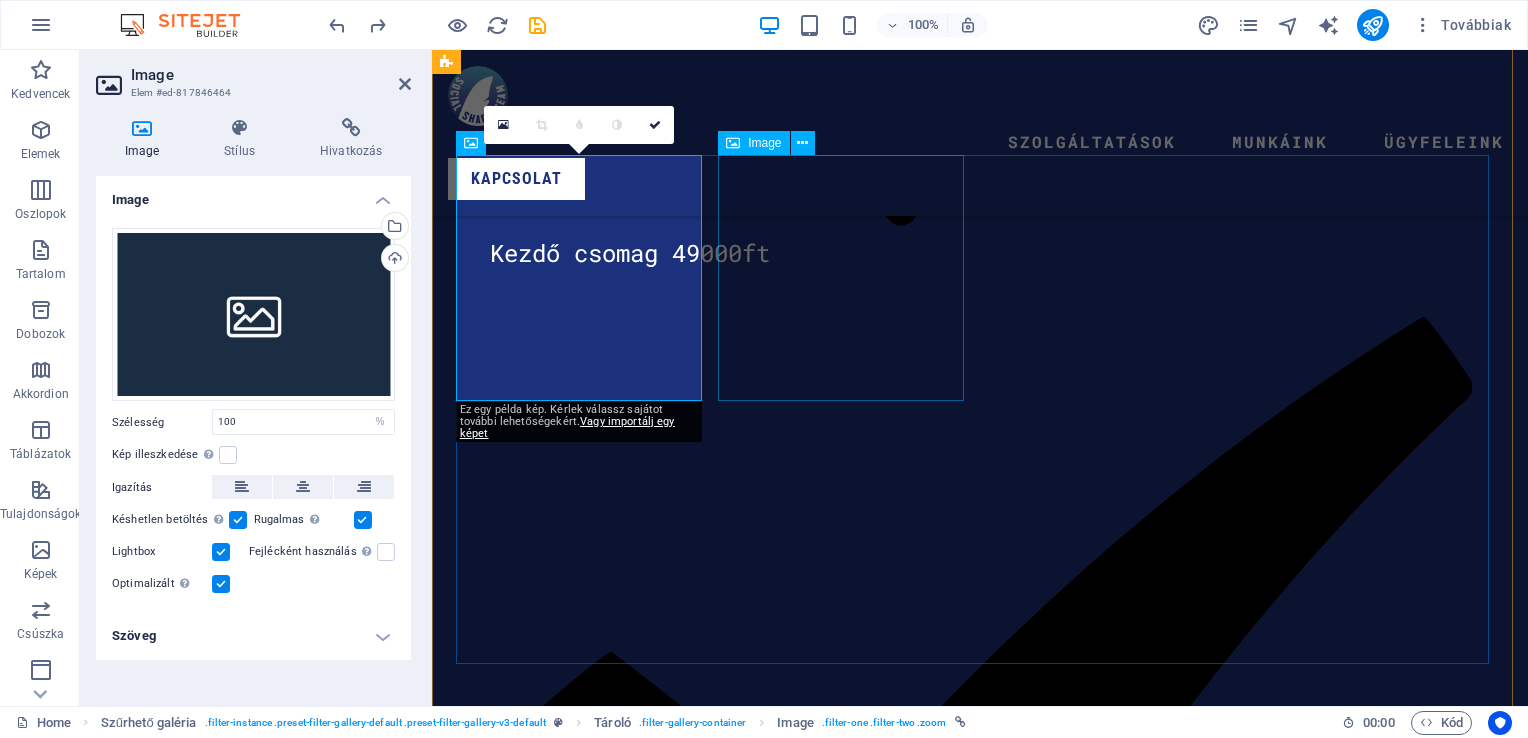 click at bounding box center (581, 13003) 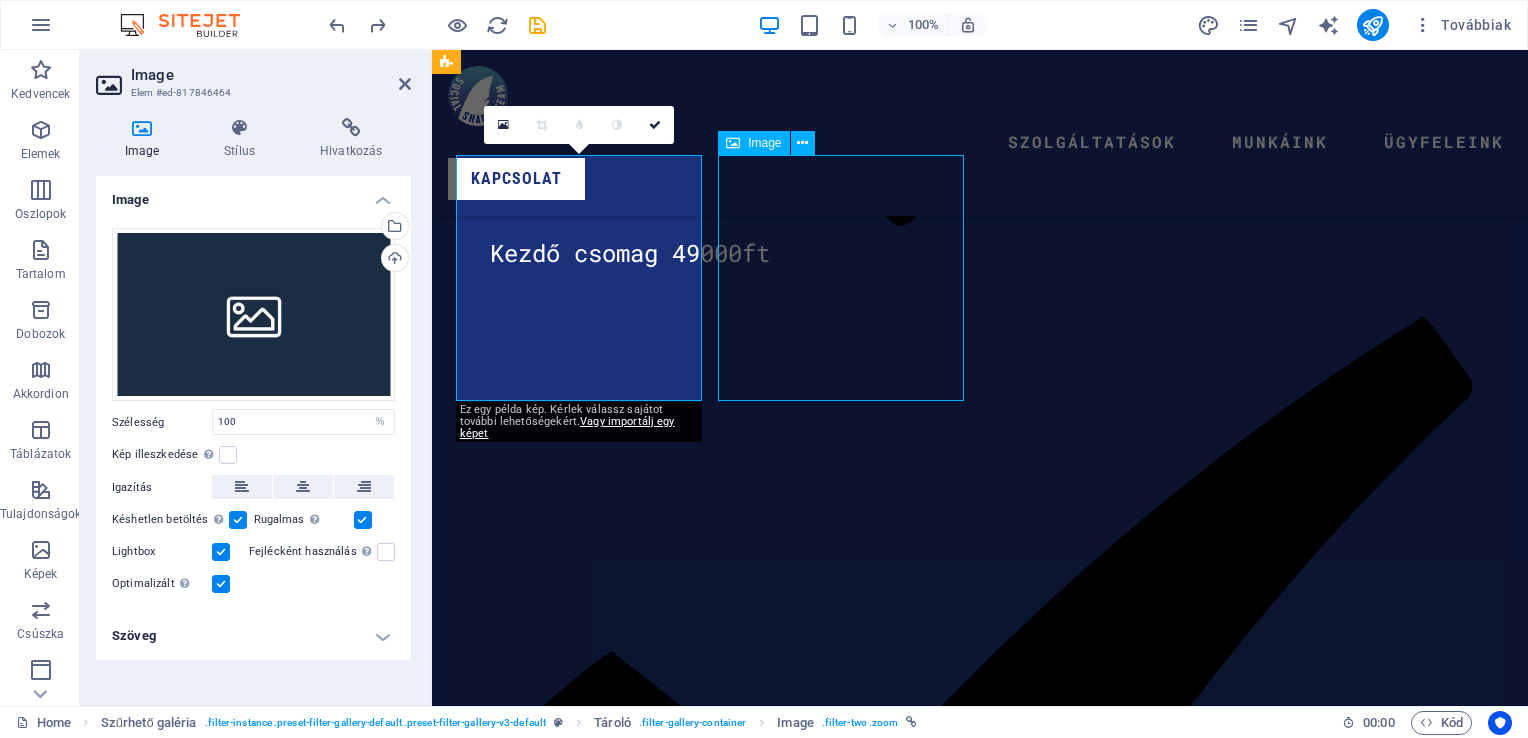 scroll, scrollTop: 6967, scrollLeft: 0, axis: vertical 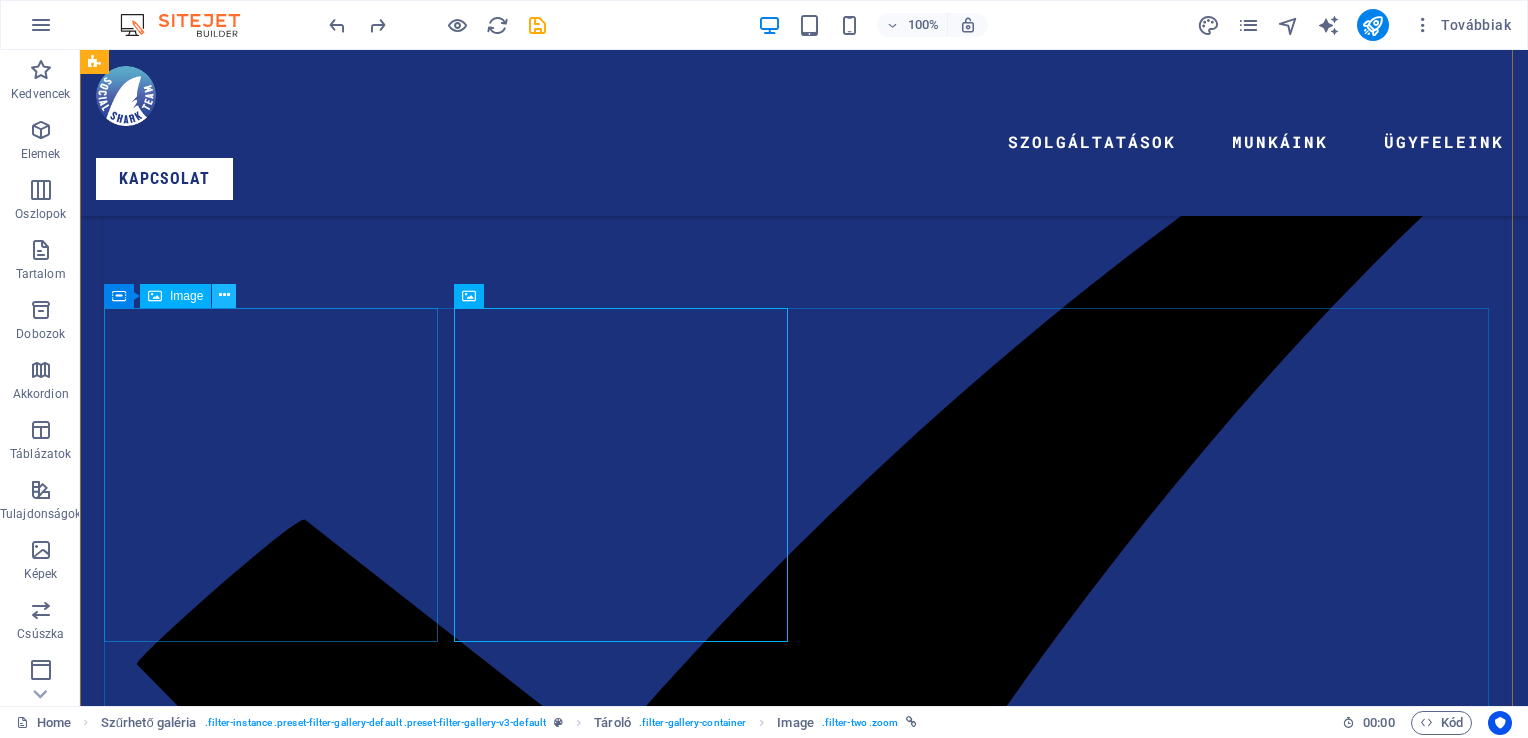 click at bounding box center (224, 296) 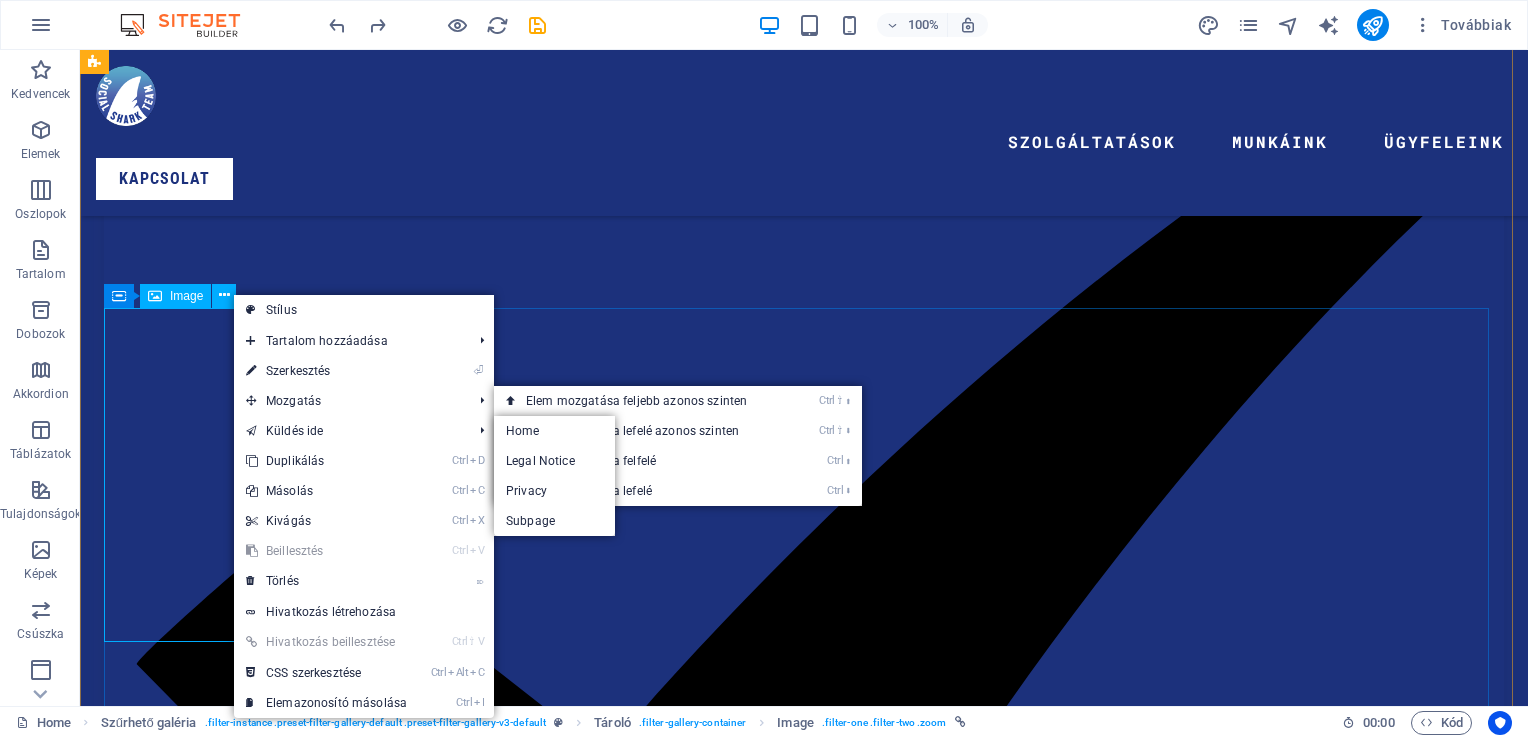 click at bounding box center (273, 16132) 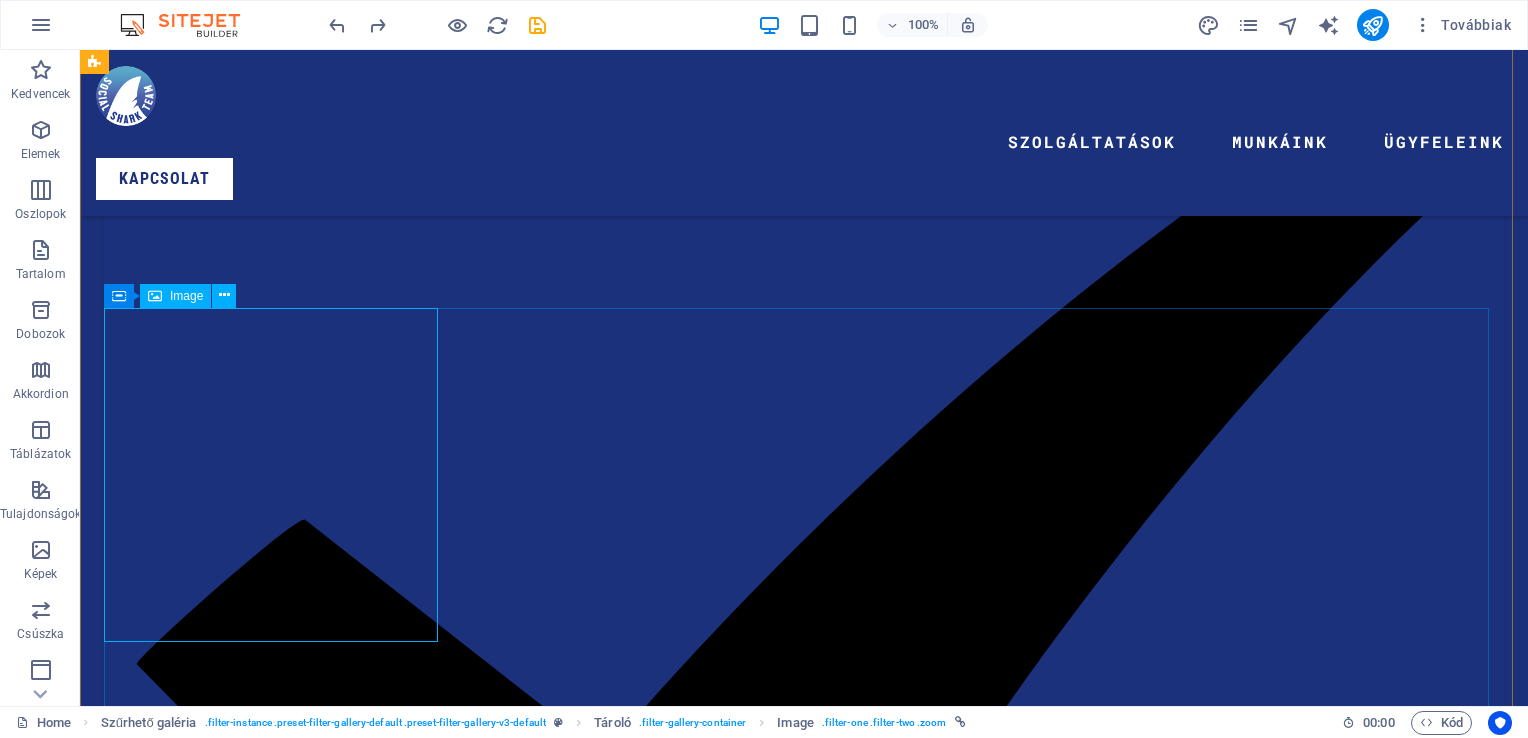 click at bounding box center [273, 16132] 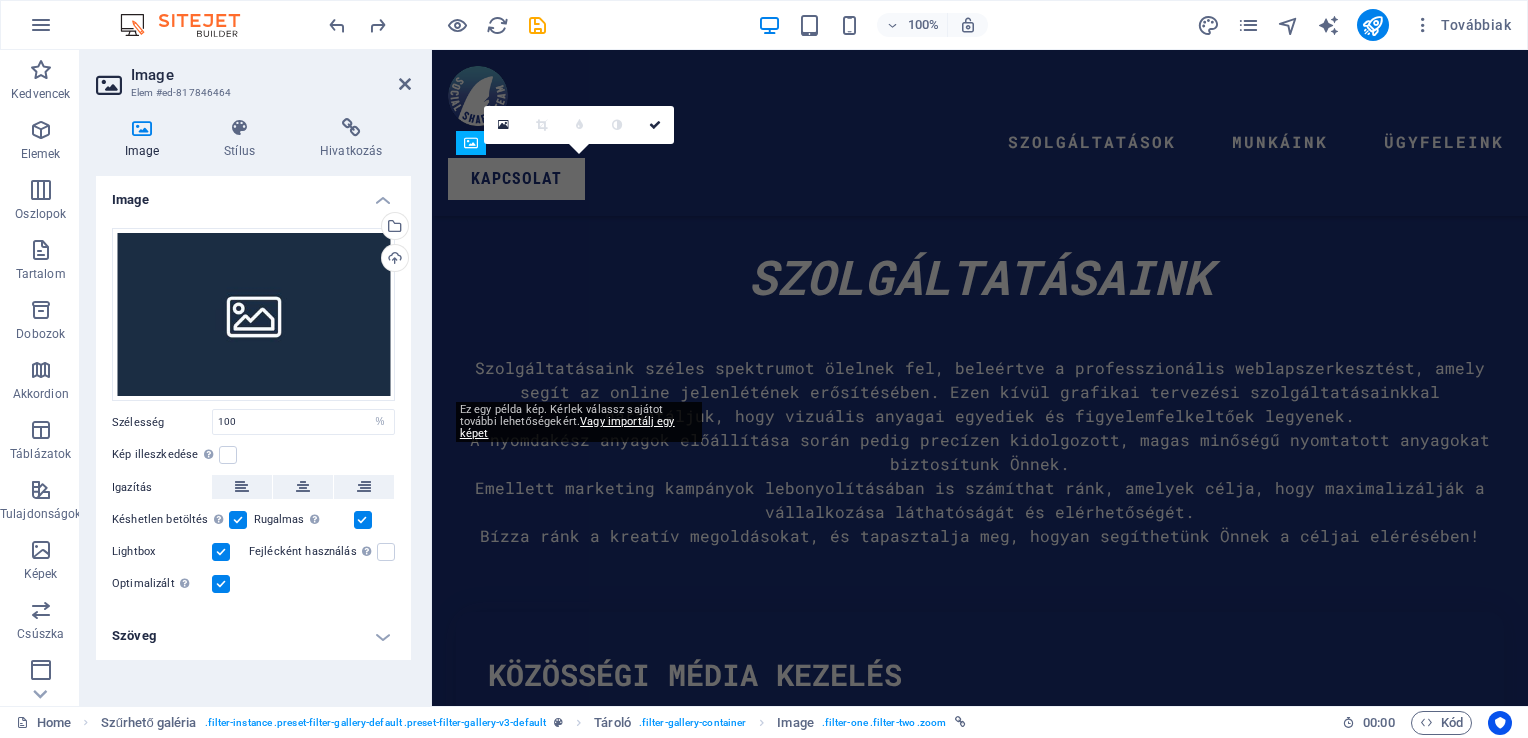 scroll, scrollTop: 8365, scrollLeft: 0, axis: vertical 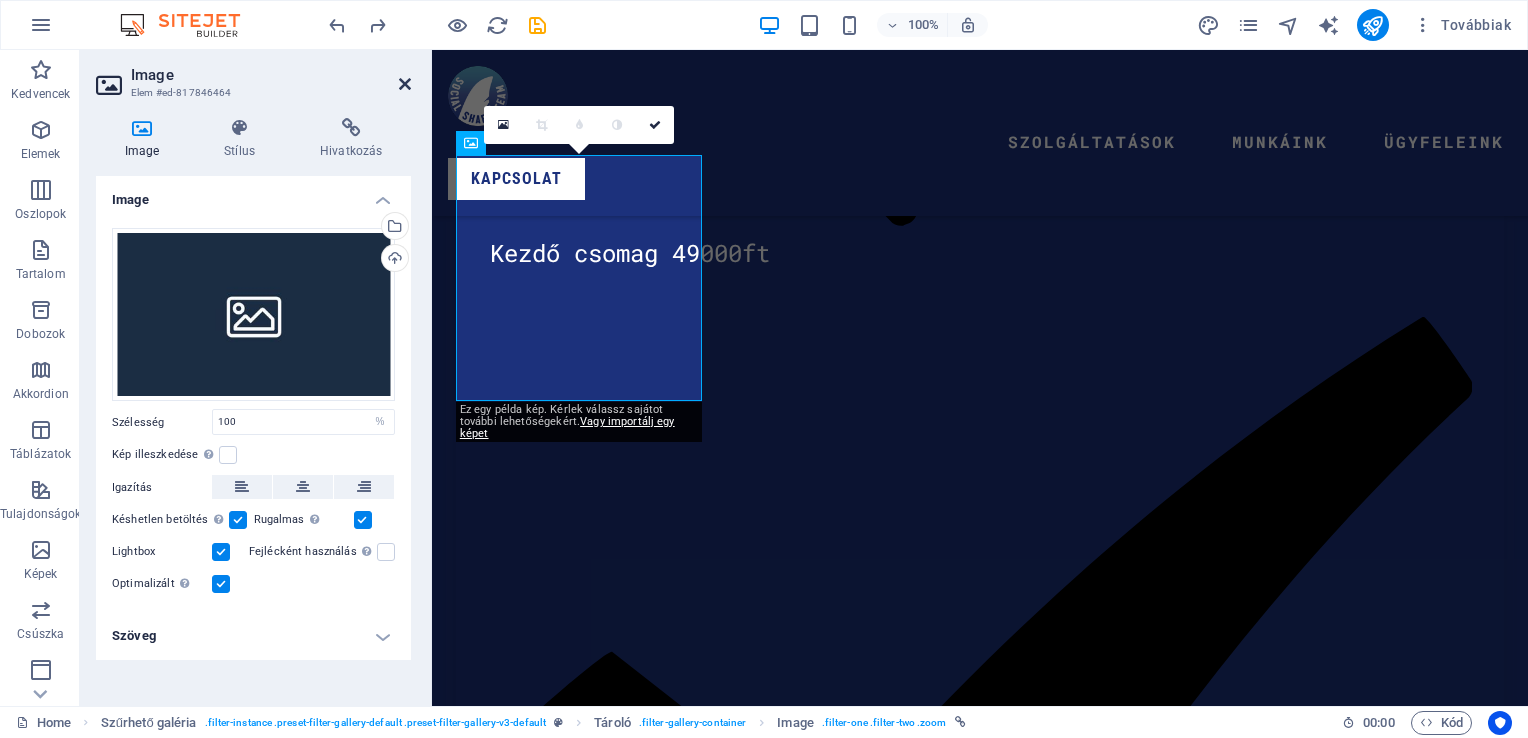 click at bounding box center [405, 84] 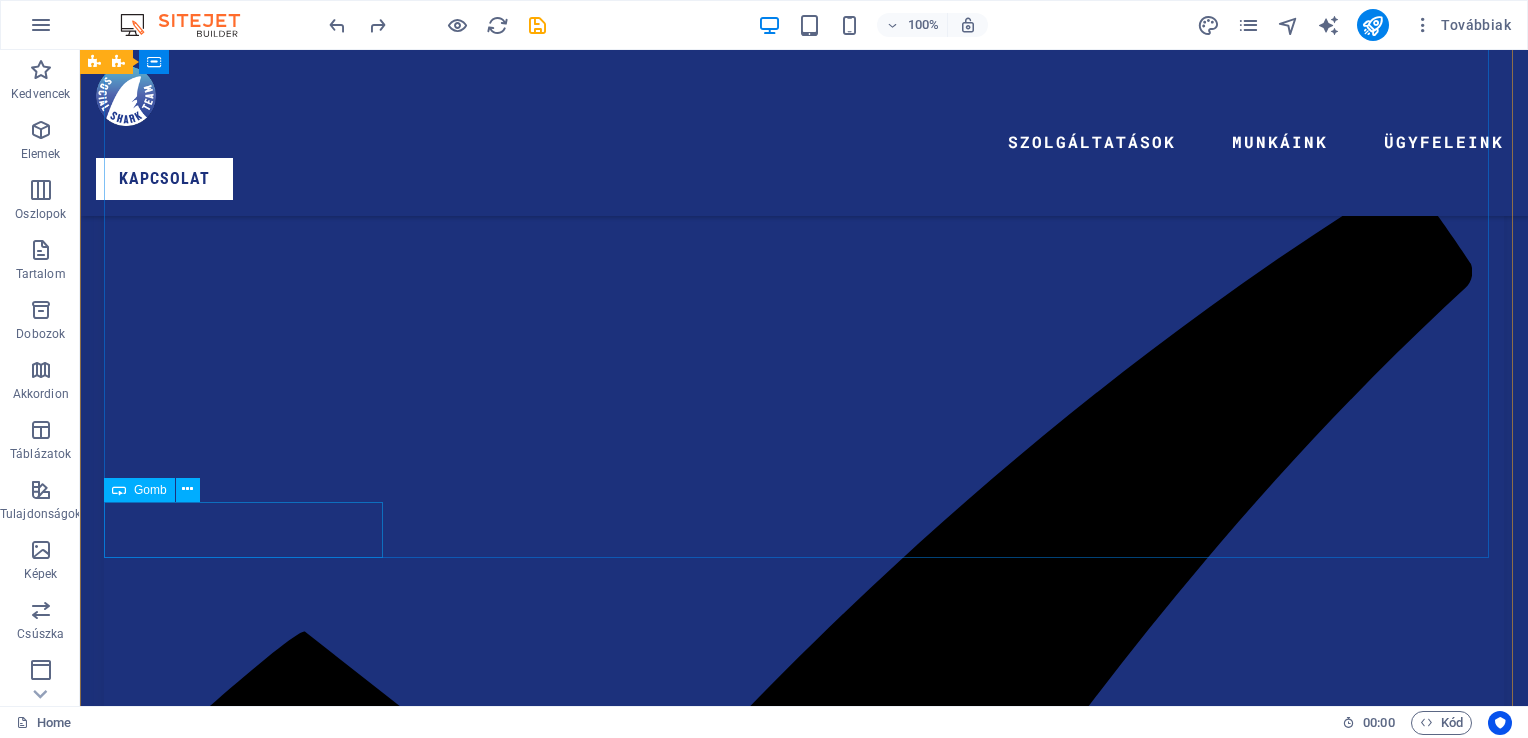 scroll, scrollTop: 6967, scrollLeft: 0, axis: vertical 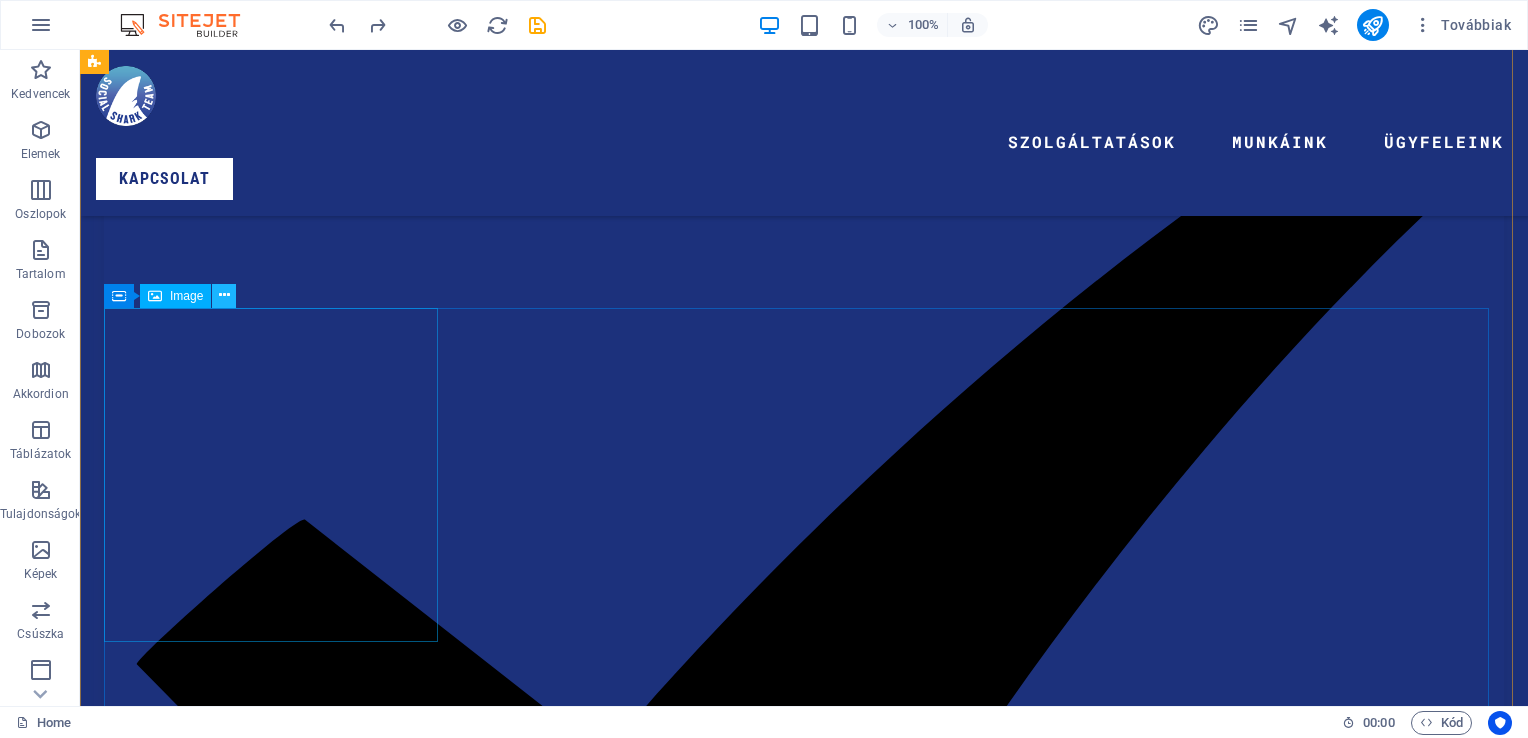click at bounding box center (224, 296) 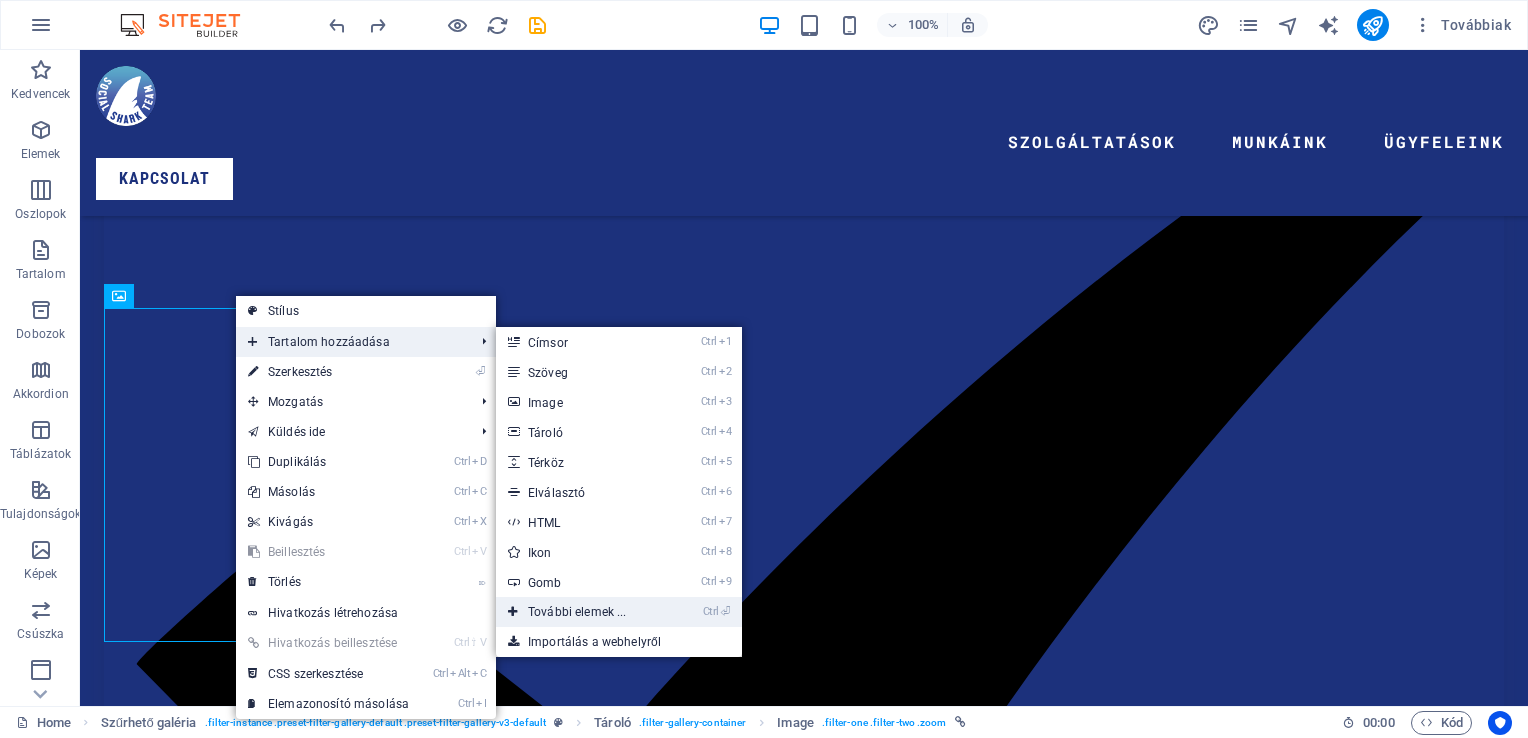 click on "Ctrl ⏎  További elemek ..." at bounding box center (581, 612) 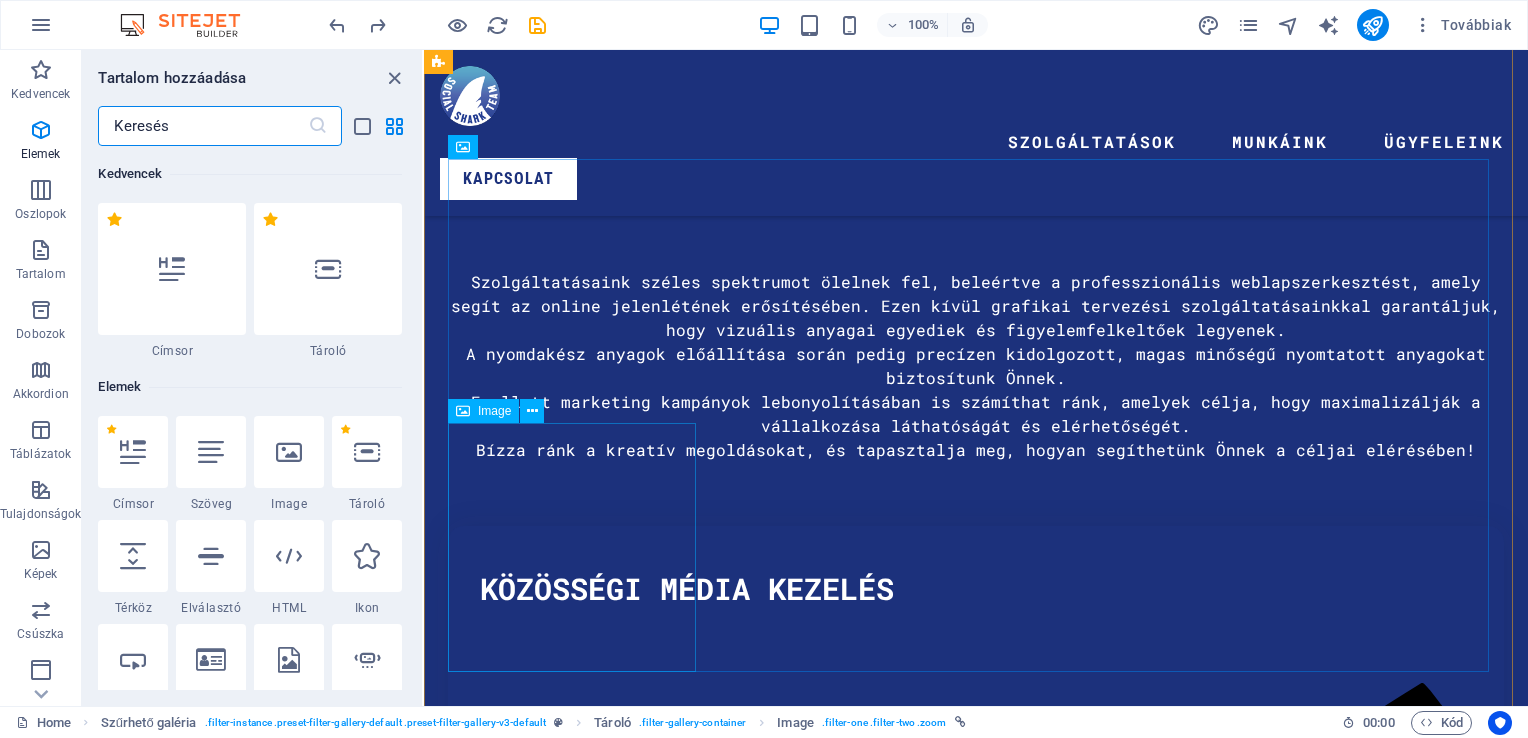 scroll, scrollTop: 8317, scrollLeft: 0, axis: vertical 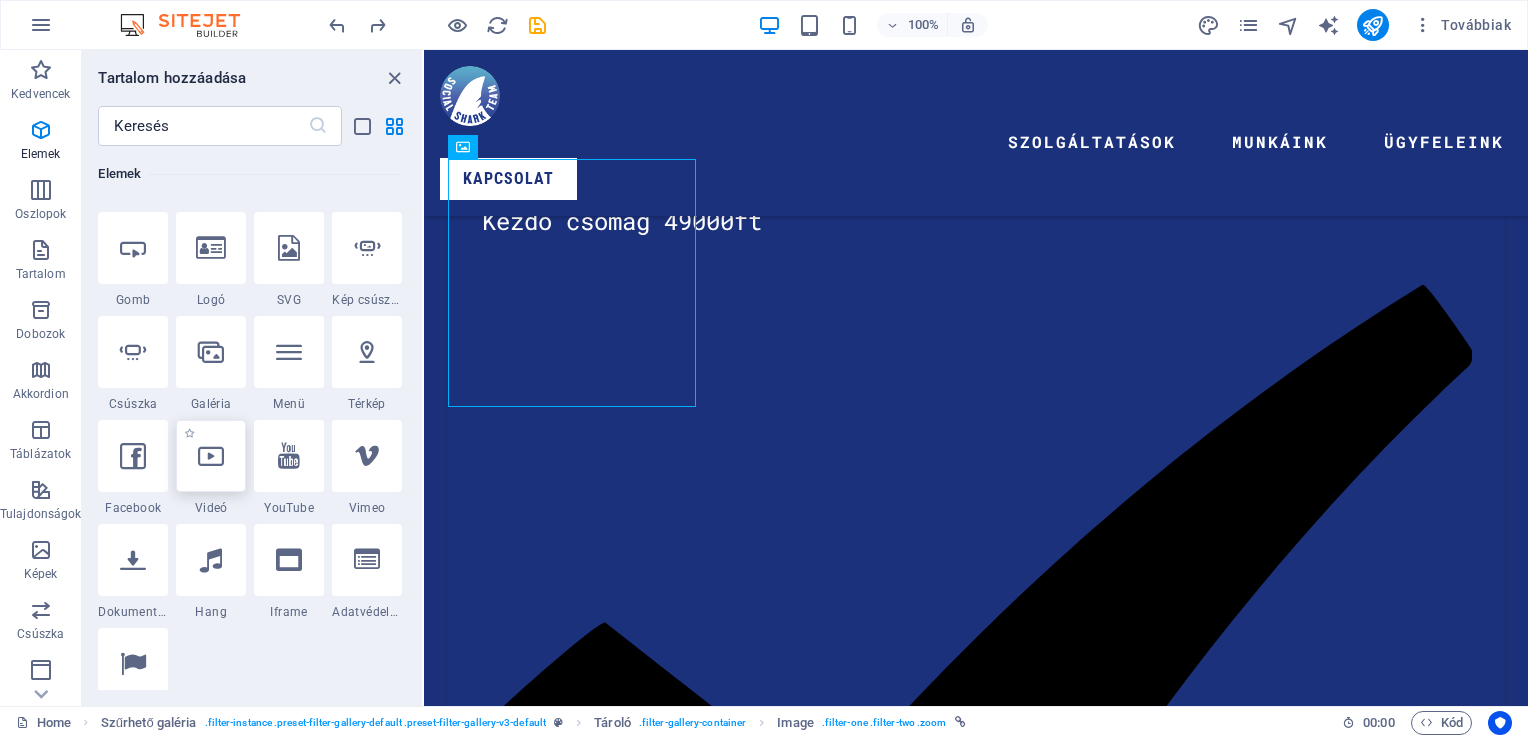click at bounding box center [211, 456] 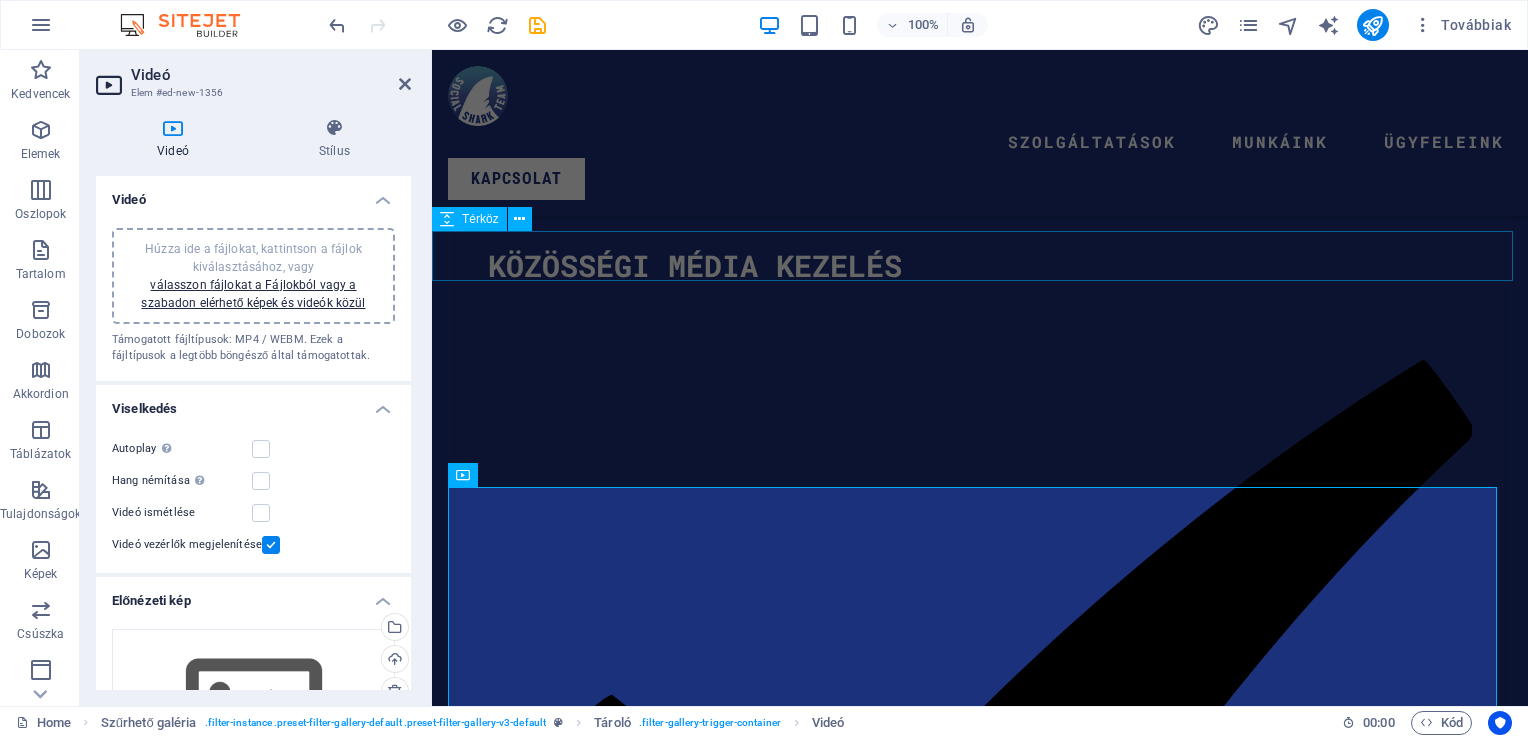 scroll, scrollTop: 7376, scrollLeft: 0, axis: vertical 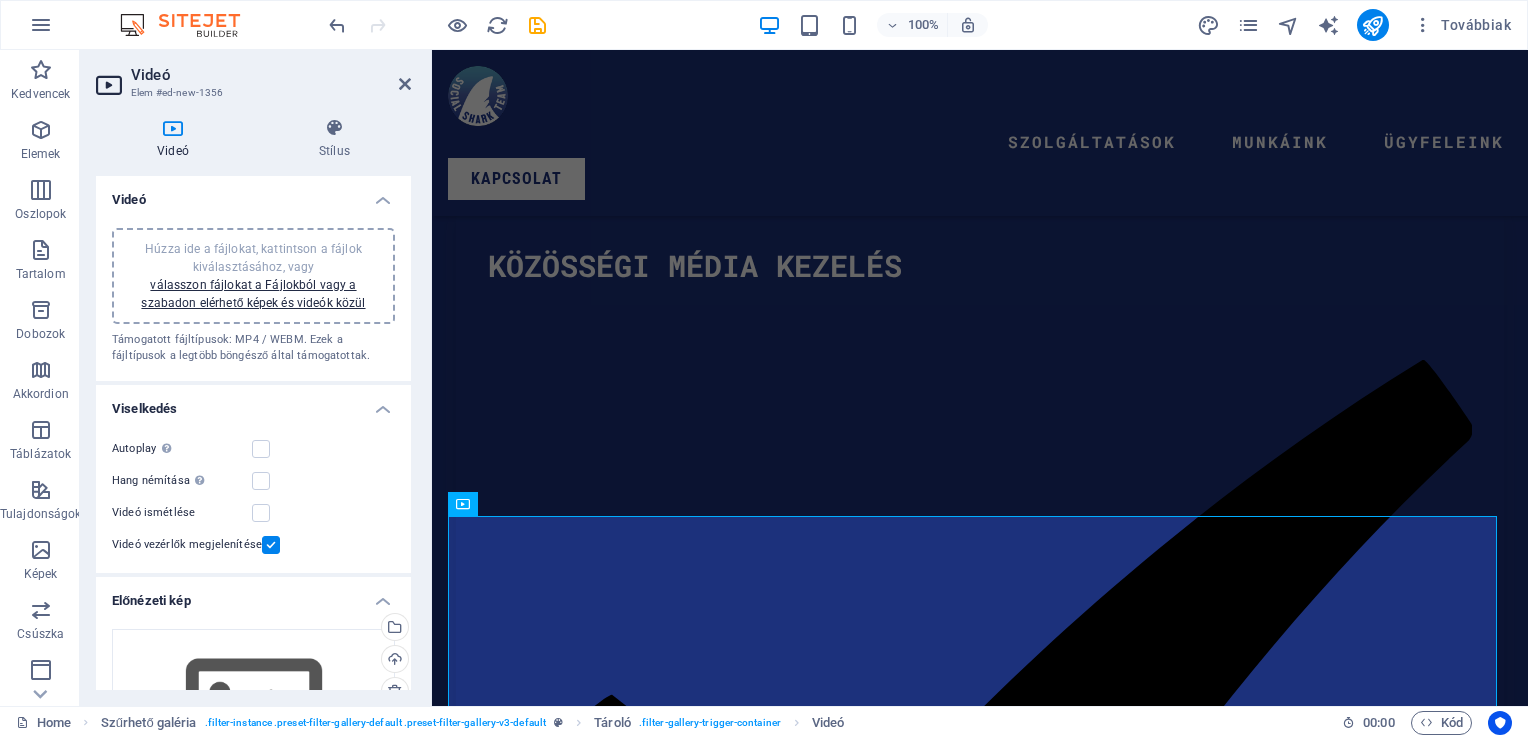 click on "Videó Elem #ed-new-1356 Videó Stílus Videó Húzza ide a fájlokat, kattintson a fájlok kiválasztásához, vagy válasszon fájlokat a Fájlokból vagy a szabadon elérhető képek és videók közül Támogatott fájltípusok: MP4 / WEBM. Ezek a fájltípusok a legtöbb böngésző által támogatottak. Viselkedés Autoplay Az autoplay csak akkor érhető el, ha a némítás be van jelölve Hang némítása Az autoplay csak akkor érhető el, ha a hang némítva van Videó ismétlése Videó vezérlők megjelenítése Előnézeti kép Húzza ide a fájlokat, kattintson a fájlok kiválasztásához, vagy válasszon fájlokat a Fájlokból vagy a szabadon elérhető képek és videók közül Válasszon fájlokat a fájlkezelőből, a szabadon elérhető képek közül, vagy töltsön fel fájlokat Feltöltés Töltse fel azt a képet, amely szolgál előnézetként. Csak akkor jelenik meg, ha az autoplay ki van kapcsolva. Igazítás Balra igazítva Középre igazítva Jobbra igazítva Méret Szélesség" at bounding box center (256, 378) 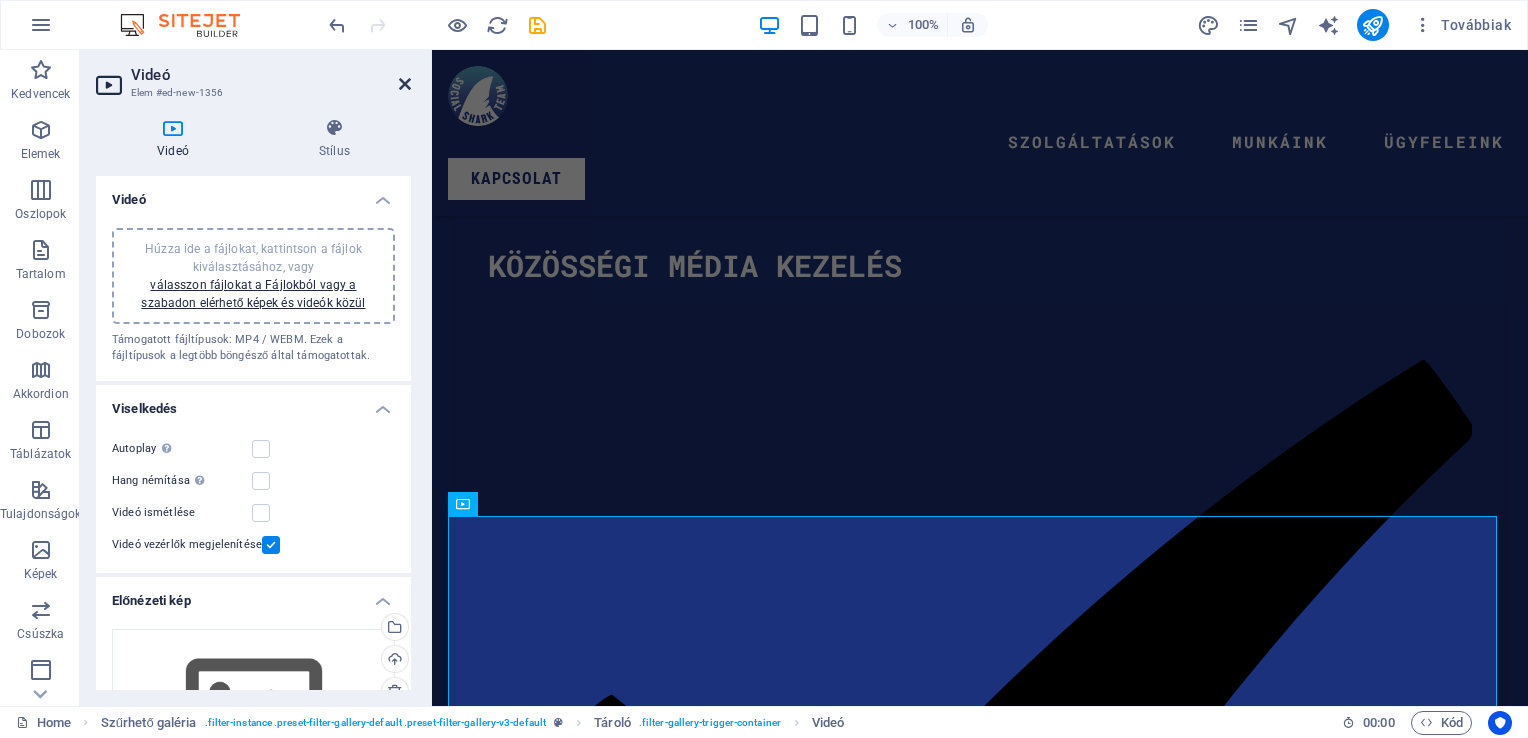 click at bounding box center [405, 84] 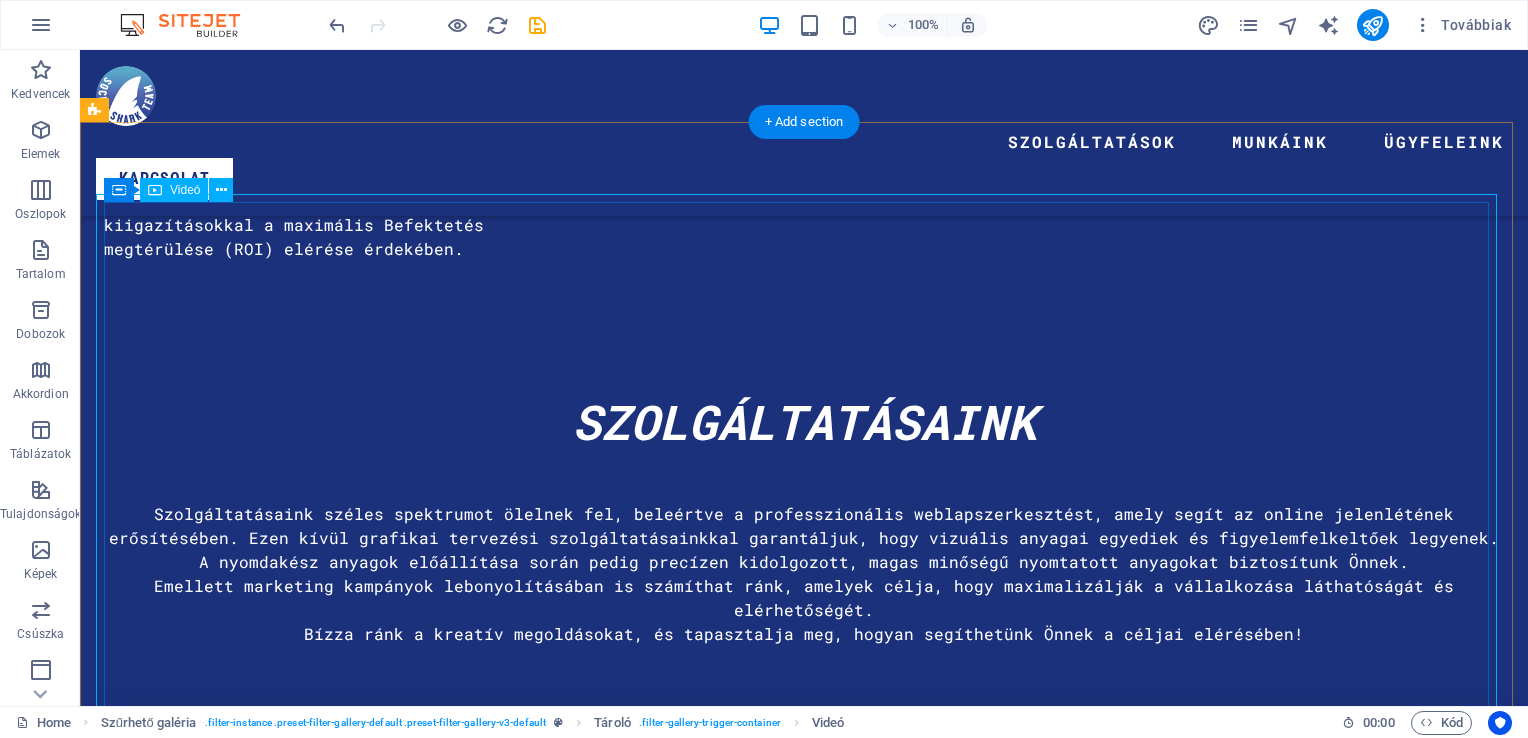 scroll, scrollTop: 6302, scrollLeft: 0, axis: vertical 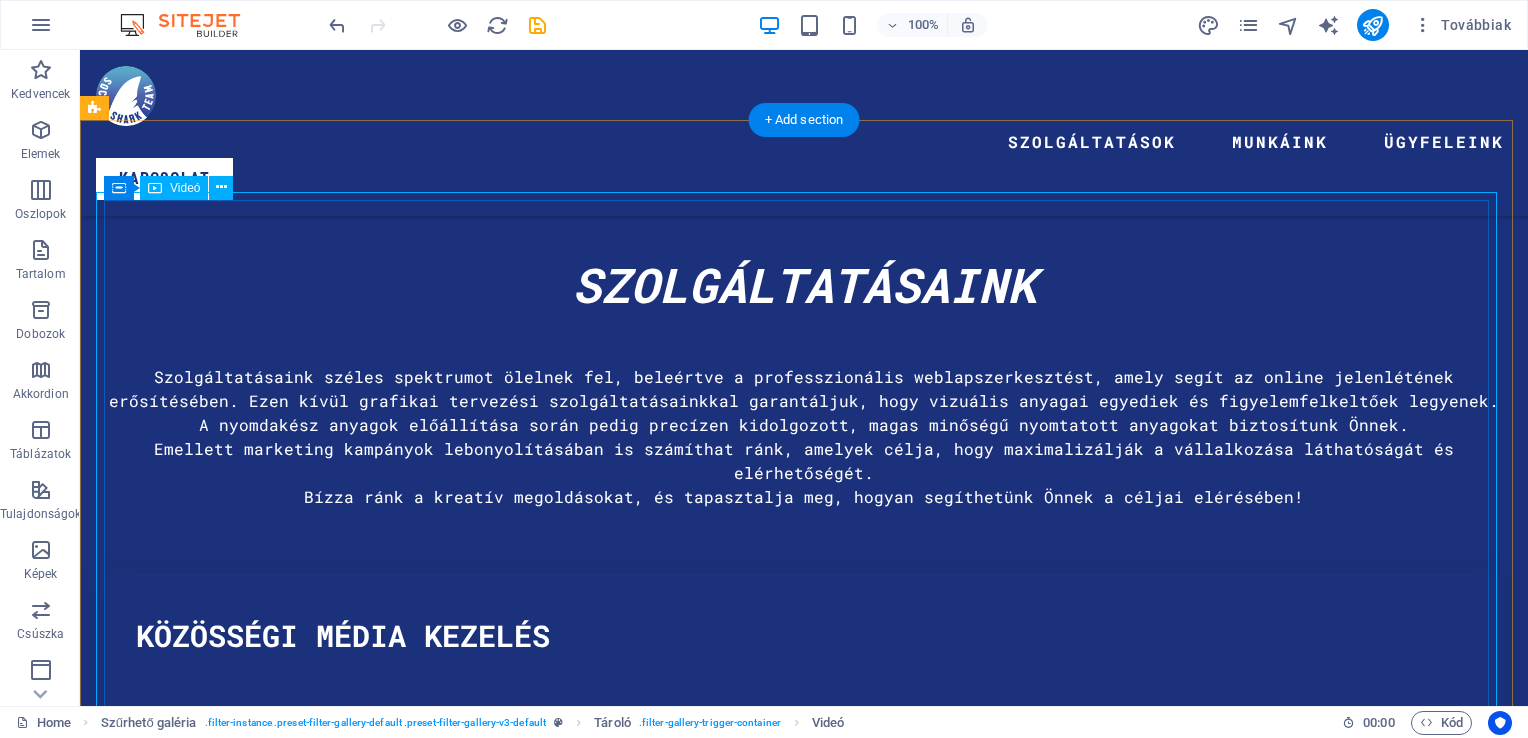 click at bounding box center (804, 15938) 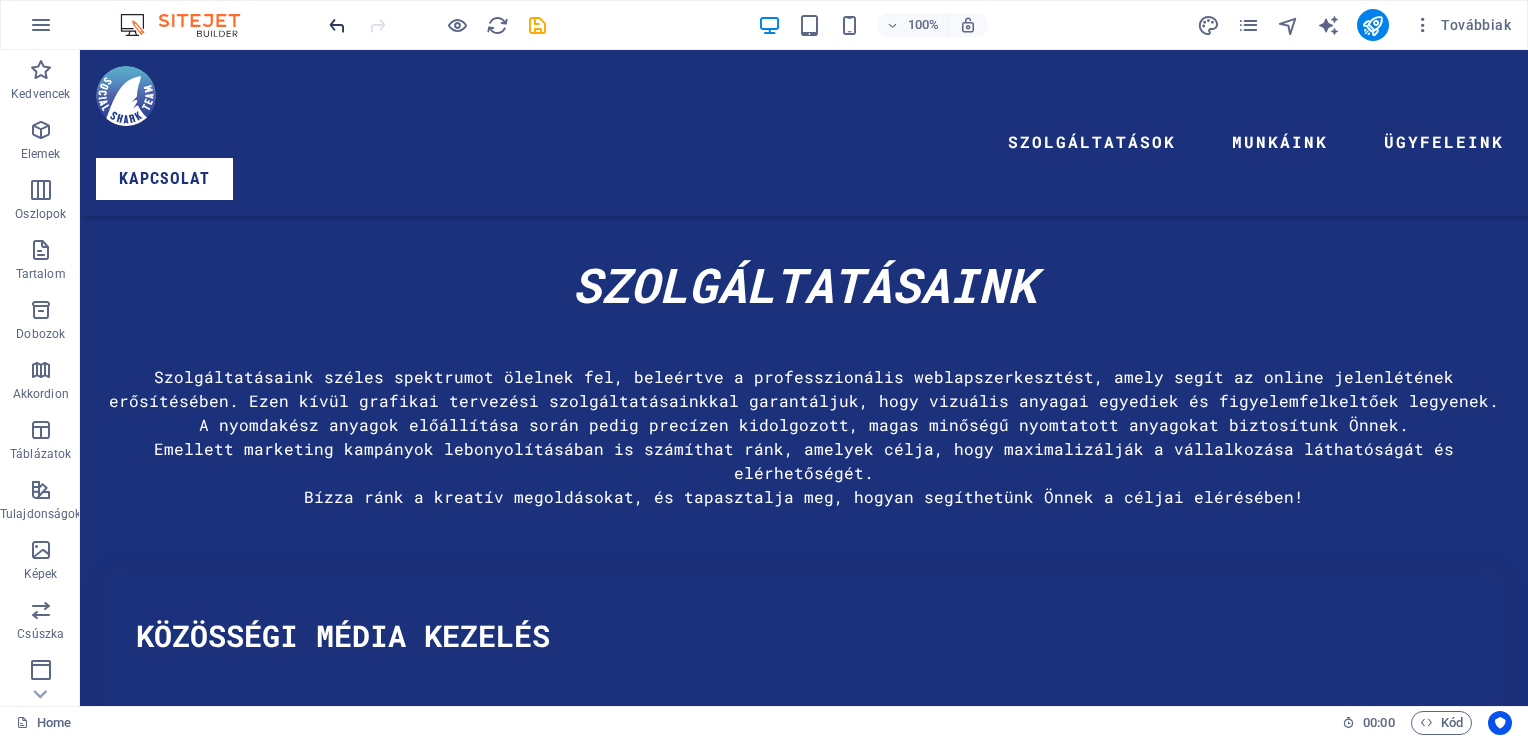 click at bounding box center [337, 25] 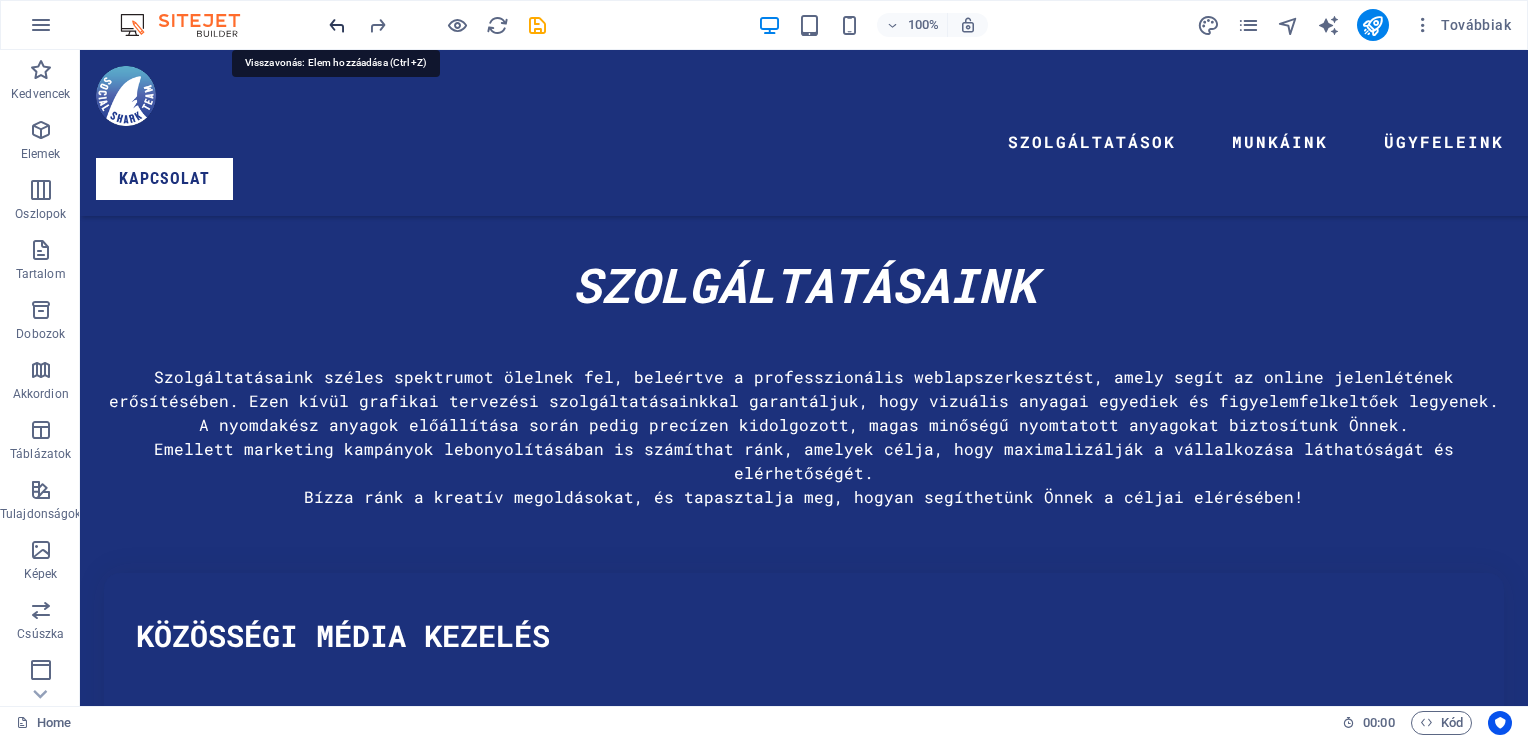 click at bounding box center (337, 25) 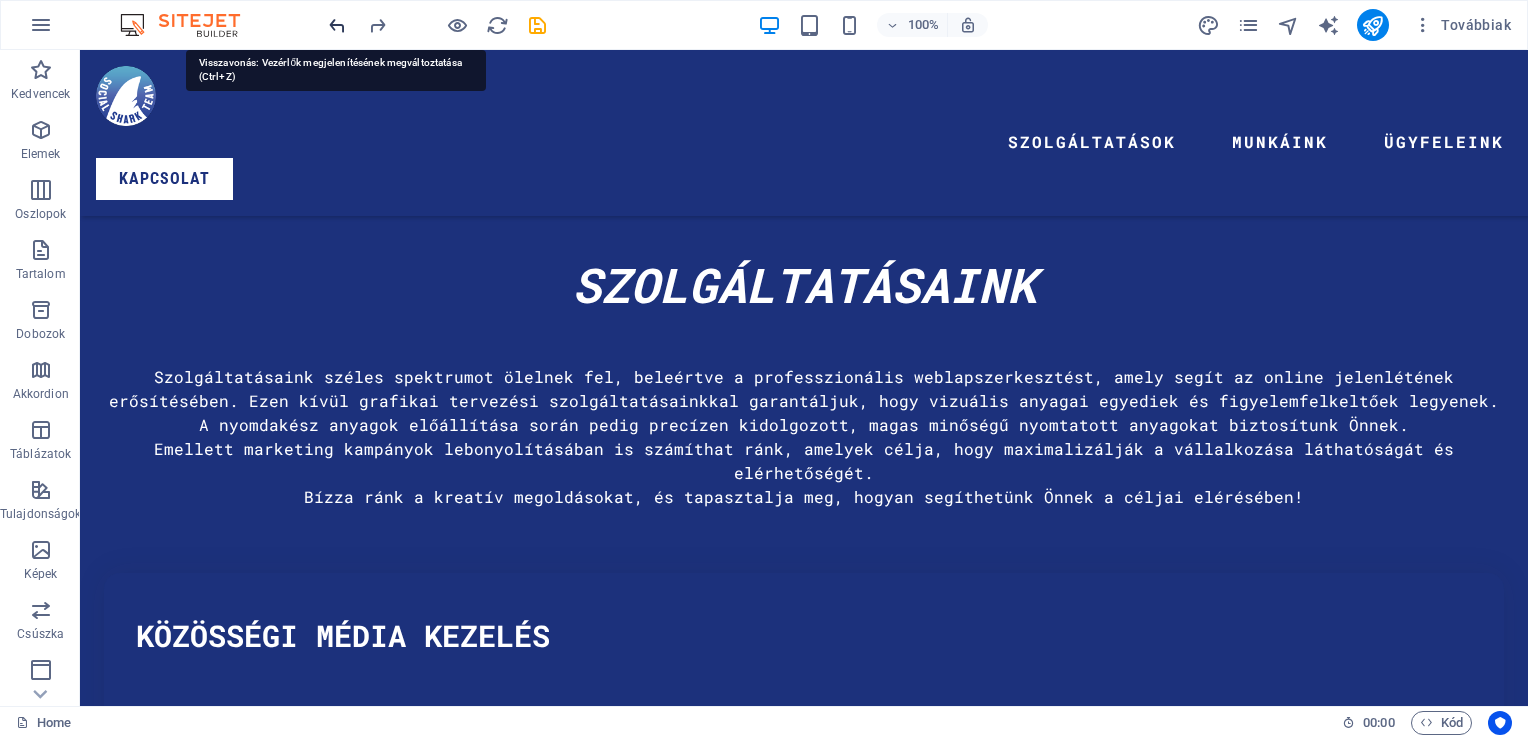 click at bounding box center (337, 25) 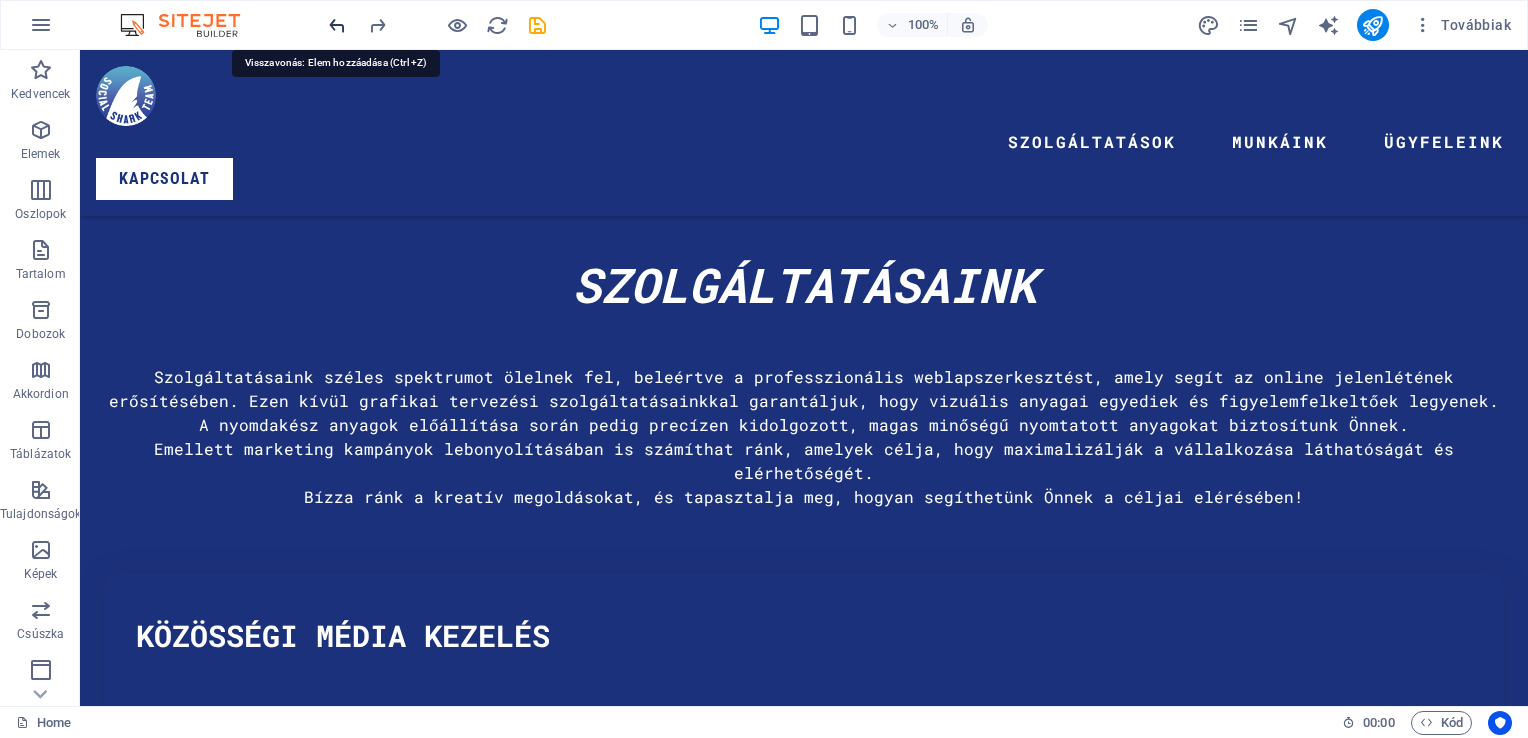 click at bounding box center [337, 25] 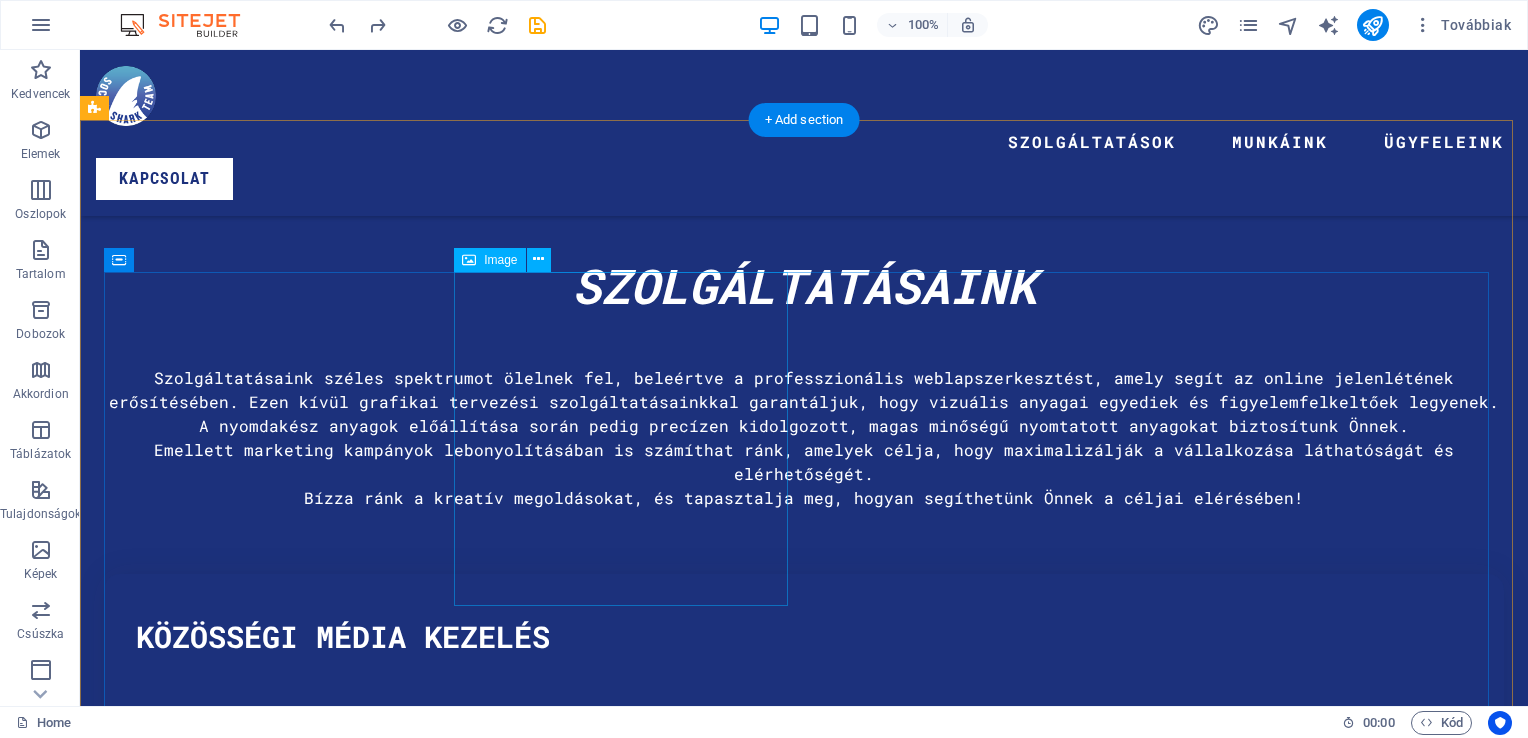 scroll, scrollTop: 6302, scrollLeft: 0, axis: vertical 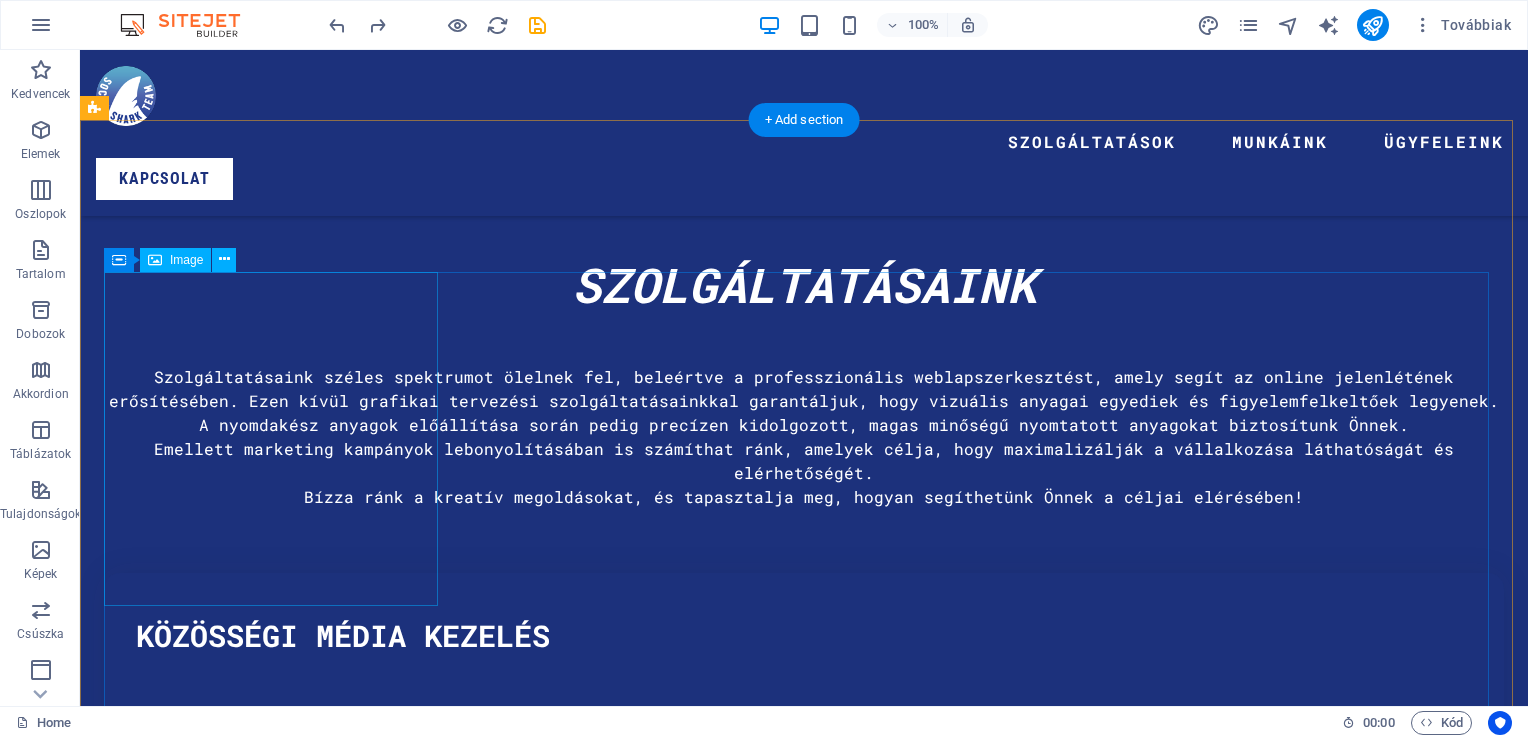 click at bounding box center [273, 16089] 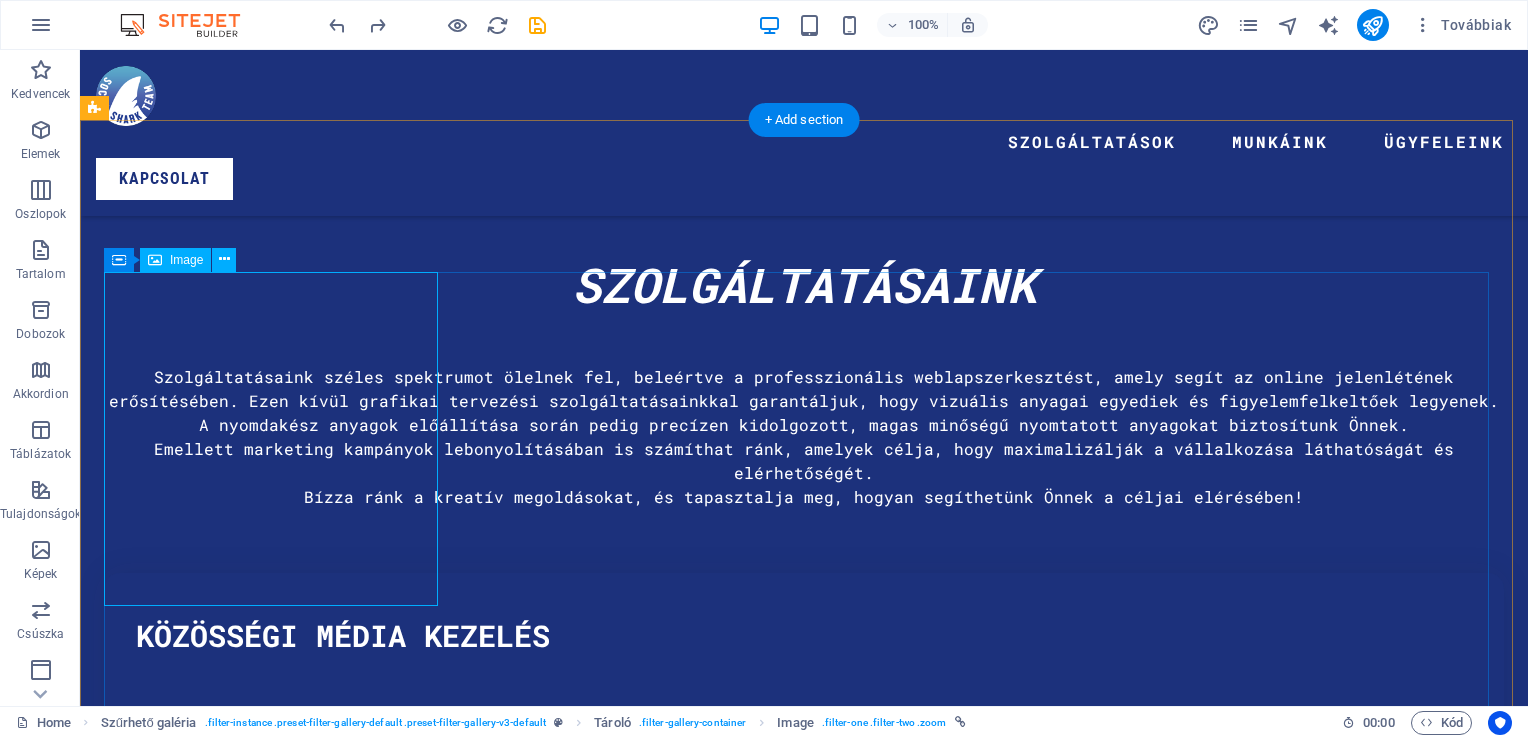 click at bounding box center (273, 16089) 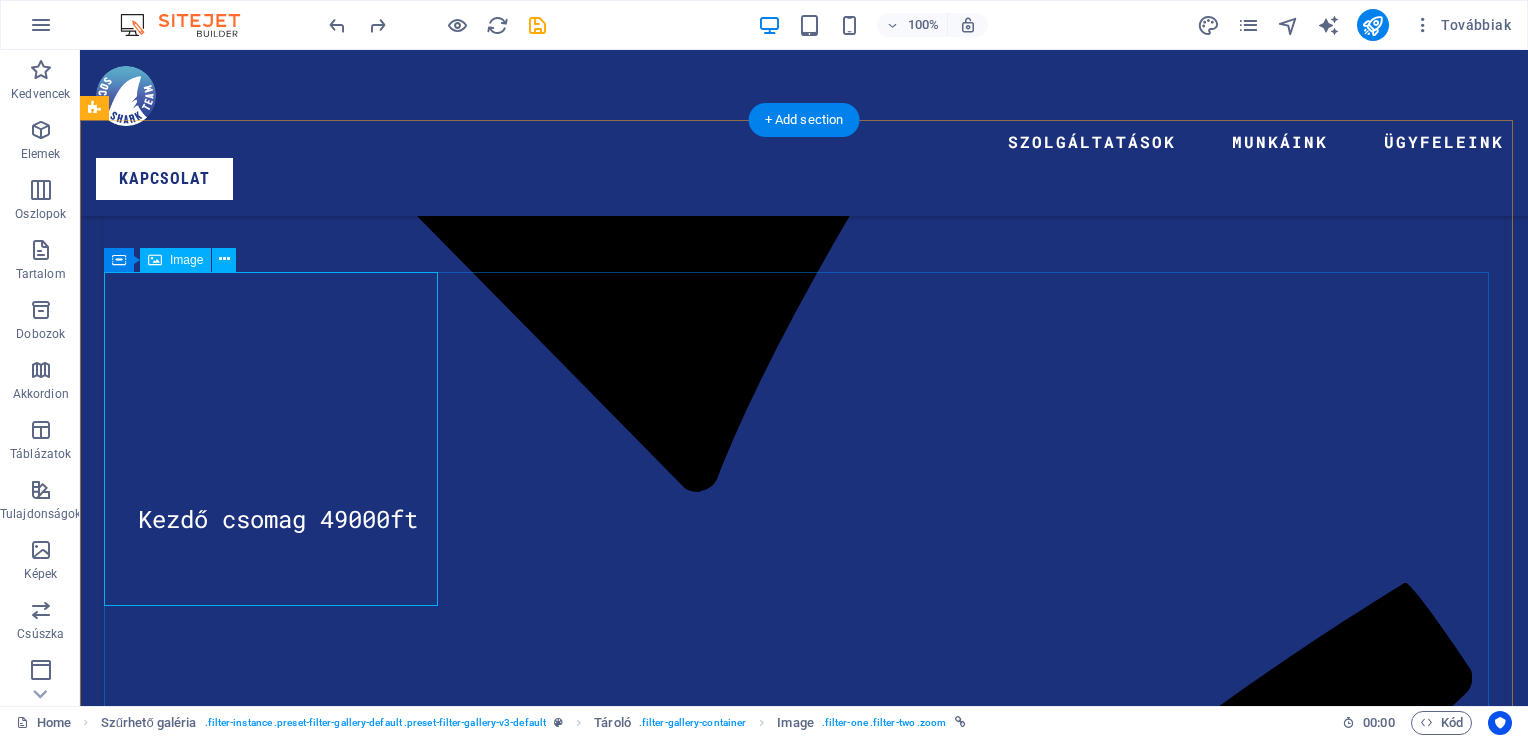 select on "%" 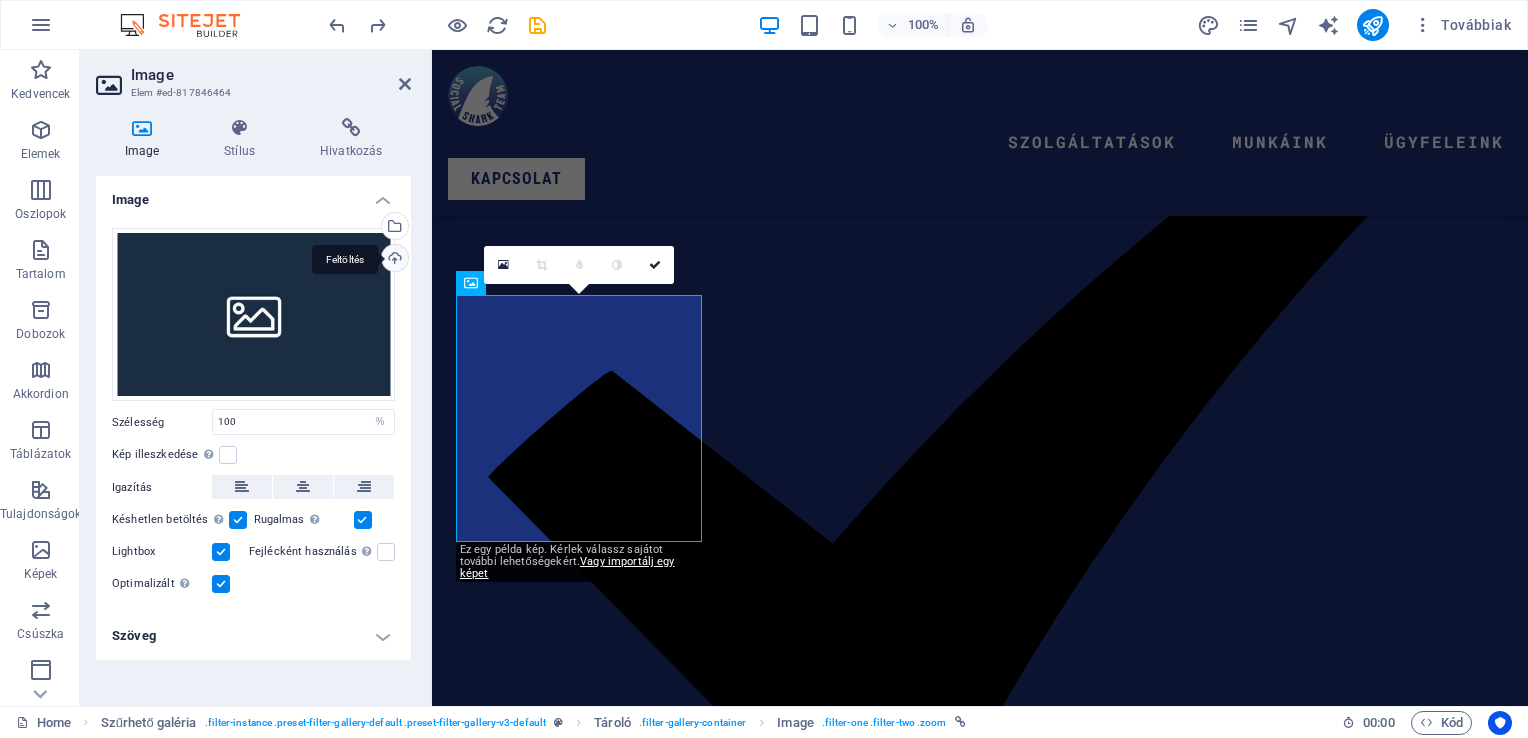 click on "Feltöltés" at bounding box center [393, 260] 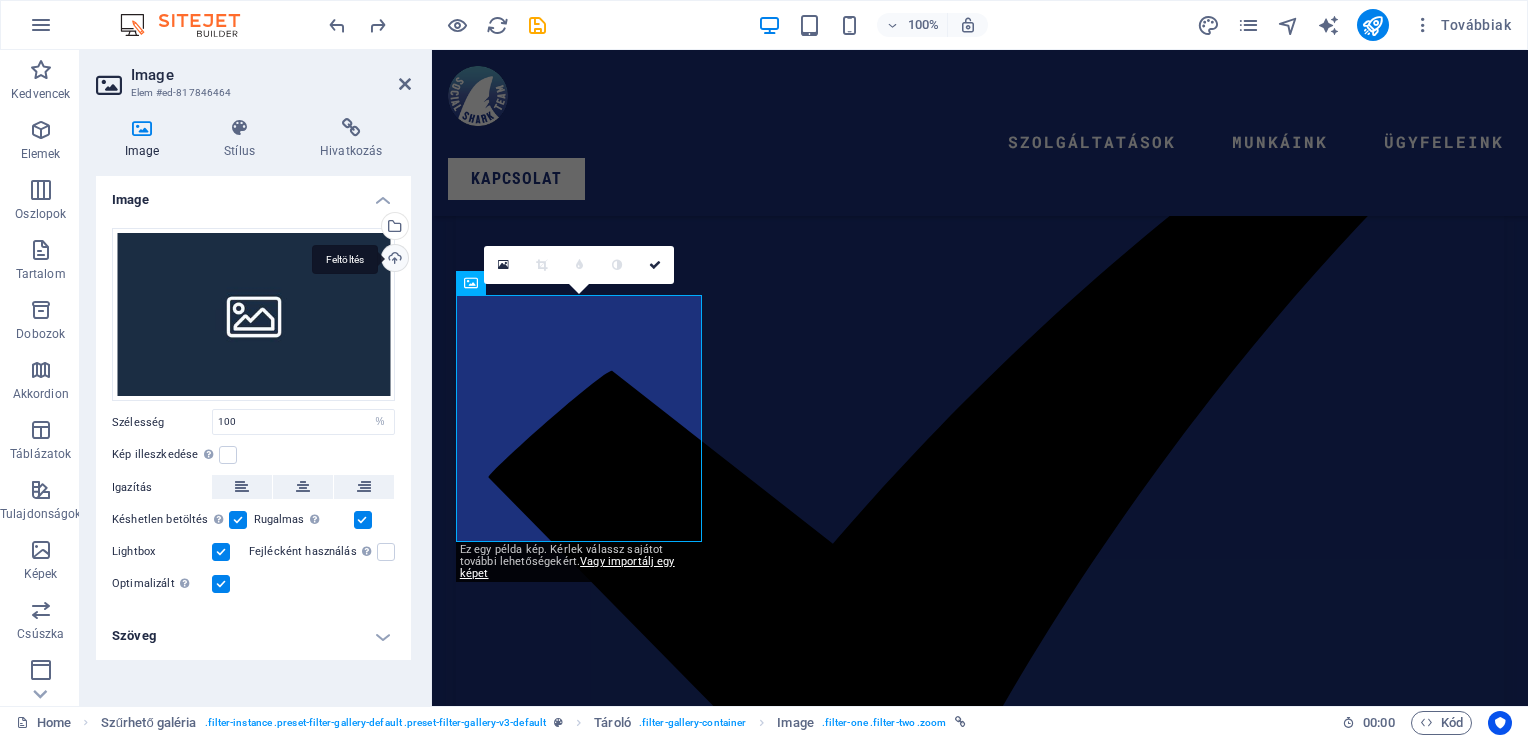 click on "Feltöltés" at bounding box center (393, 260) 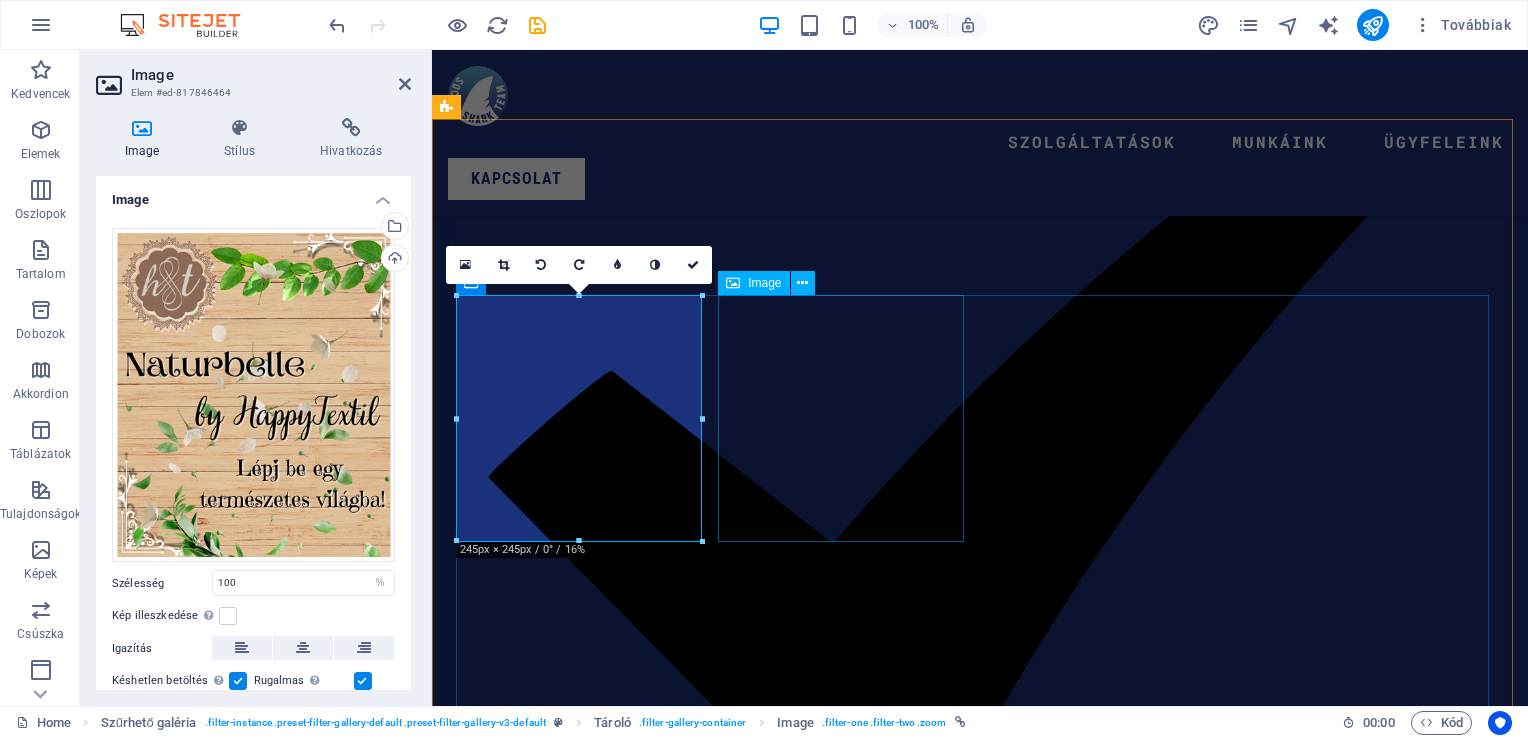 click at bounding box center (581, 13136) 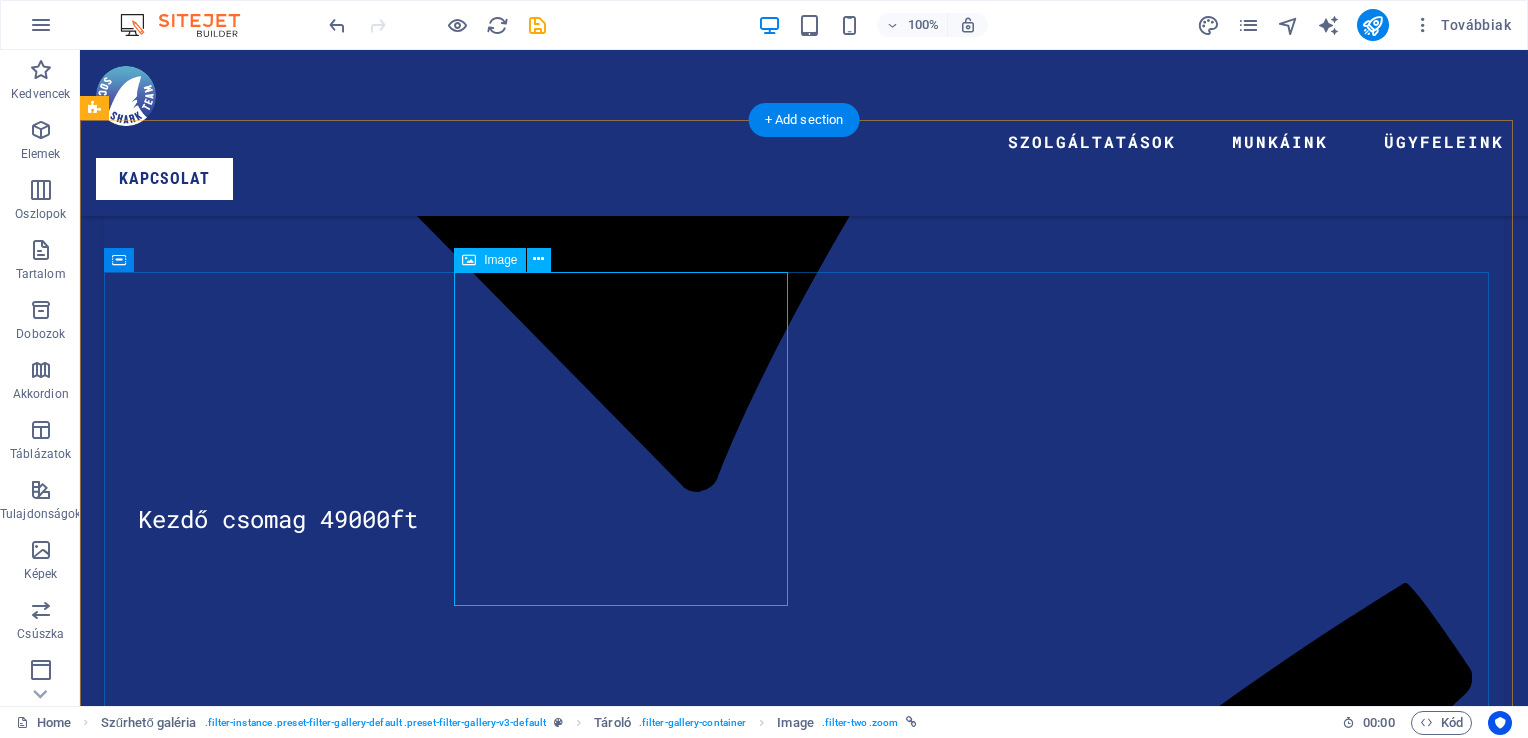 scroll, scrollTop: 6302, scrollLeft: 0, axis: vertical 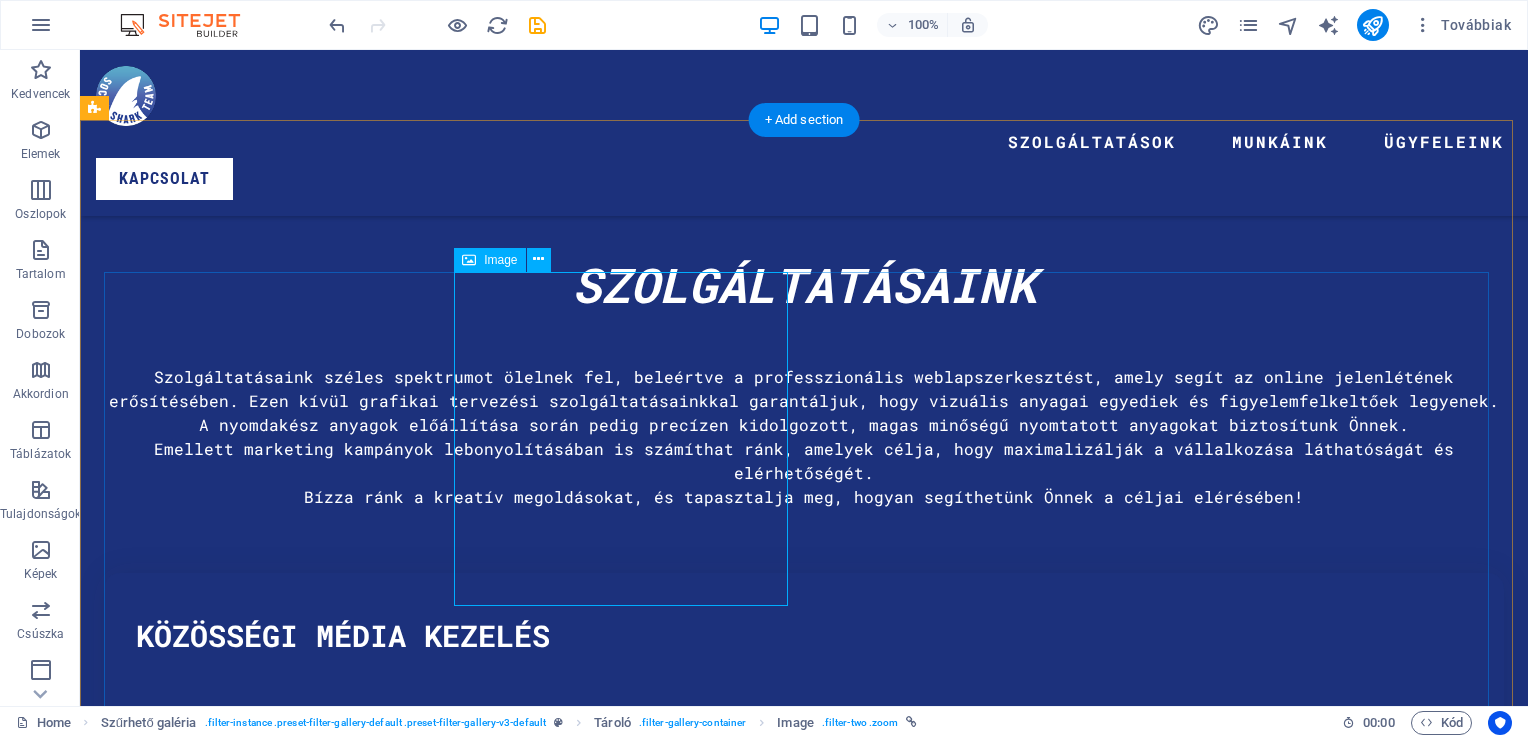 click at bounding box center (273, 16435) 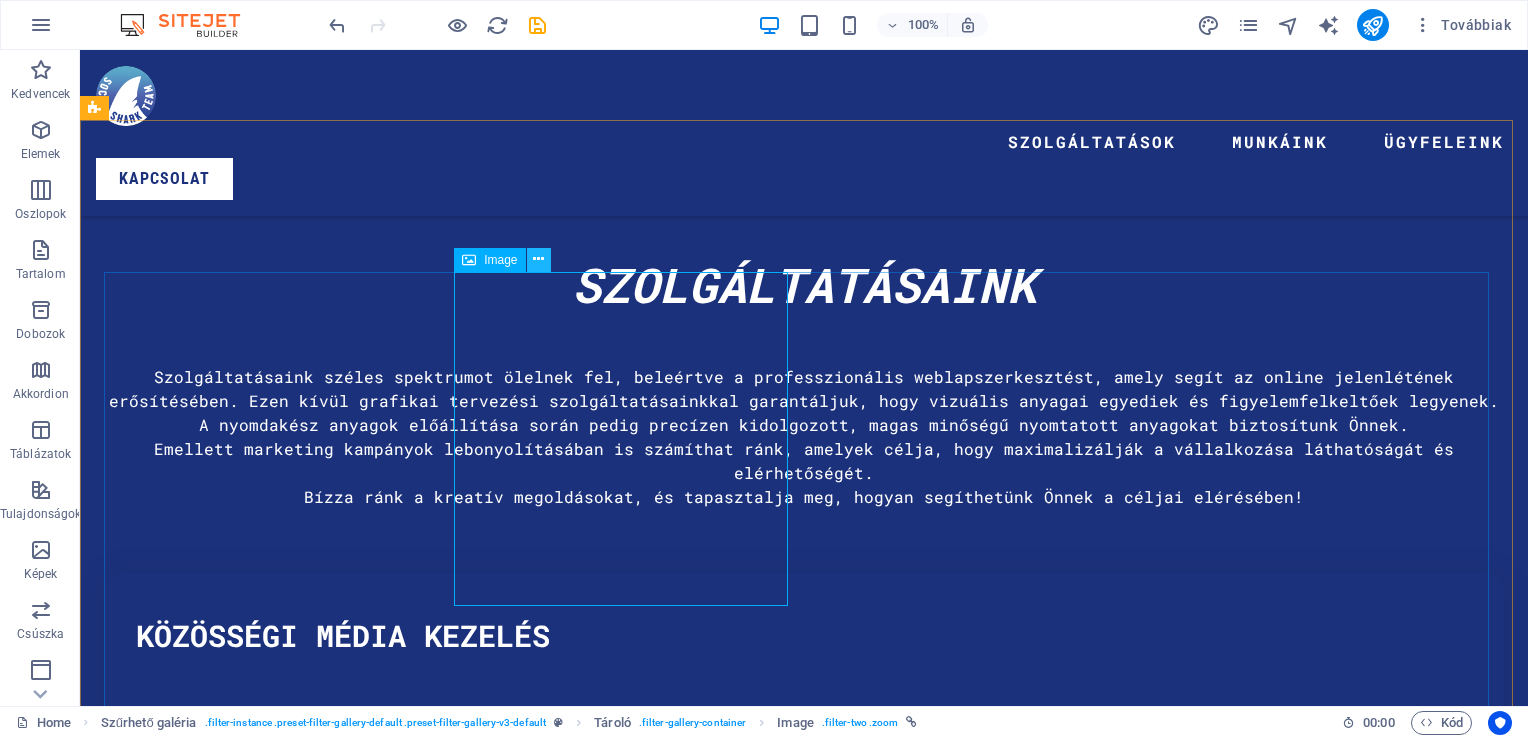 click at bounding box center [539, 260] 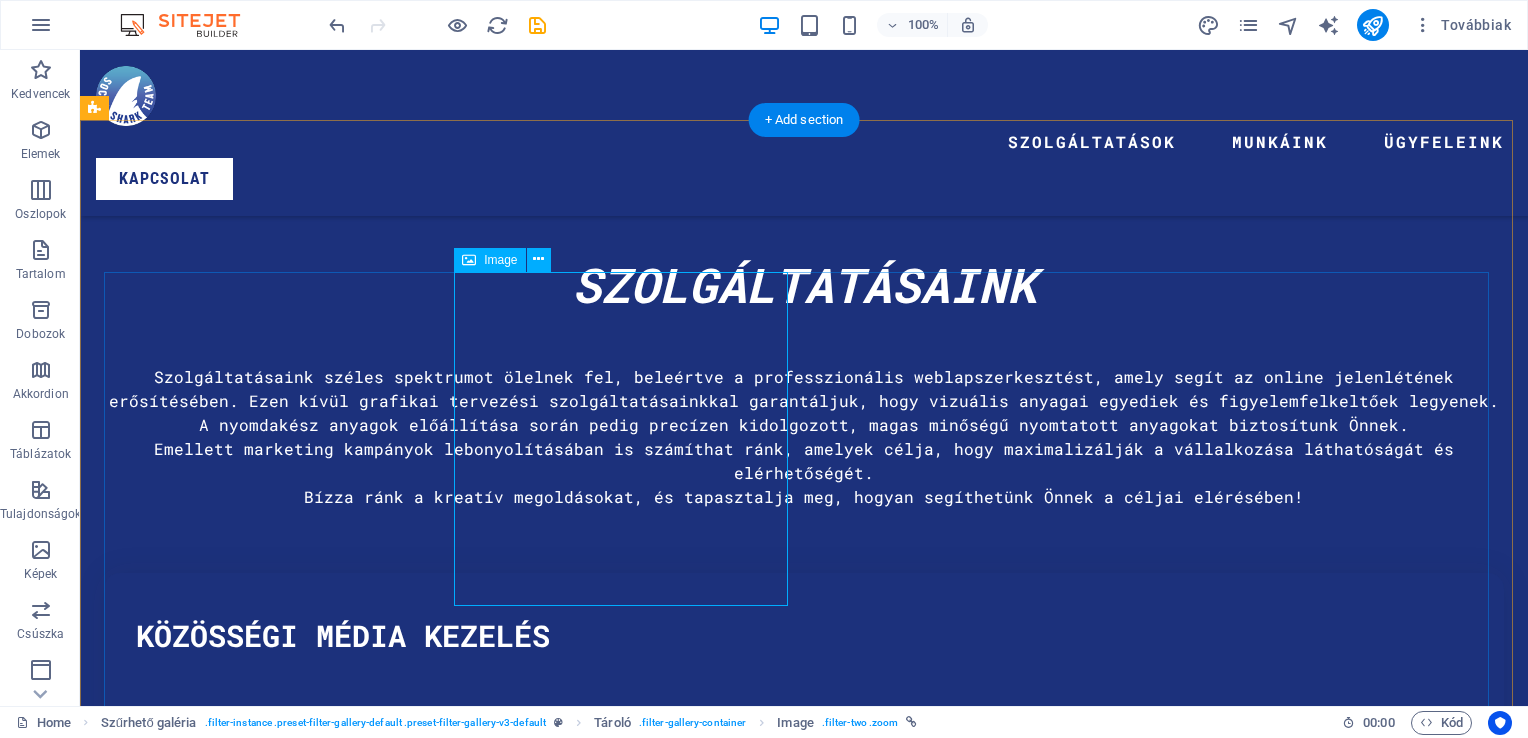 click at bounding box center (273, 16435) 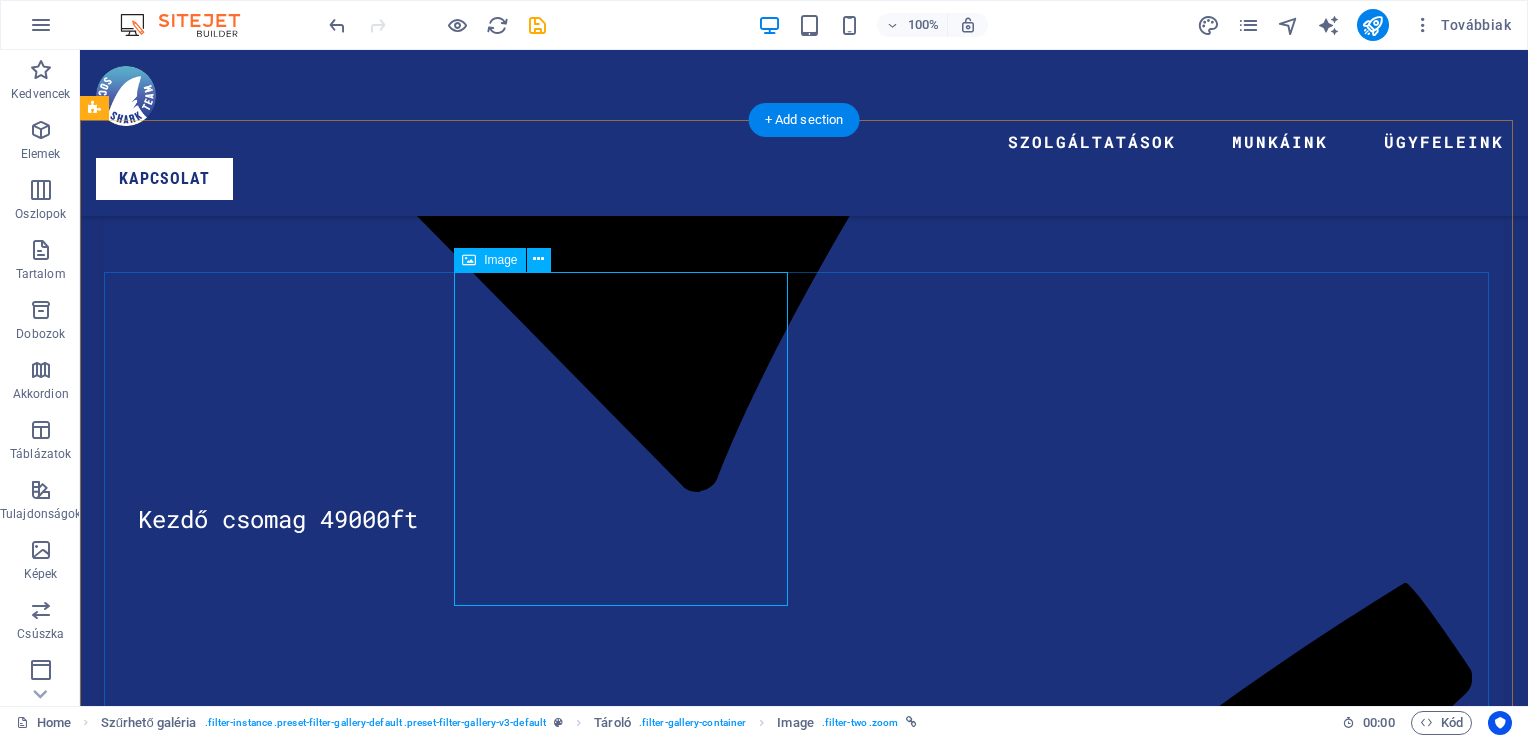 select on "%" 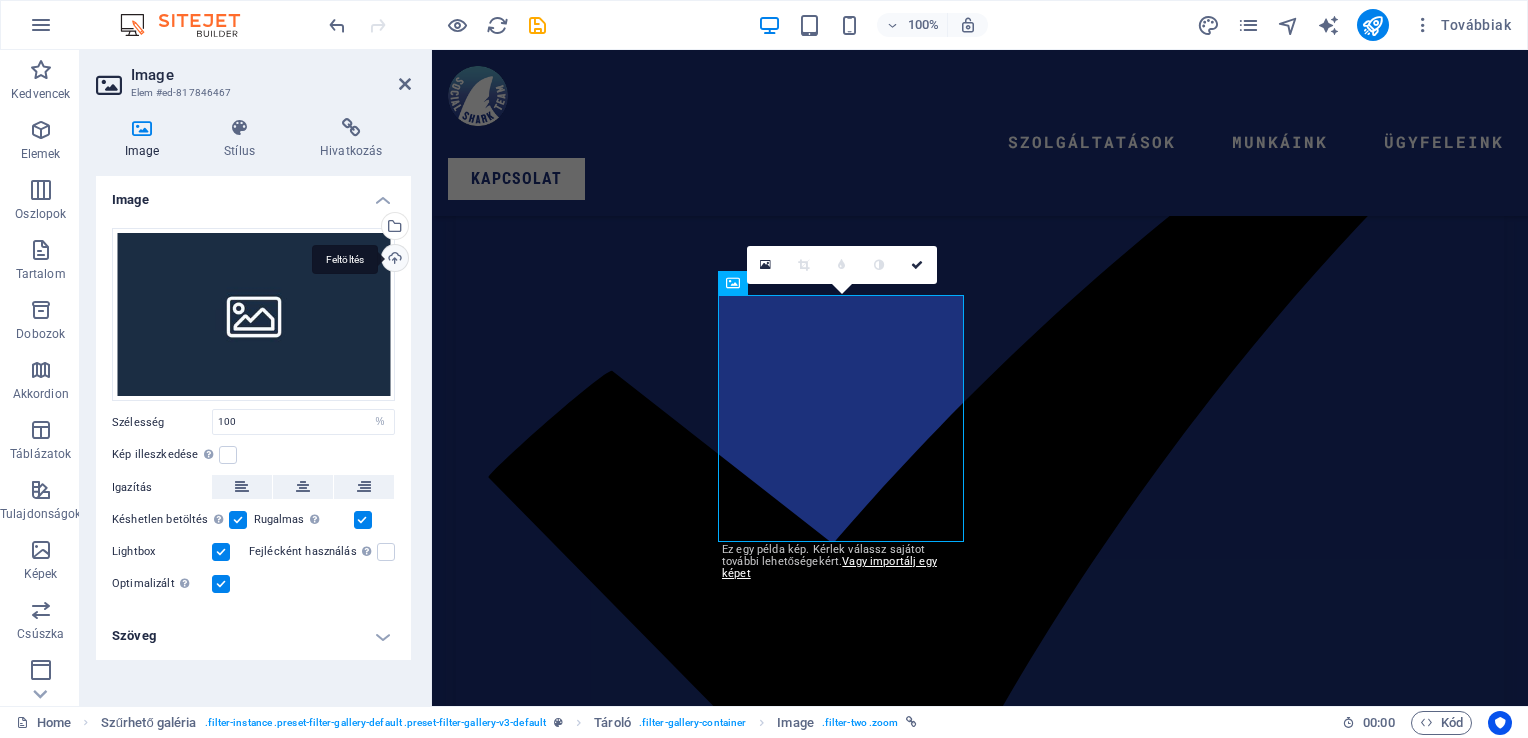 click on "Feltöltés" at bounding box center (393, 260) 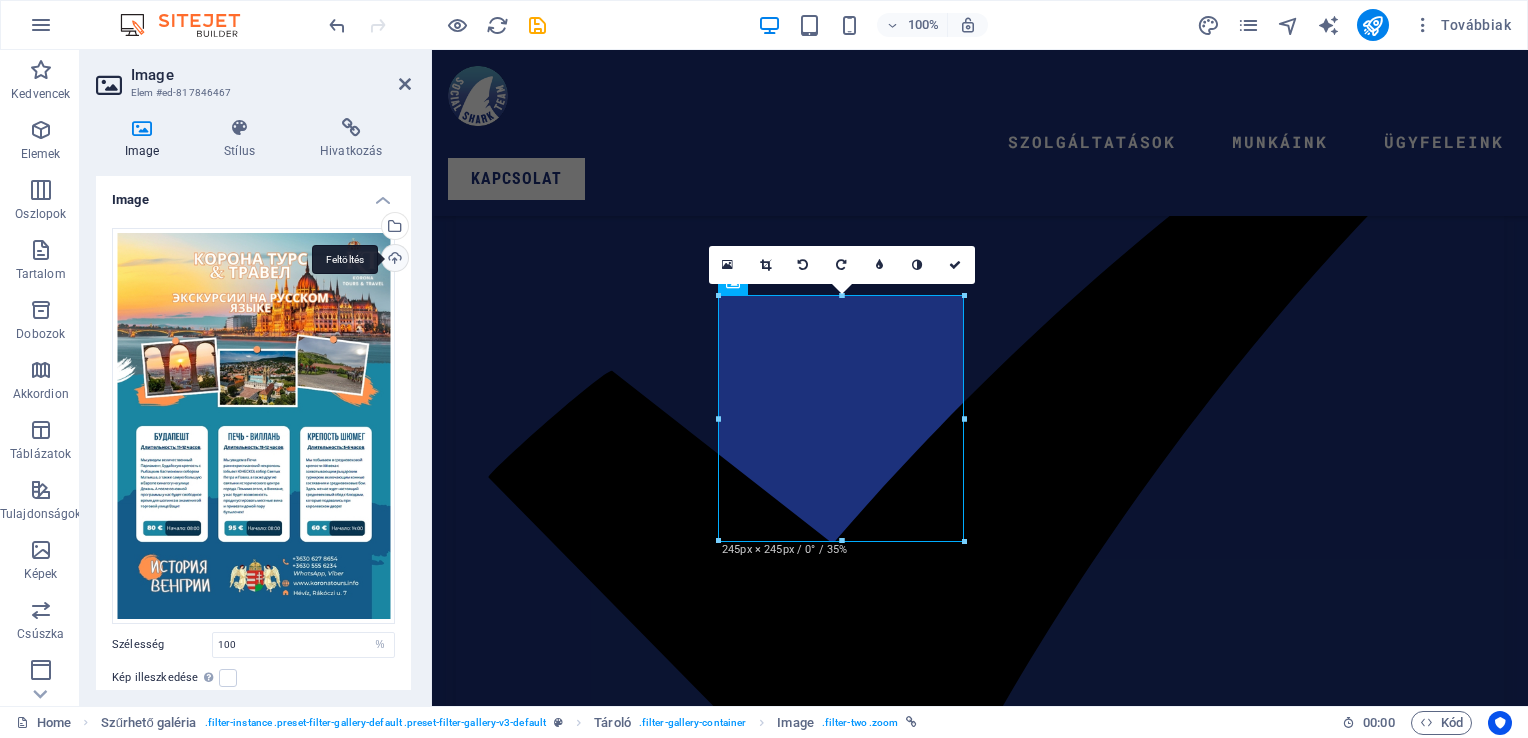 click on "Feltöltés" at bounding box center [393, 260] 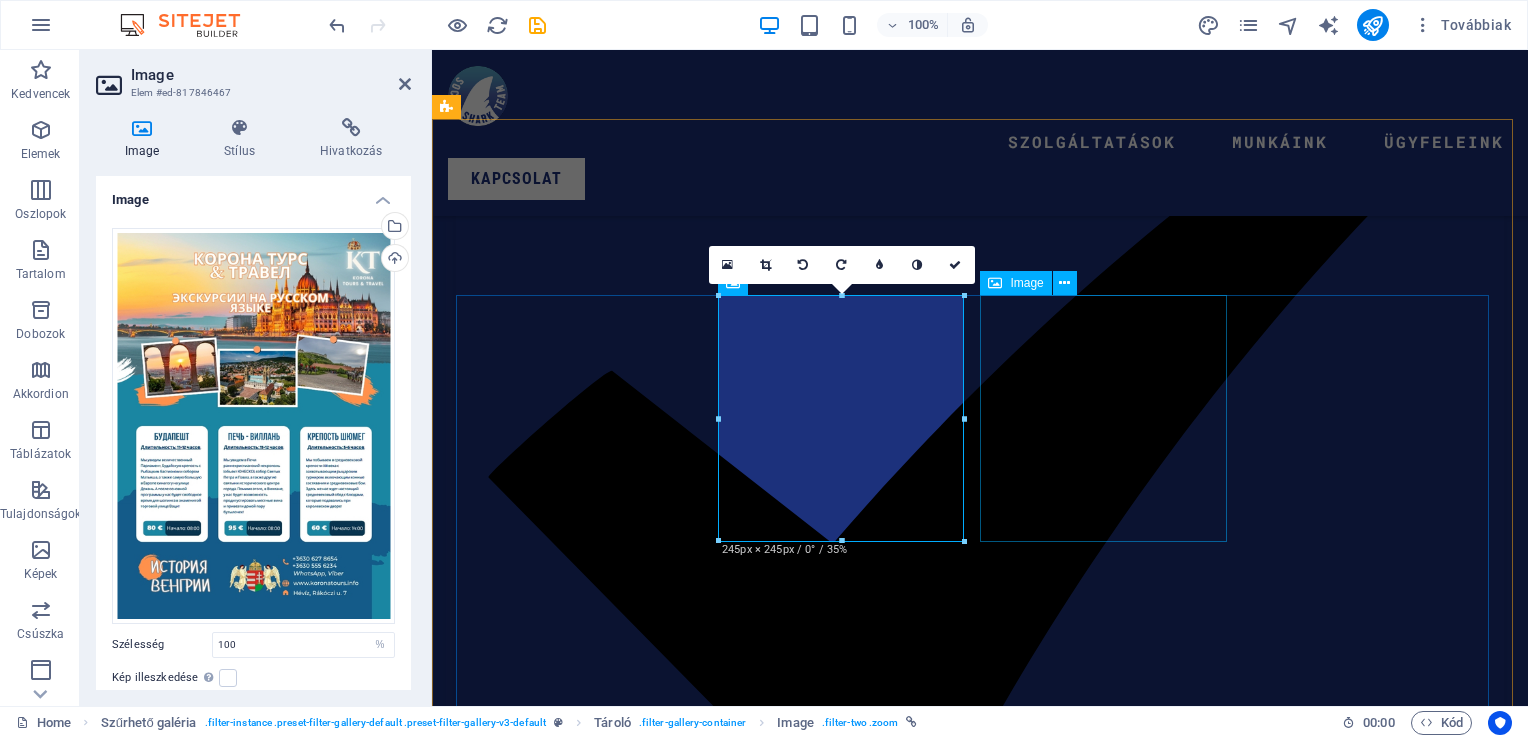 click at bounding box center (581, 13394) 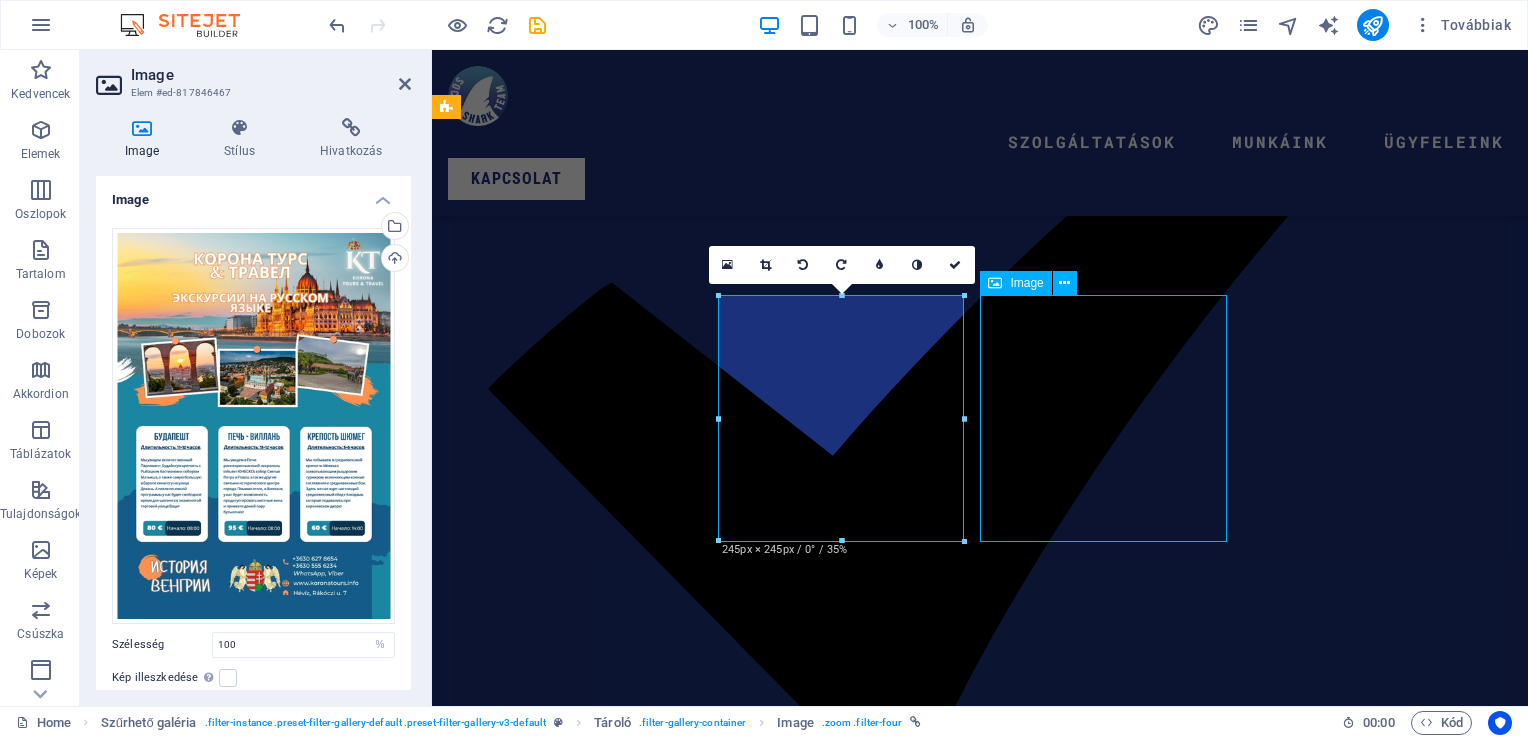 scroll, scrollTop: 6302, scrollLeft: 0, axis: vertical 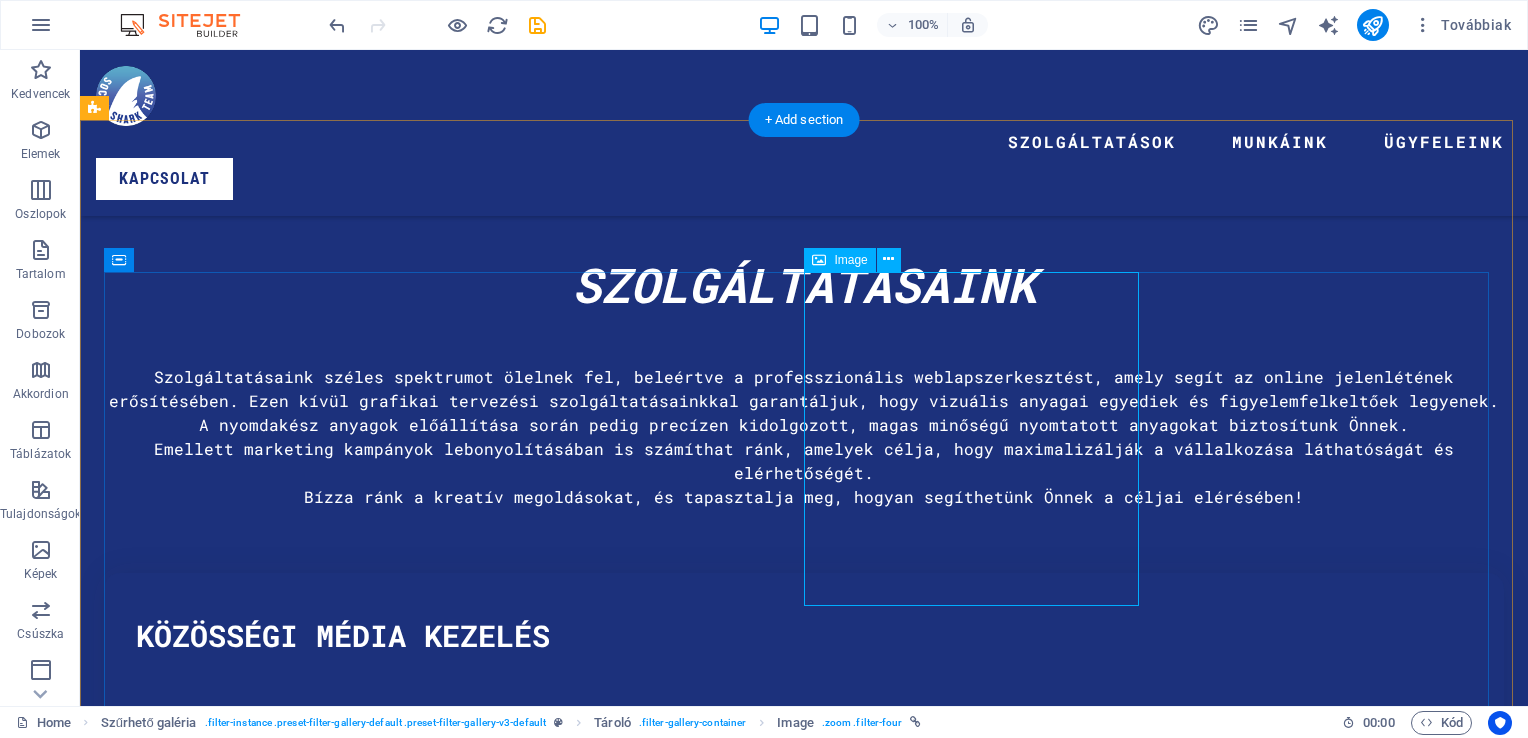 click at bounding box center [273, 16781] 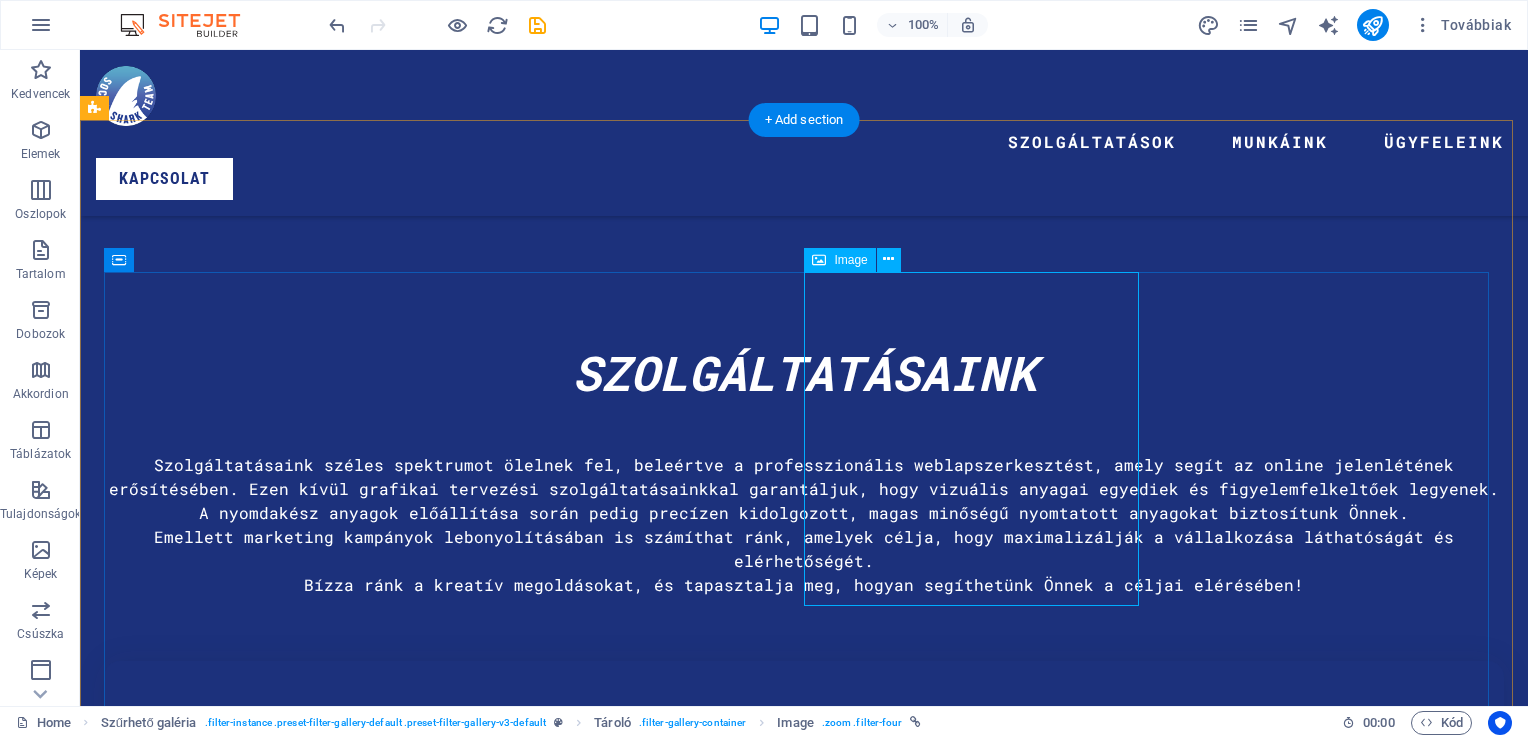 scroll, scrollTop: 7700, scrollLeft: 0, axis: vertical 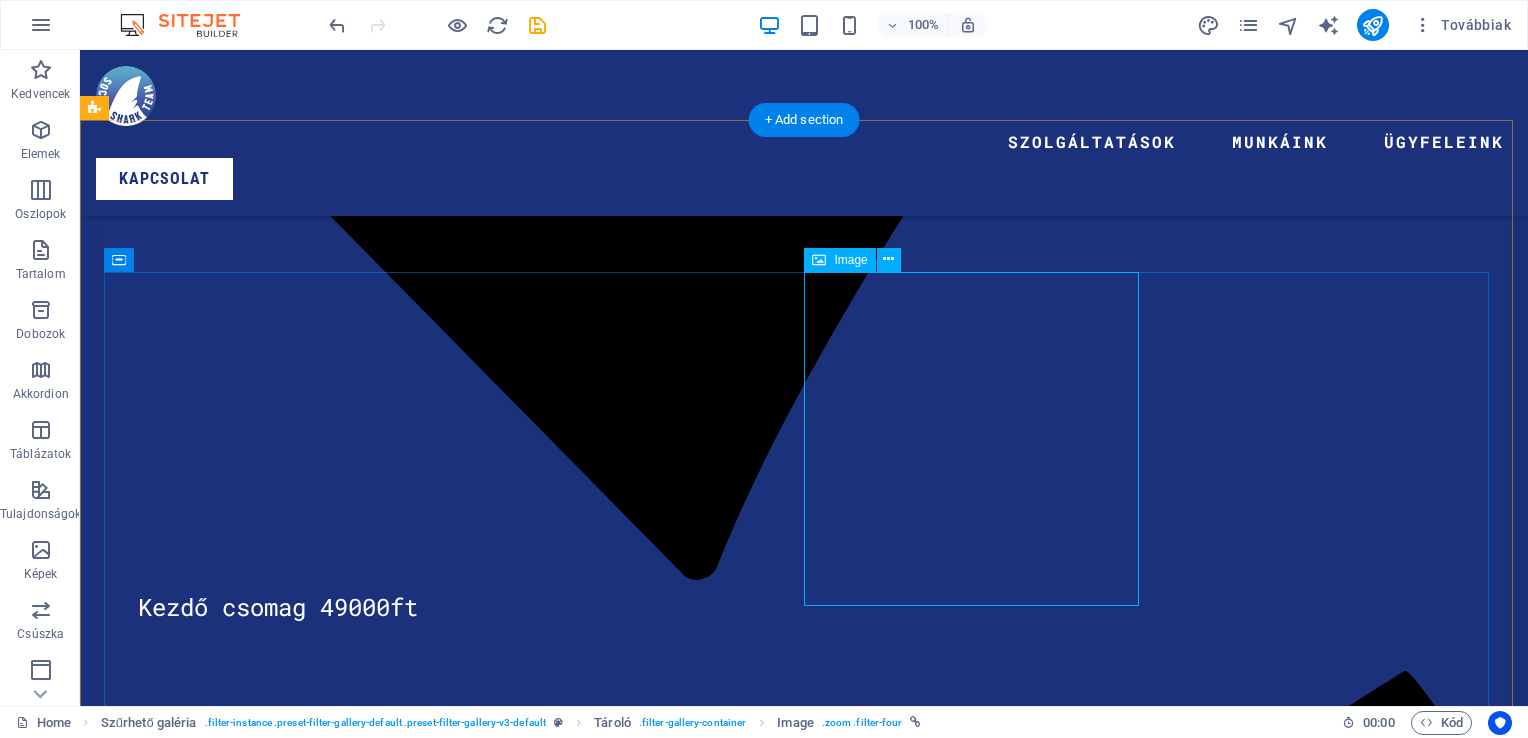 select on "%" 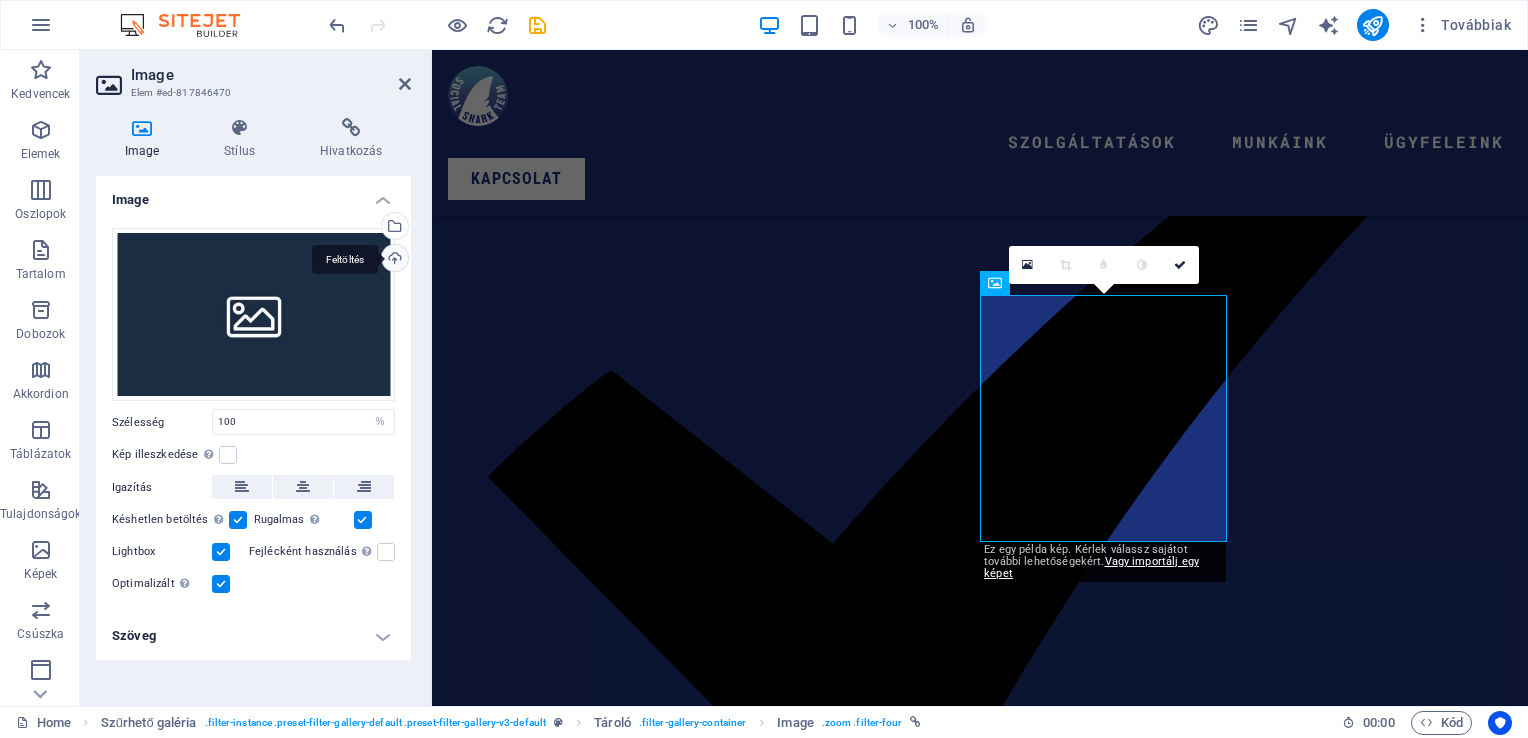 click on "Feltöltés" at bounding box center [393, 260] 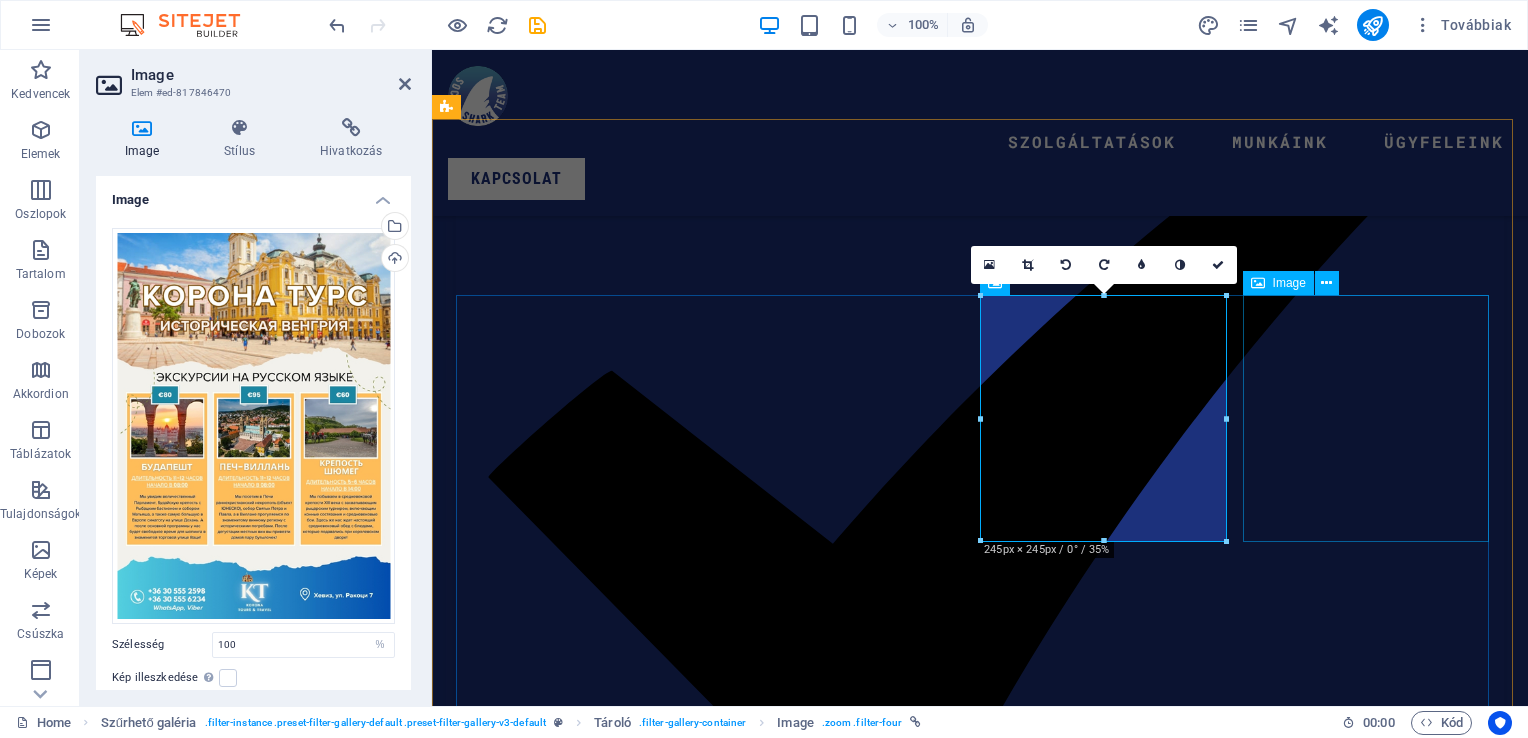 click at bounding box center (581, 13652) 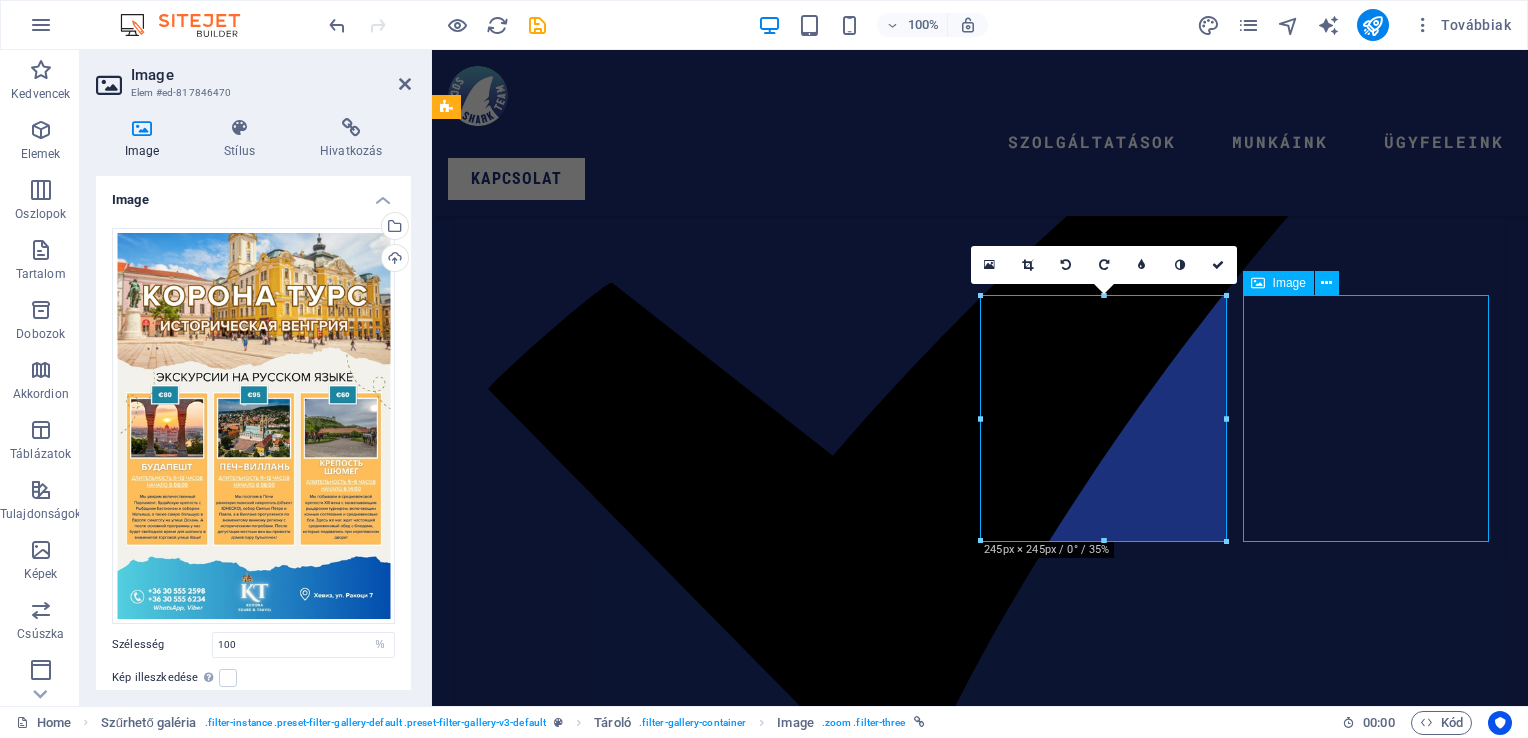 scroll, scrollTop: 6302, scrollLeft: 0, axis: vertical 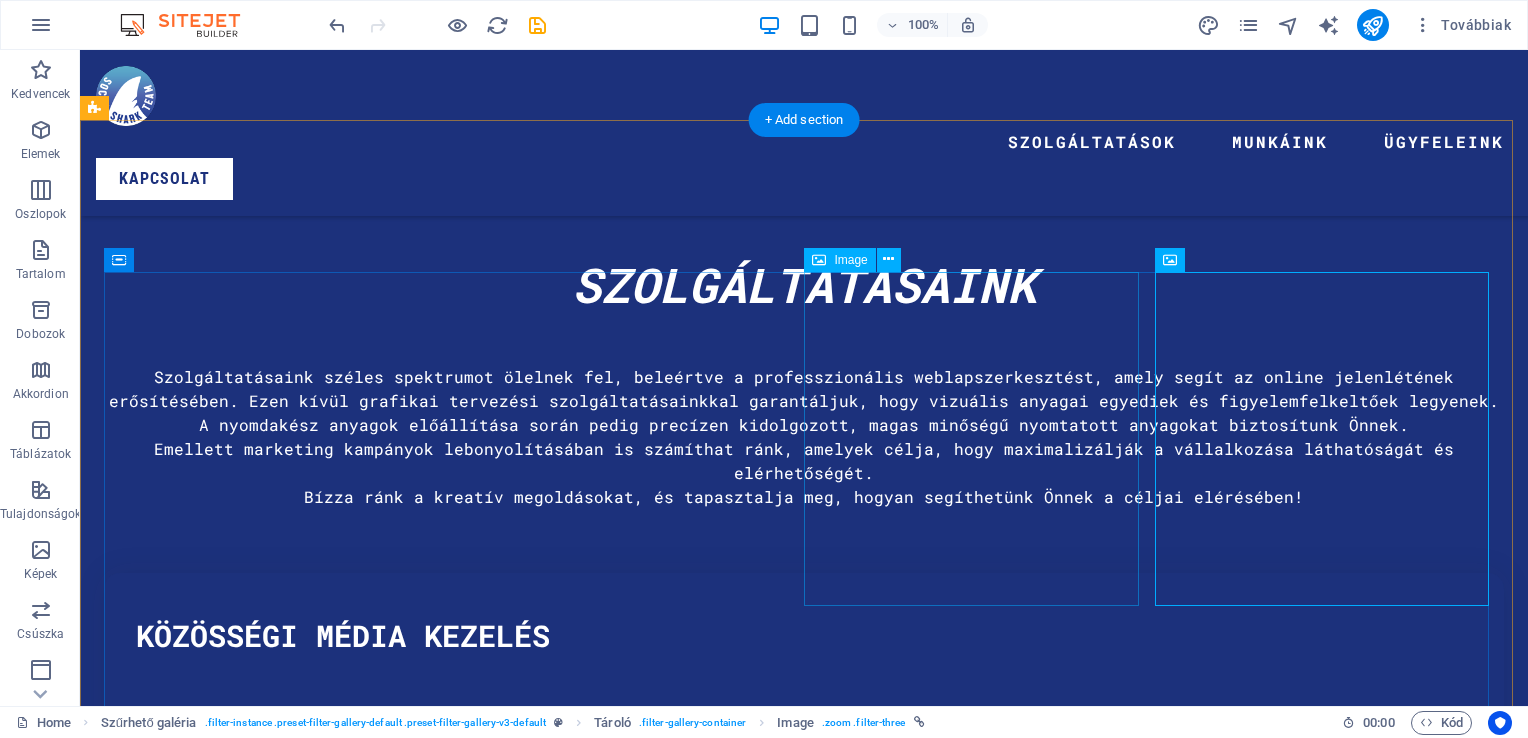click at bounding box center [273, 16781] 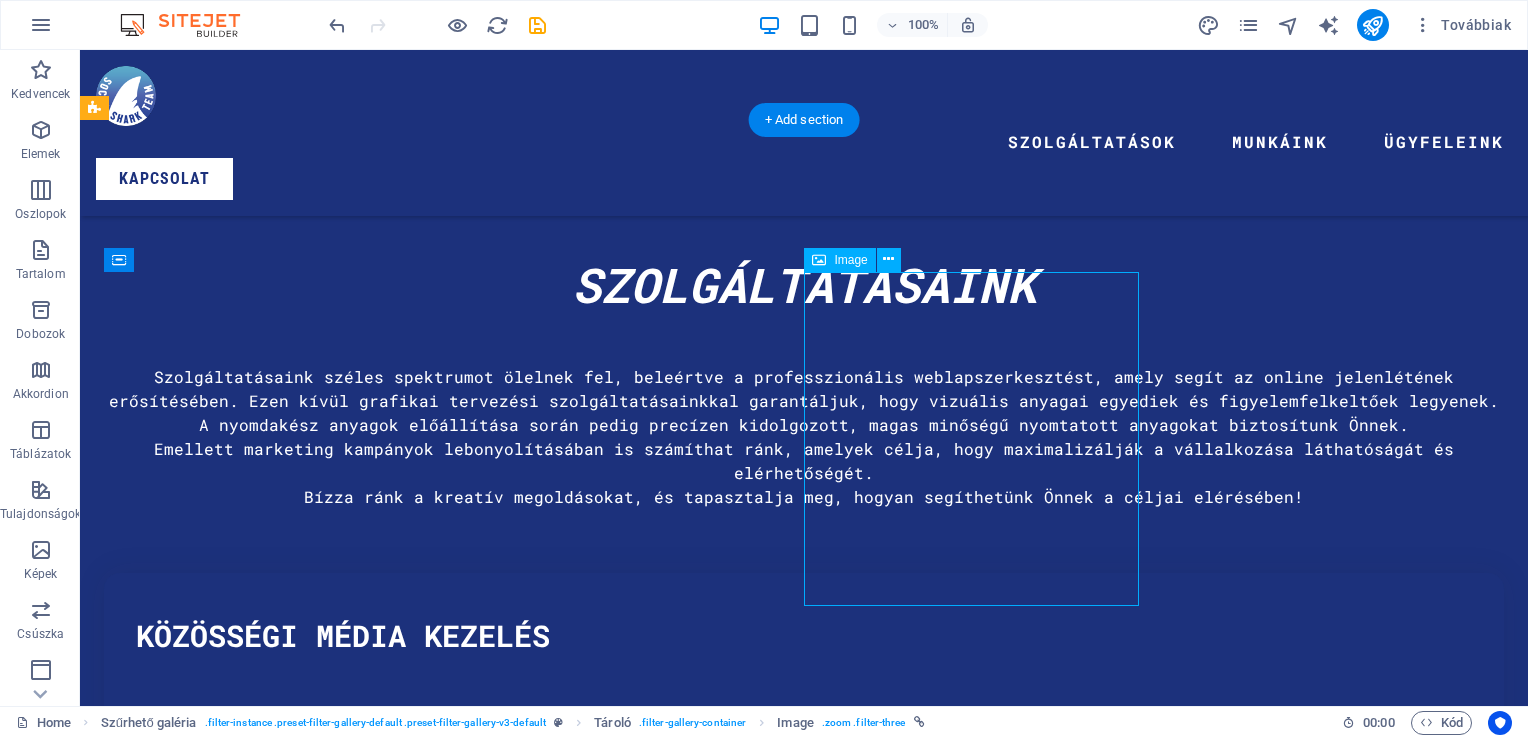click at bounding box center (273, 16781) 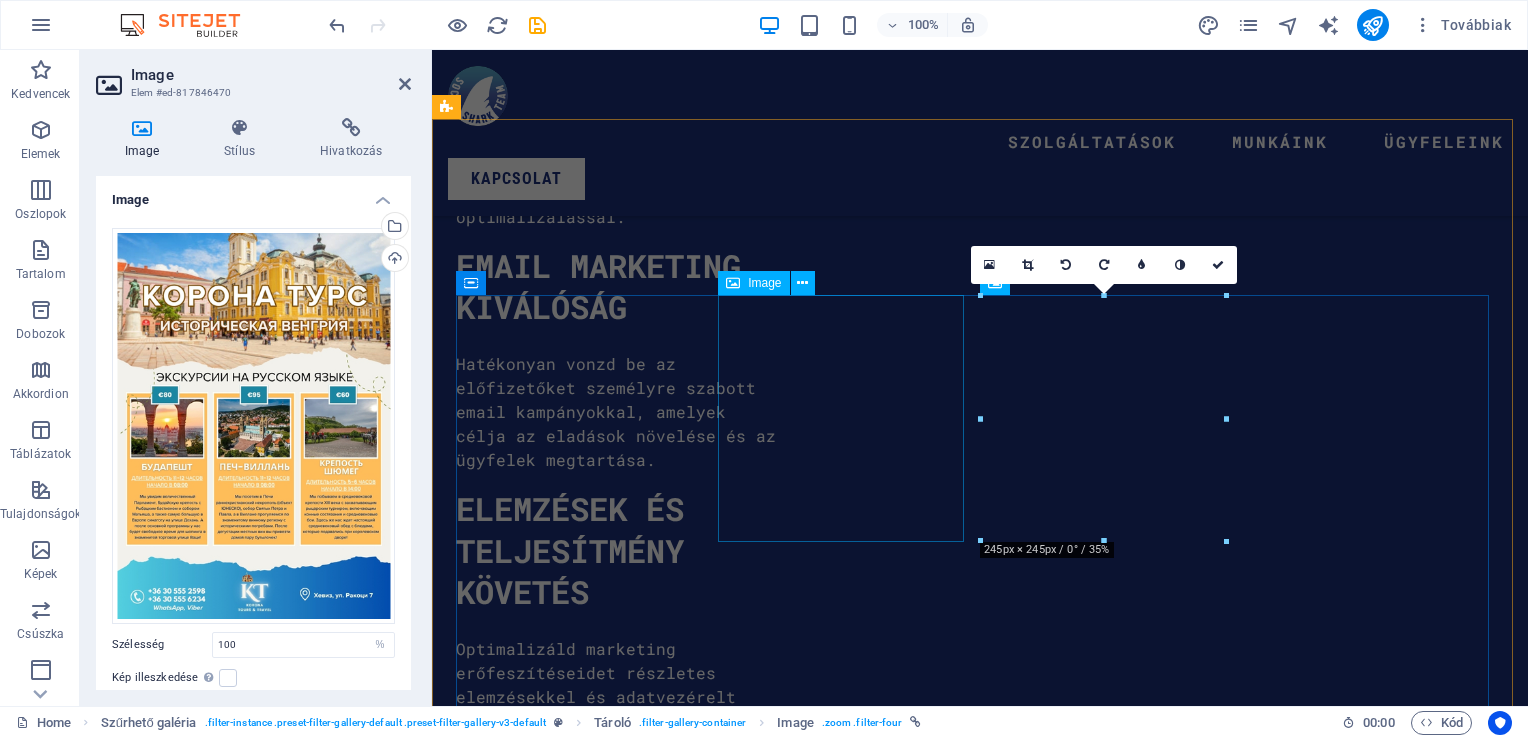 scroll, scrollTop: 7700, scrollLeft: 0, axis: vertical 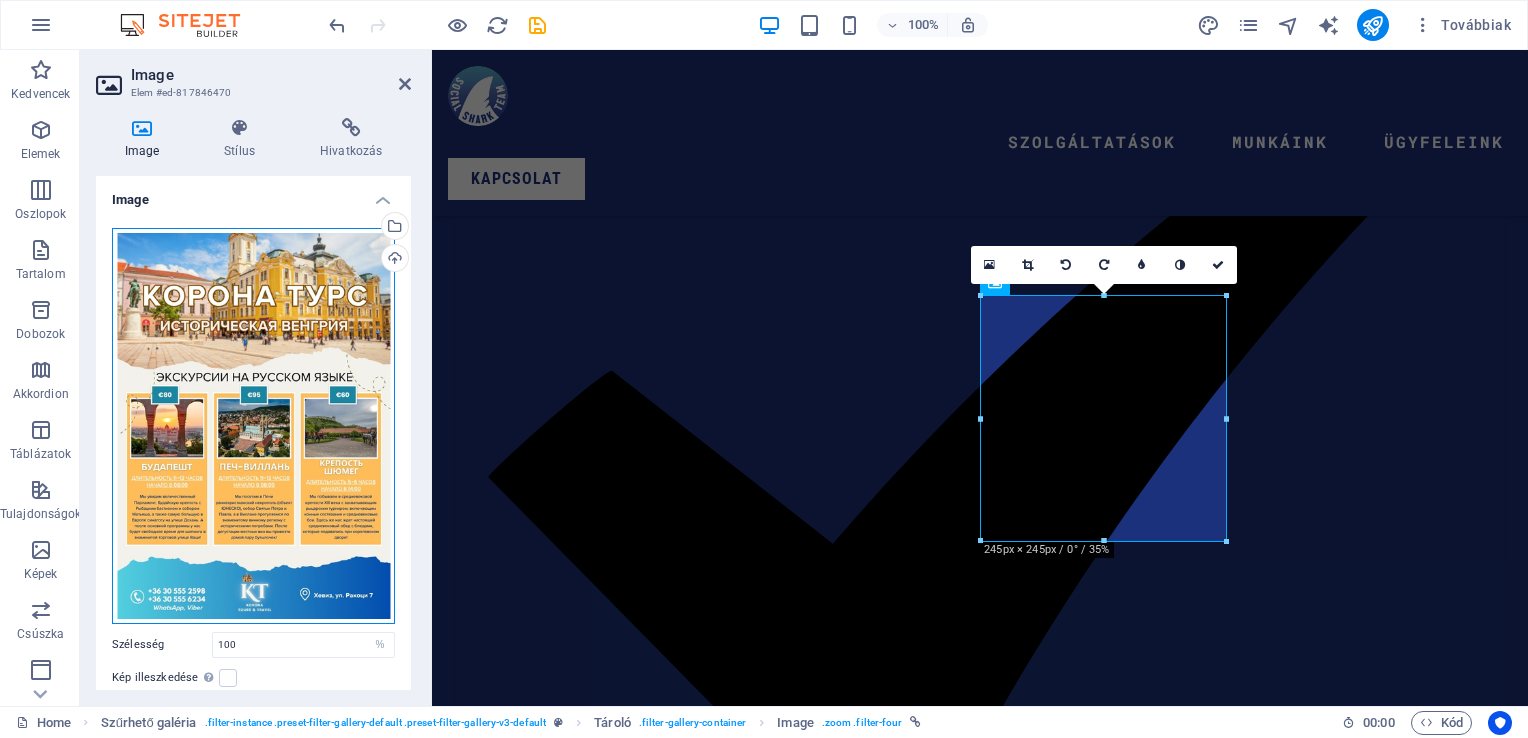 drag, startPoint x: 240, startPoint y: 328, endPoint x: 236, endPoint y: 375, distance: 47.169907 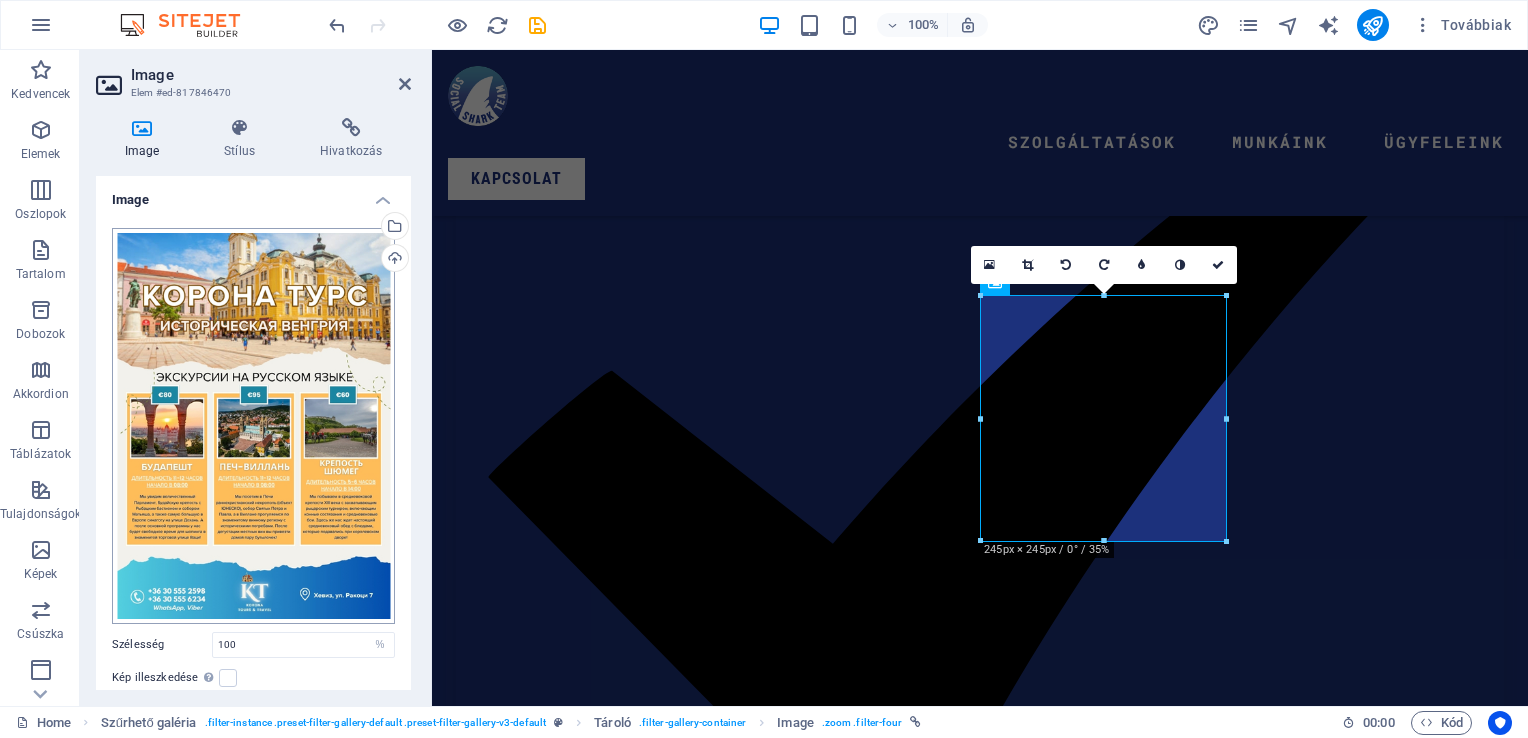 scroll, scrollTop: 7940, scrollLeft: 0, axis: vertical 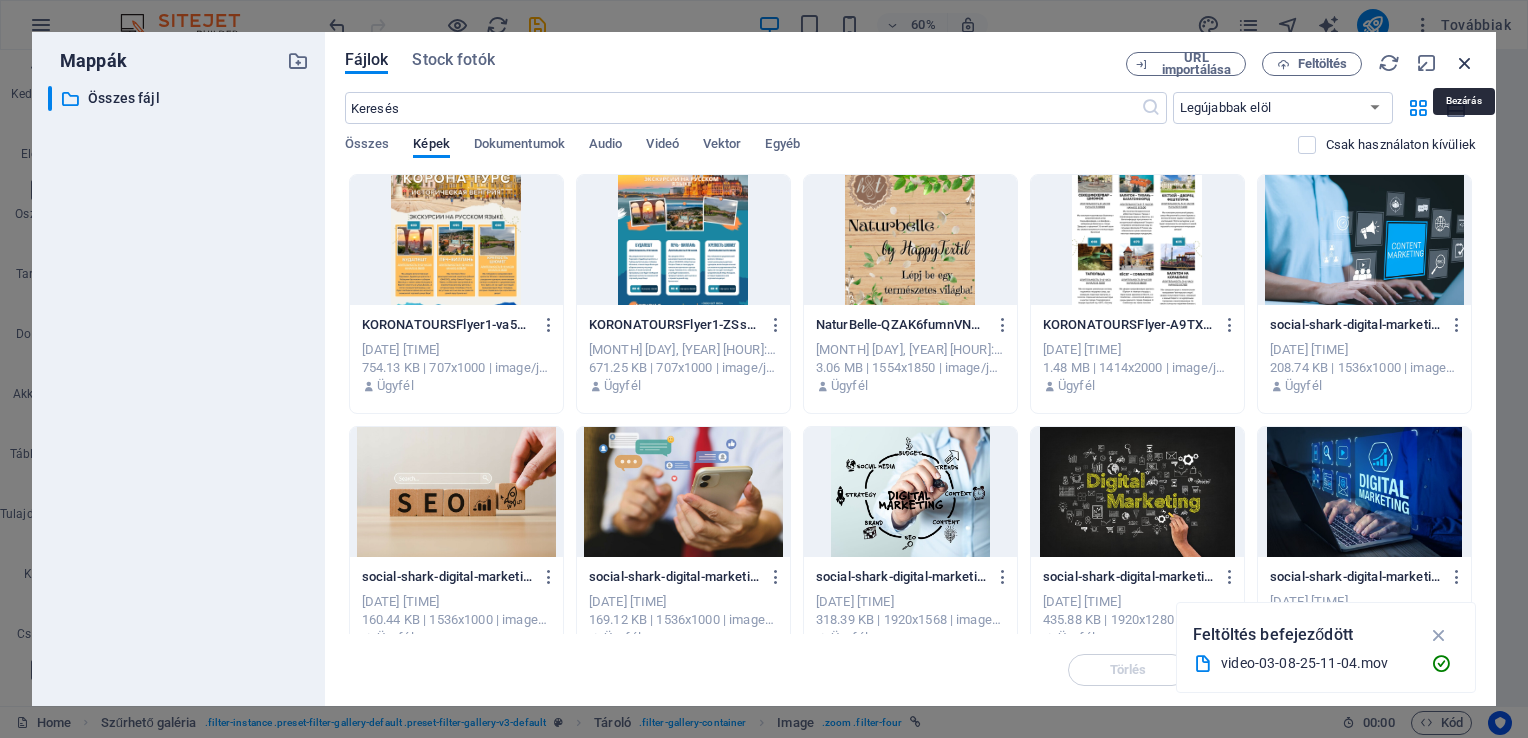 click at bounding box center (1465, 63) 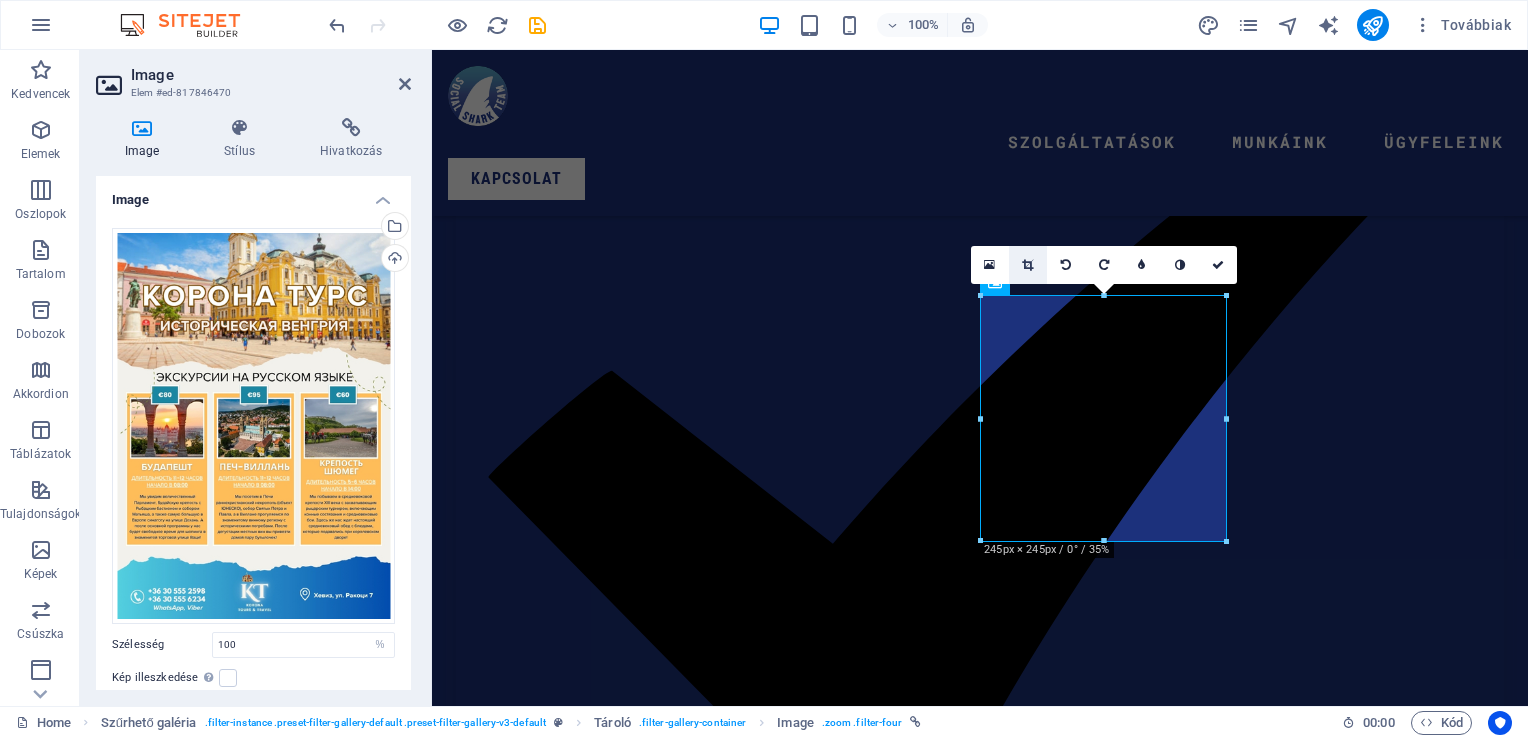 click at bounding box center (1028, 265) 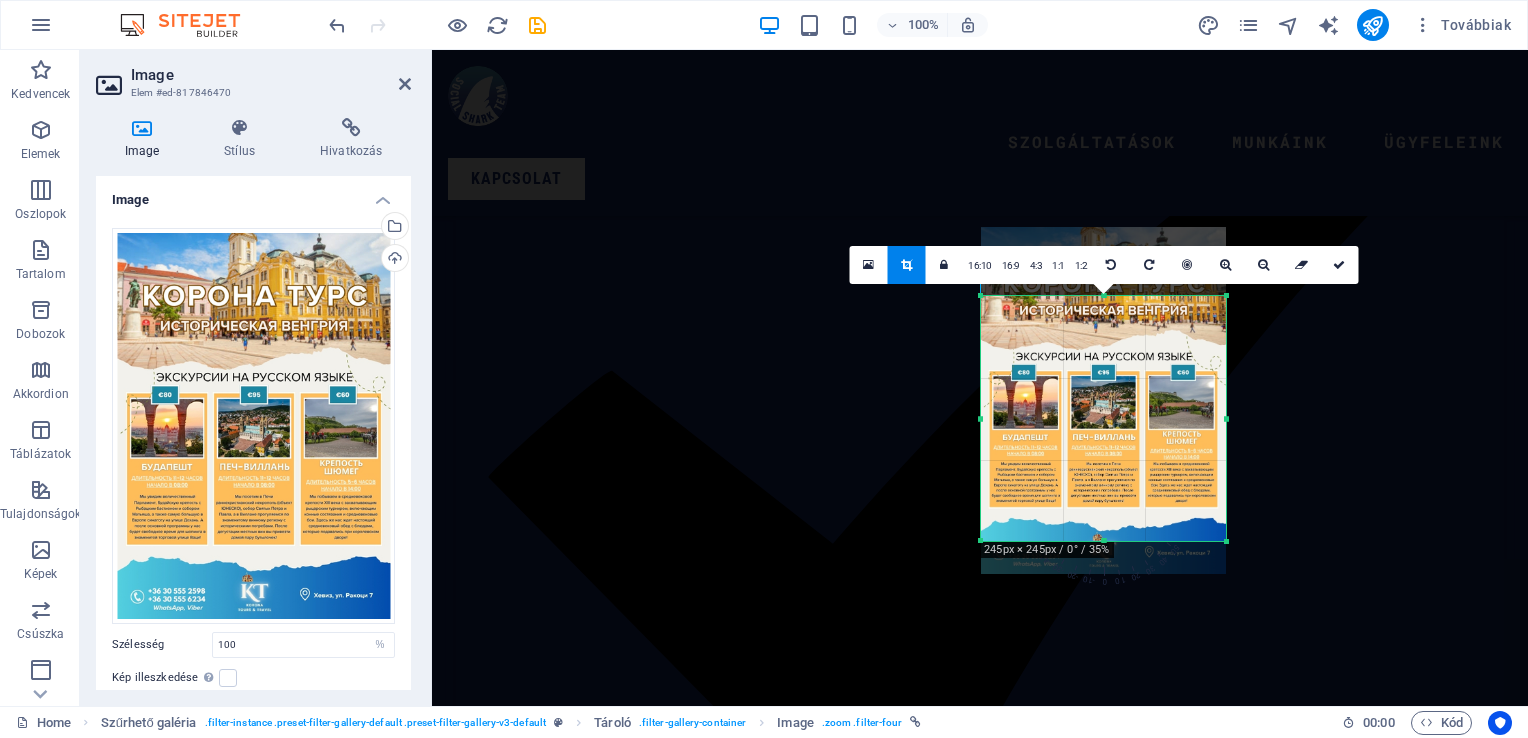 drag, startPoint x: 1062, startPoint y: 372, endPoint x: 1065, endPoint y: 354, distance: 18.248287 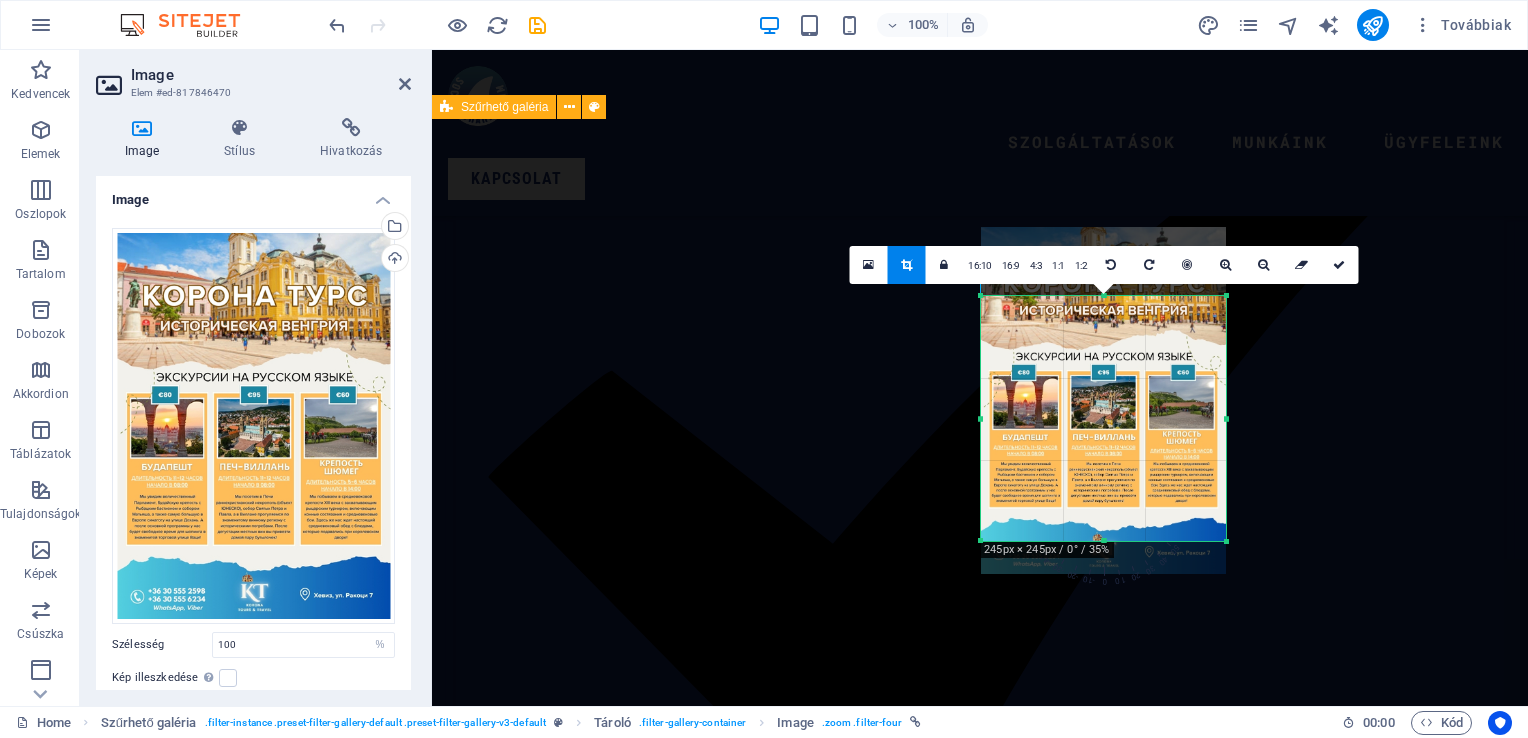 click on "Összes megjelenítése Első kategória Második kategória Harmadik kategória Negyedik kategória" at bounding box center (980, 13617) 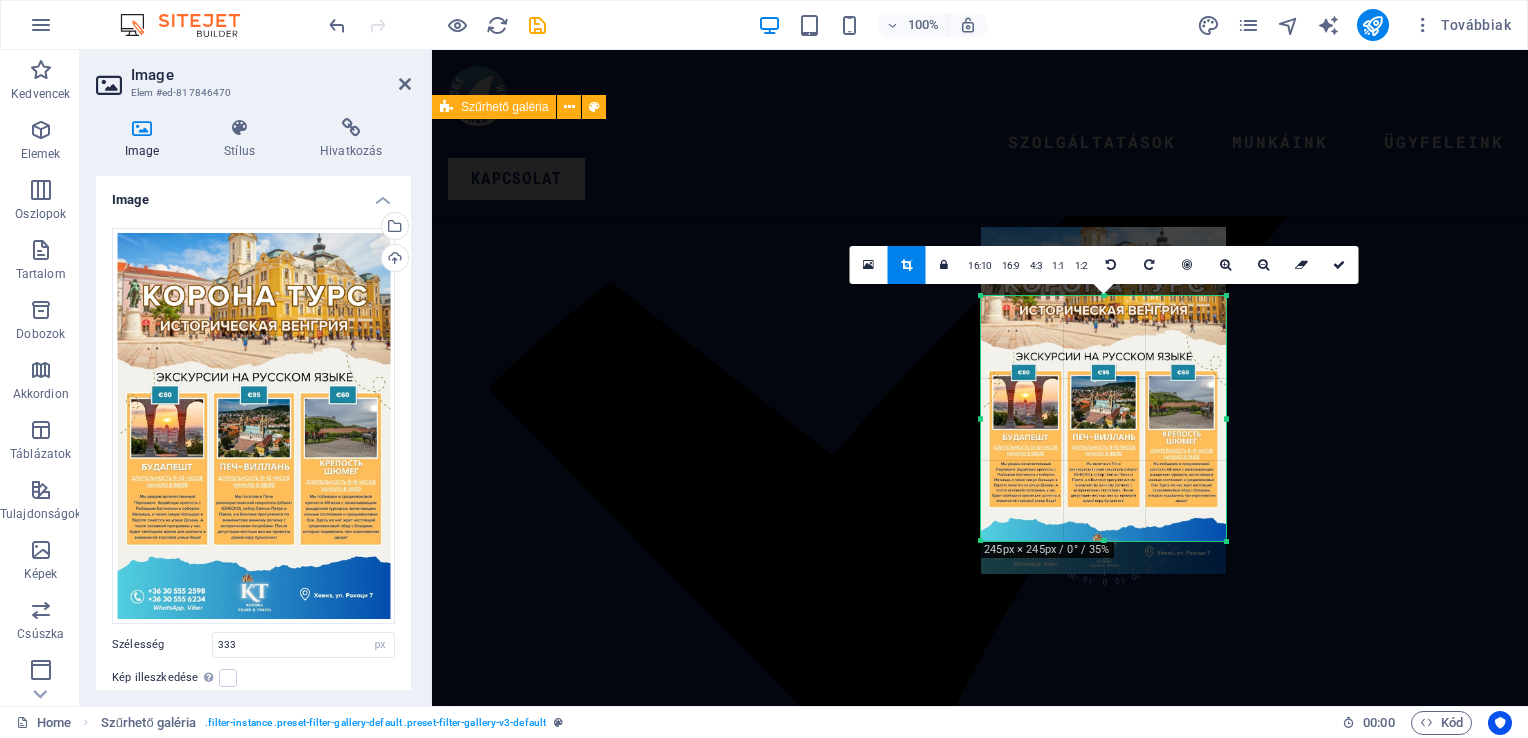 scroll, scrollTop: 6302, scrollLeft: 0, axis: vertical 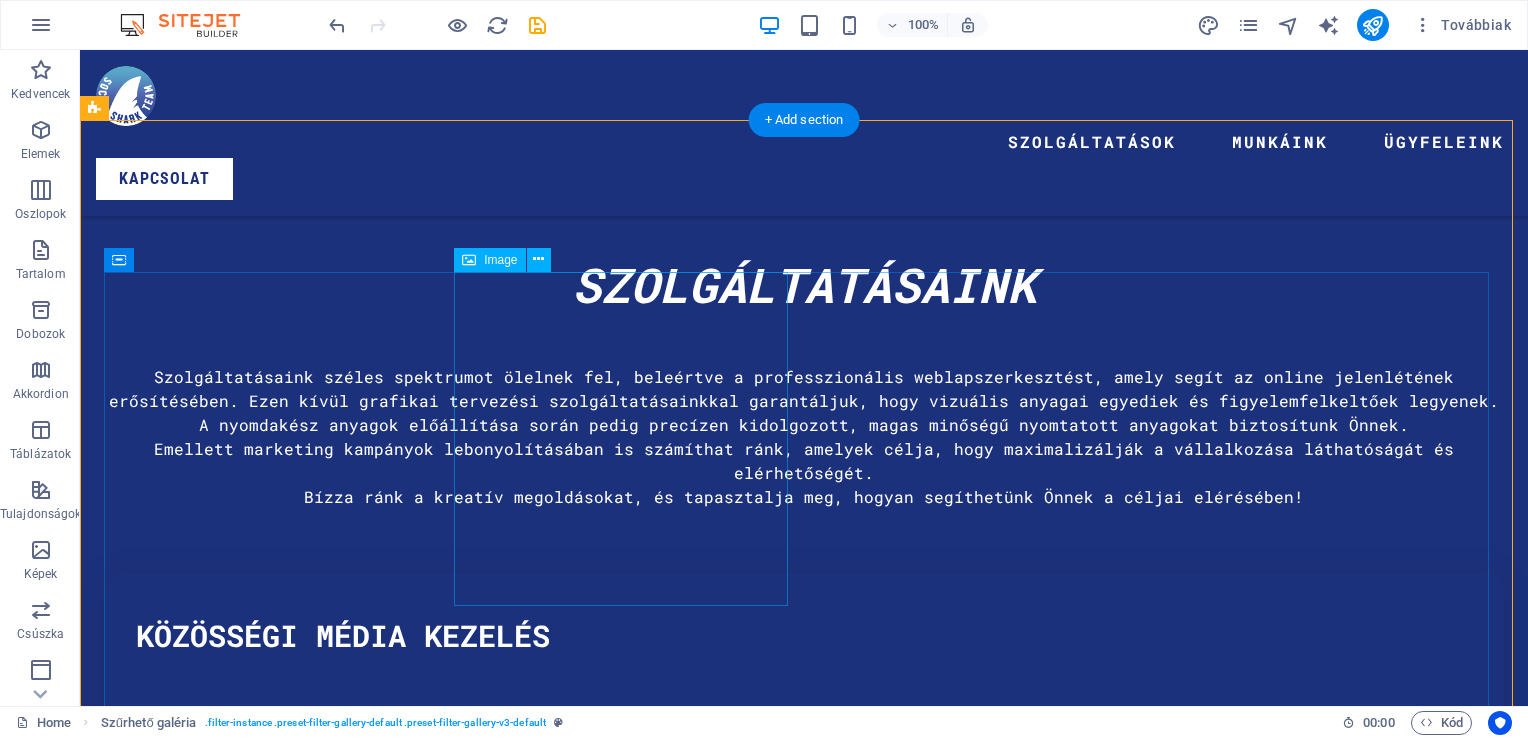 click at bounding box center [273, 16435] 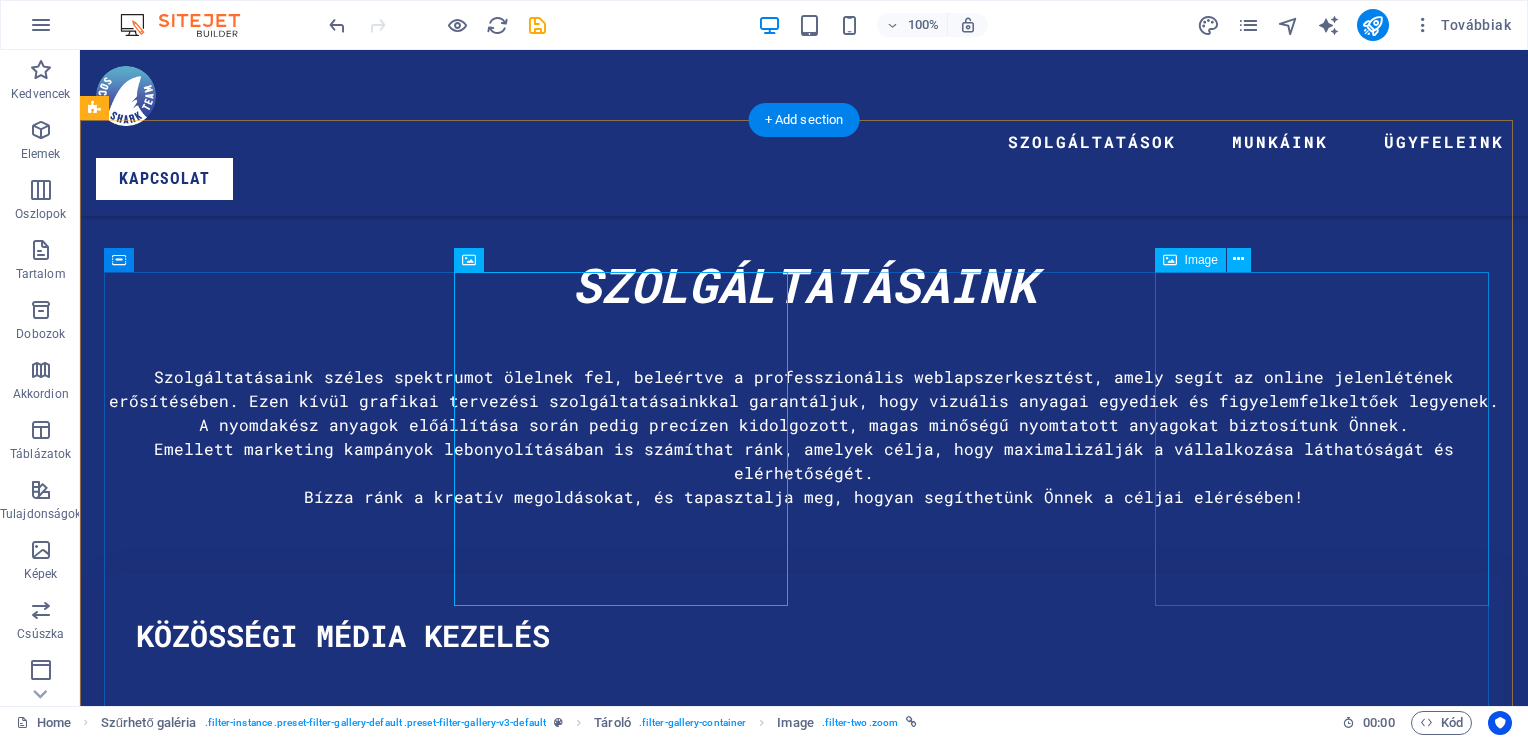 click at bounding box center [273, 17124] 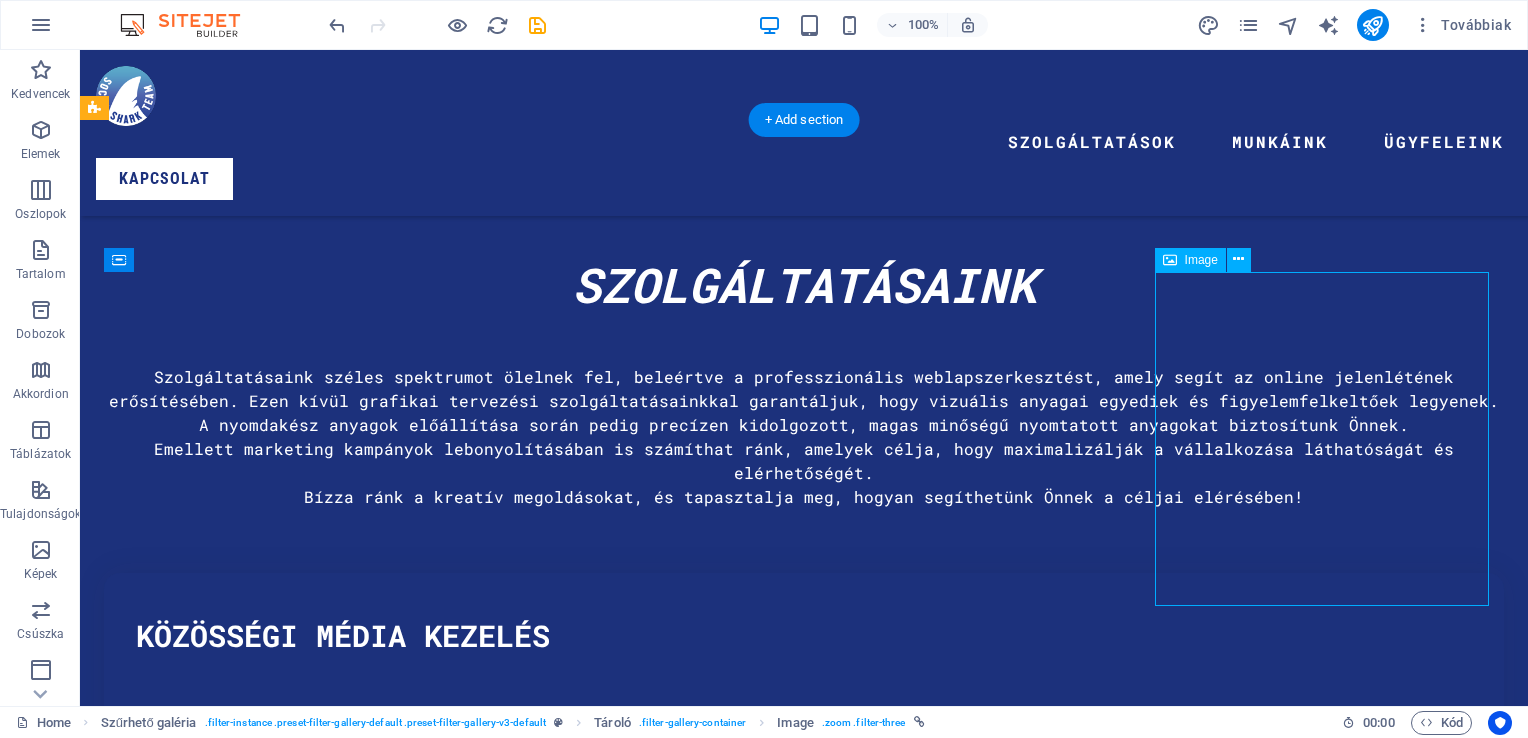click at bounding box center (273, 17124) 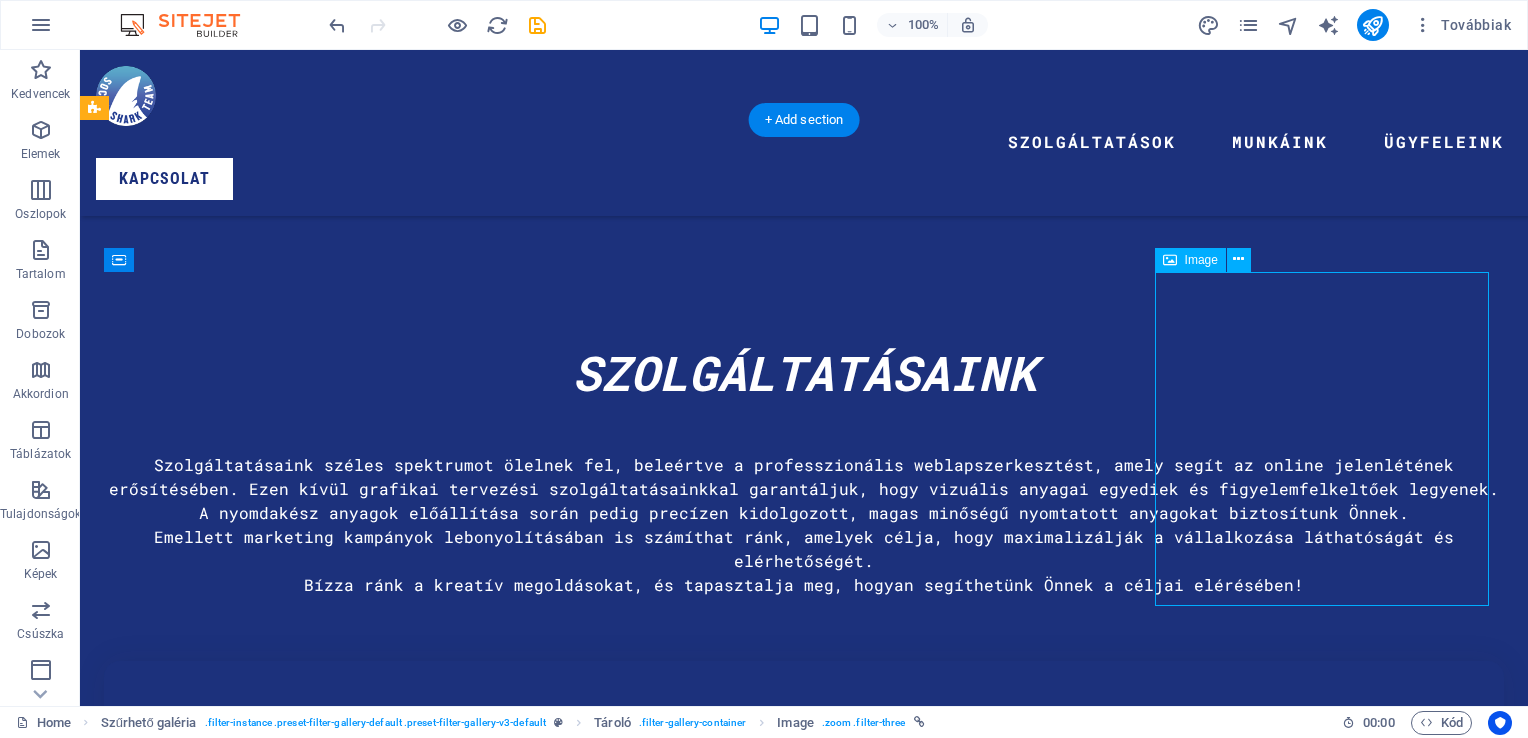 scroll, scrollTop: 7700, scrollLeft: 0, axis: vertical 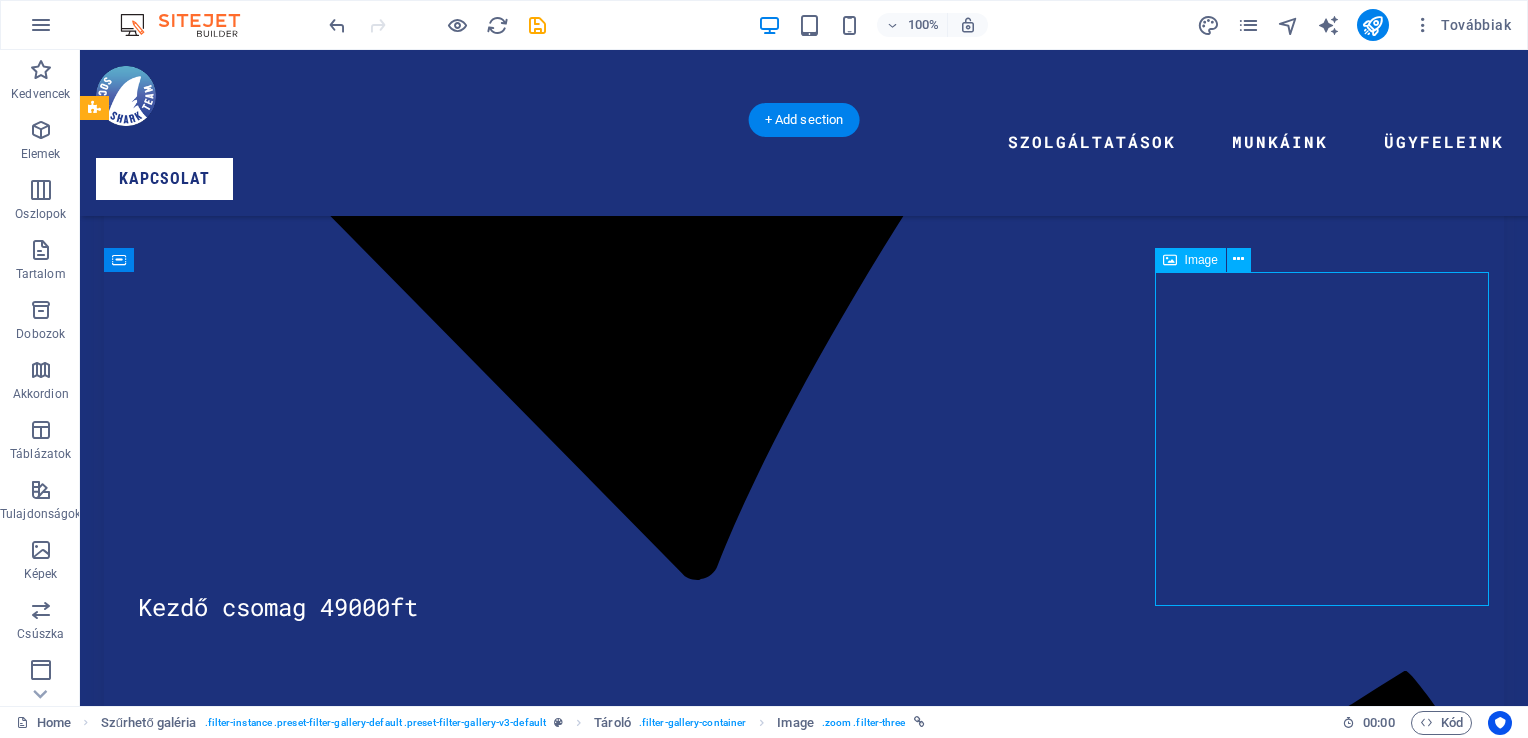select on "%" 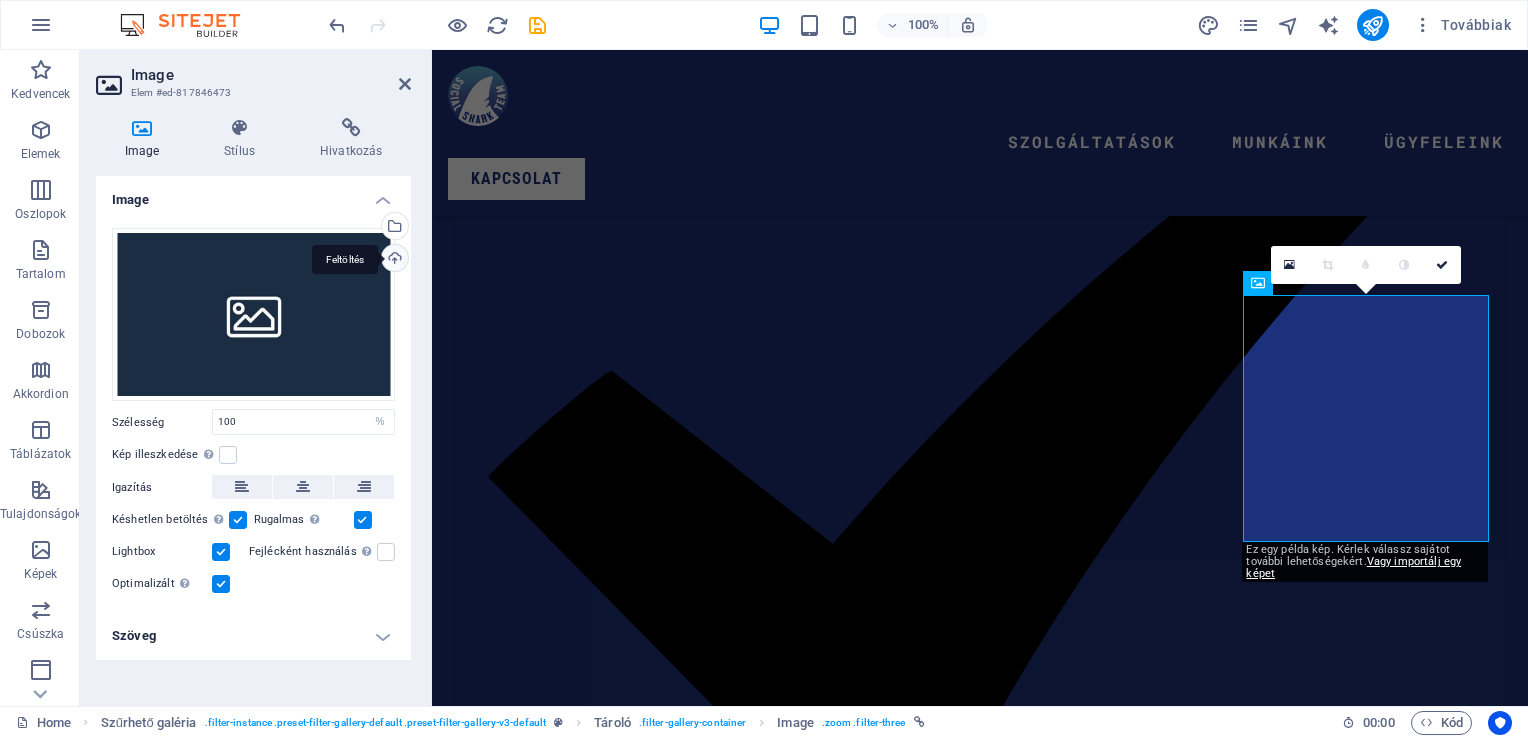 click on "Feltöltés" at bounding box center (393, 260) 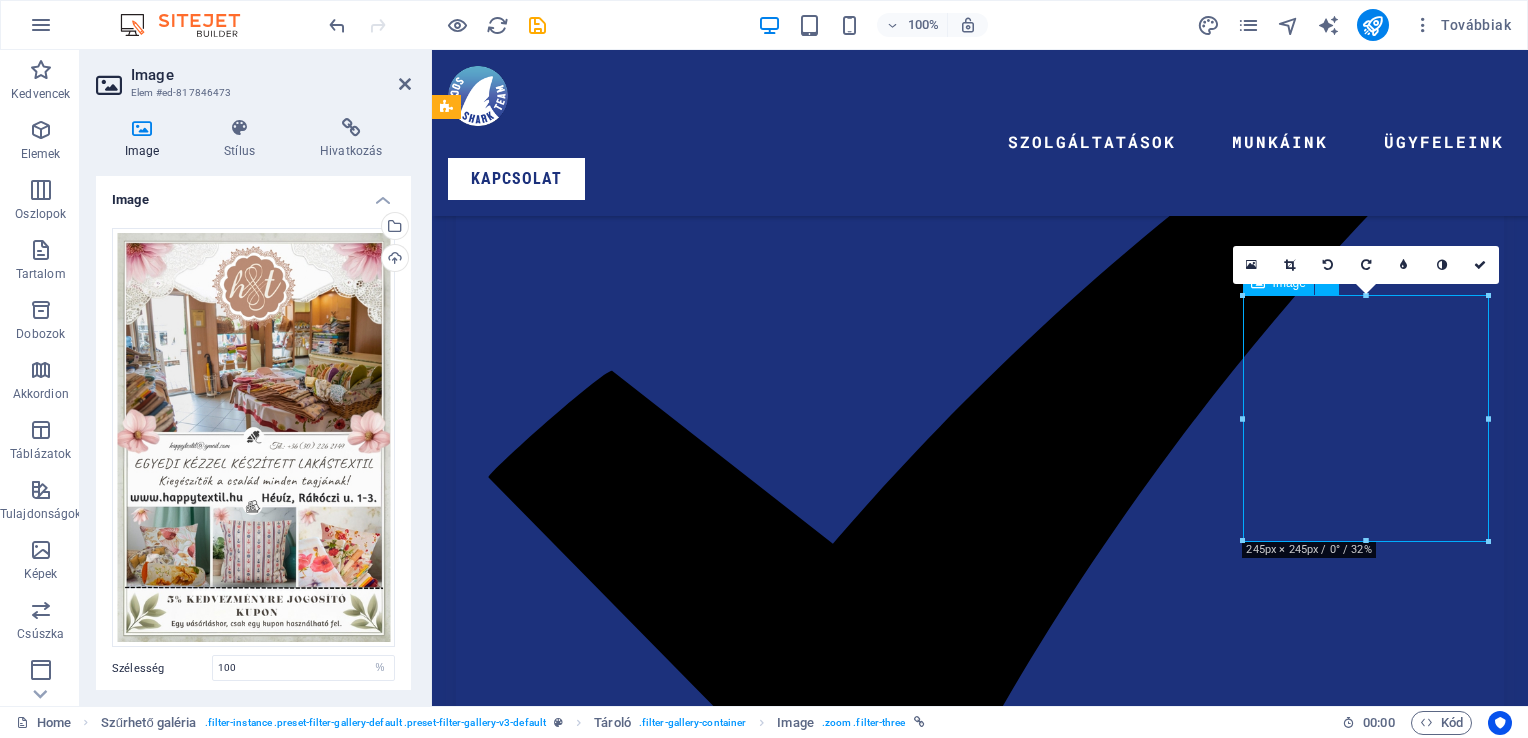 drag, startPoint x: 1348, startPoint y: 366, endPoint x: 1349, endPoint y: 416, distance: 50.01 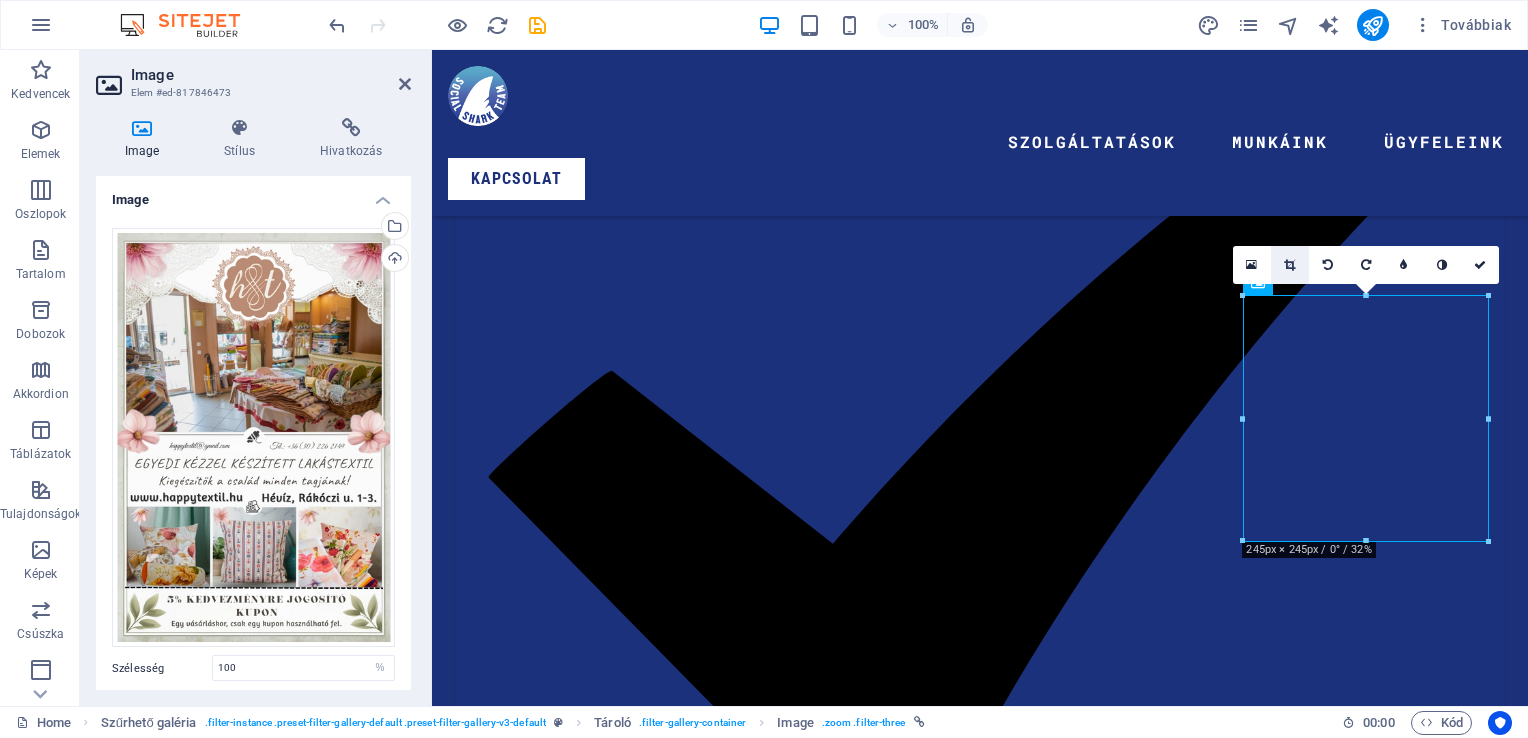 click at bounding box center (1289, 265) 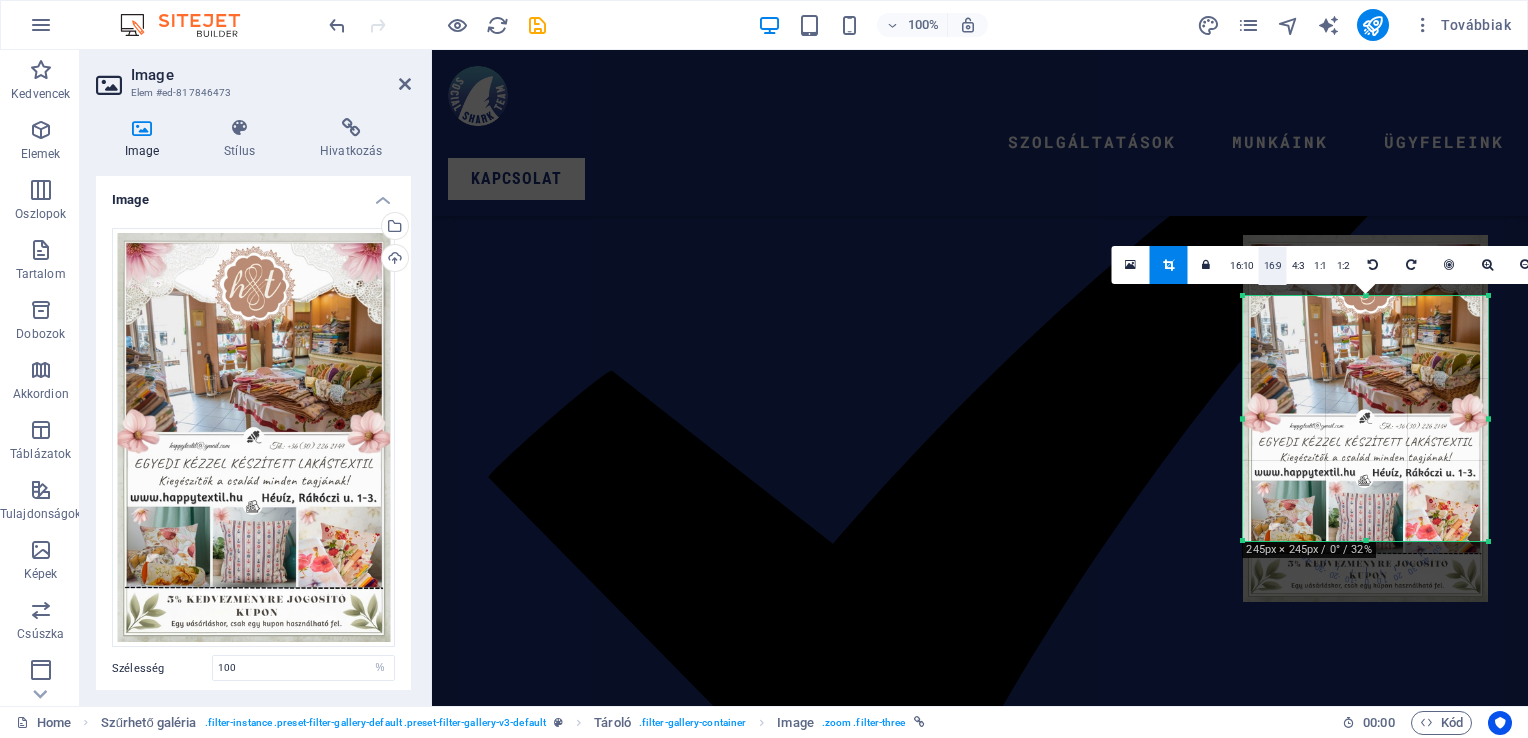 click on "16:9" at bounding box center [1273, 266] 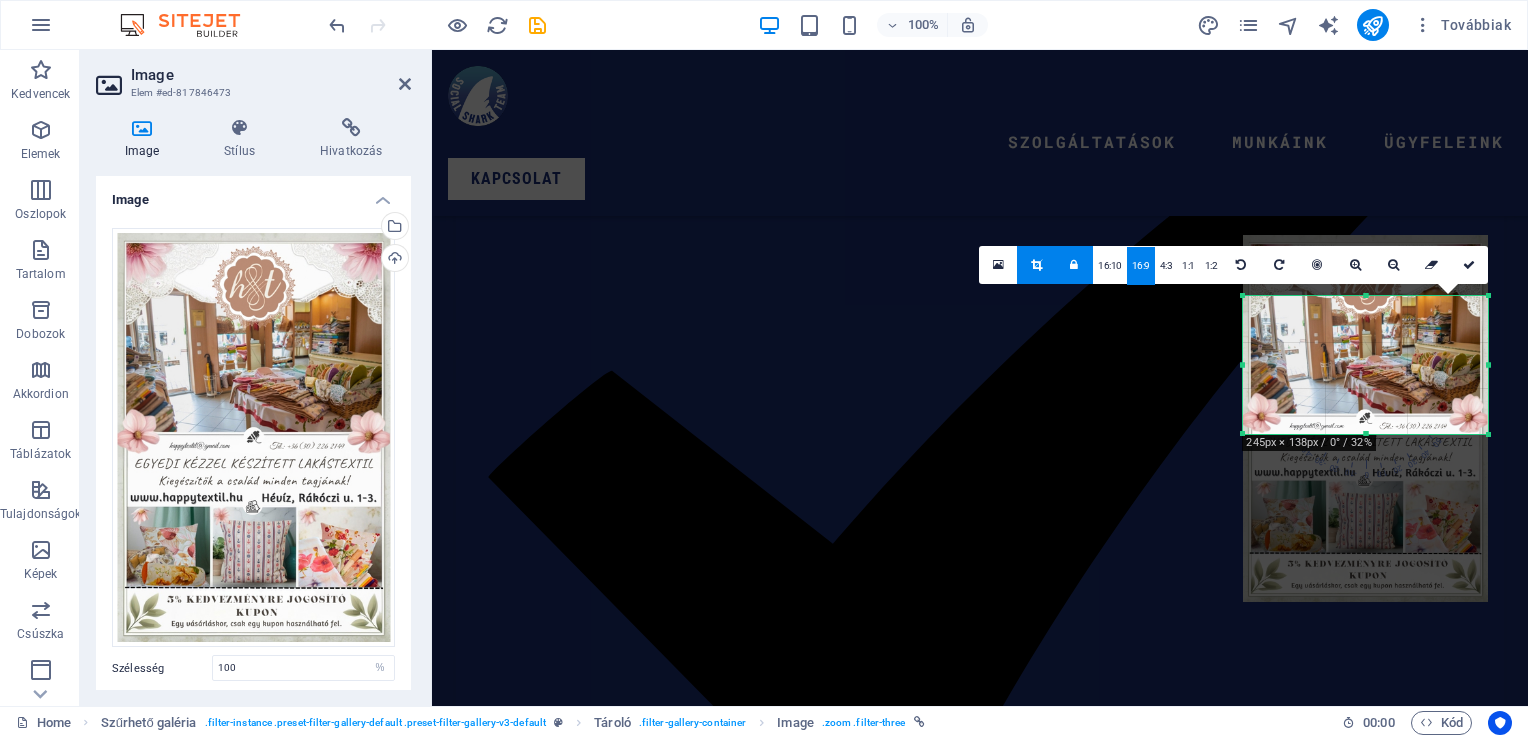click on "16:9" at bounding box center [1141, 266] 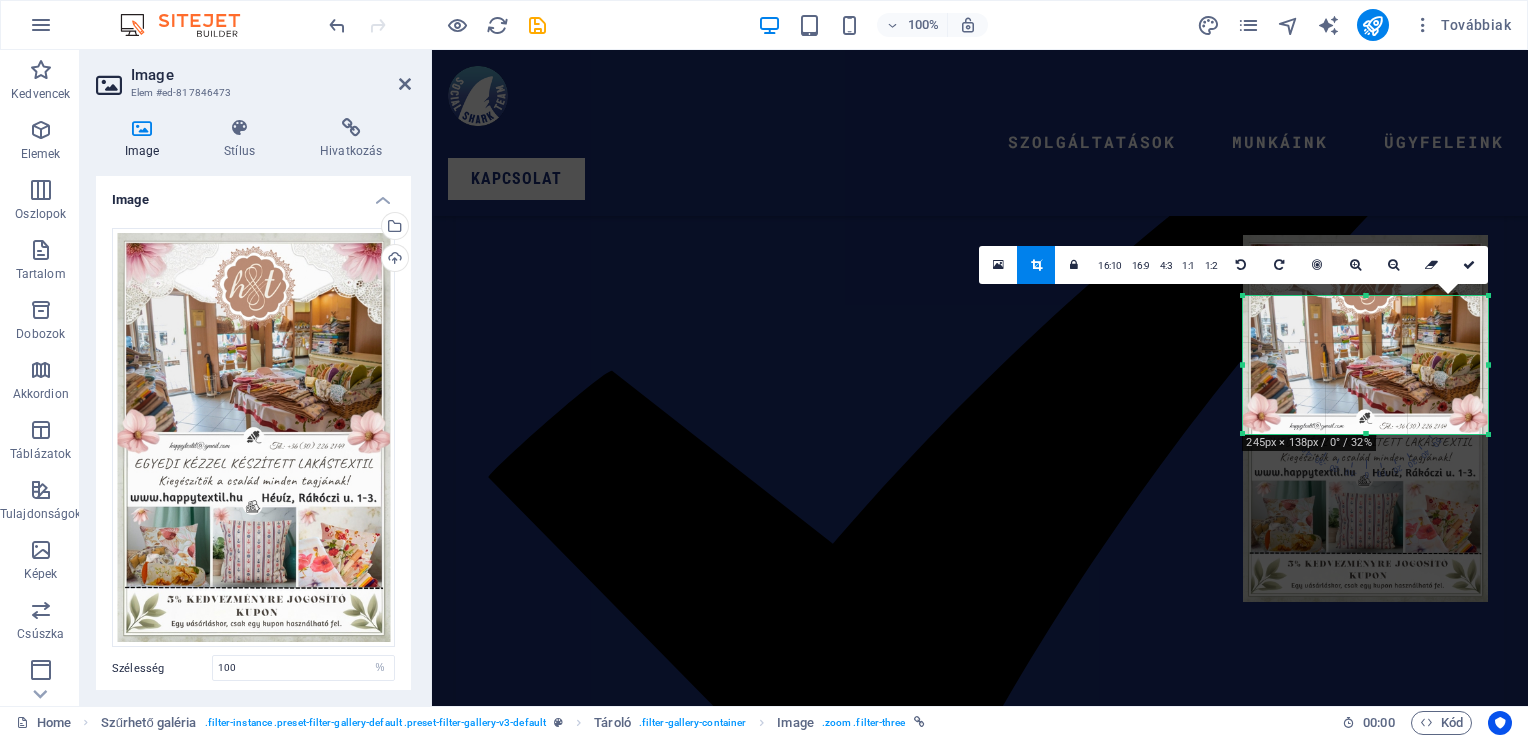 click on "Szolgáltatások Munkáink Ügyfeleink KAPCSOLAT" at bounding box center [980, 133] 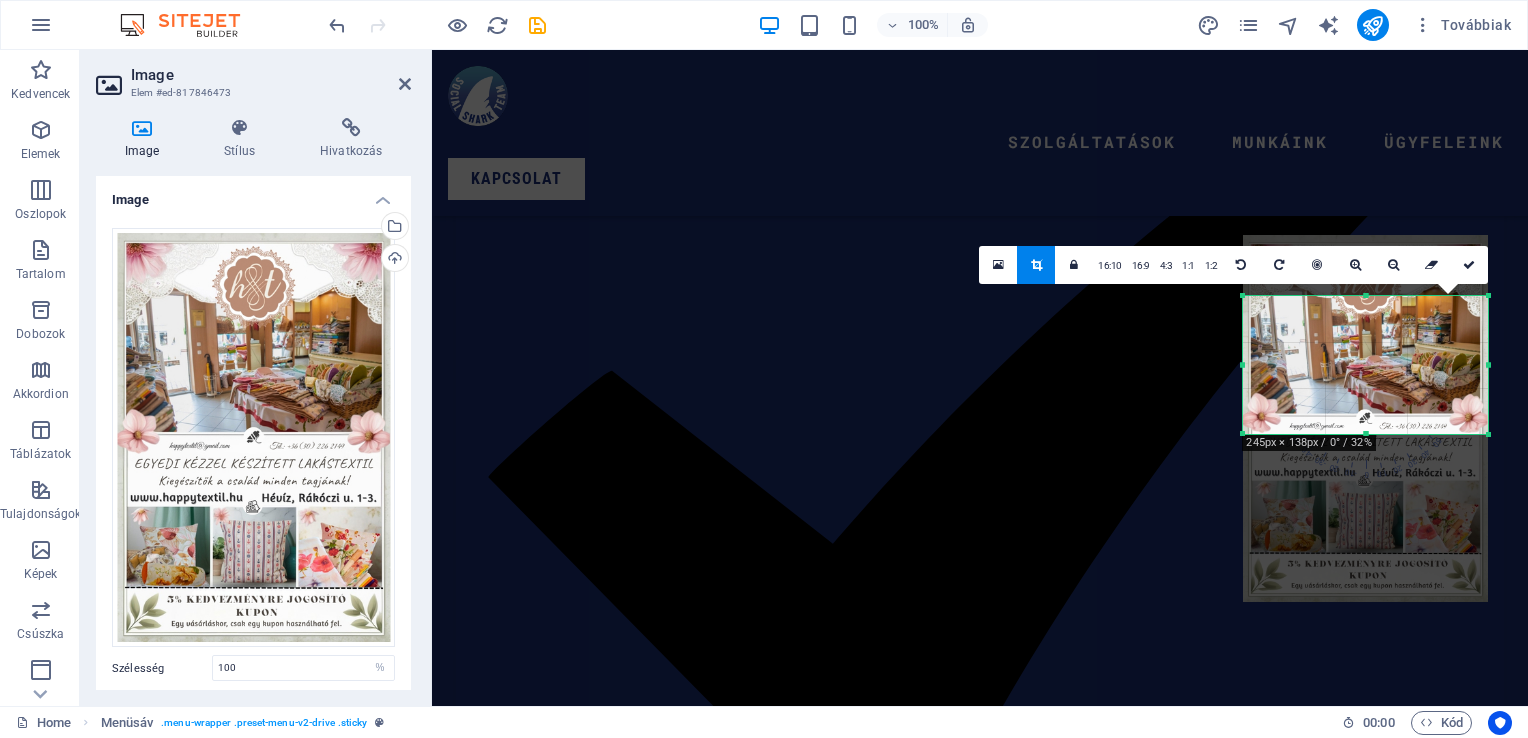 scroll, scrollTop: 6302, scrollLeft: 0, axis: vertical 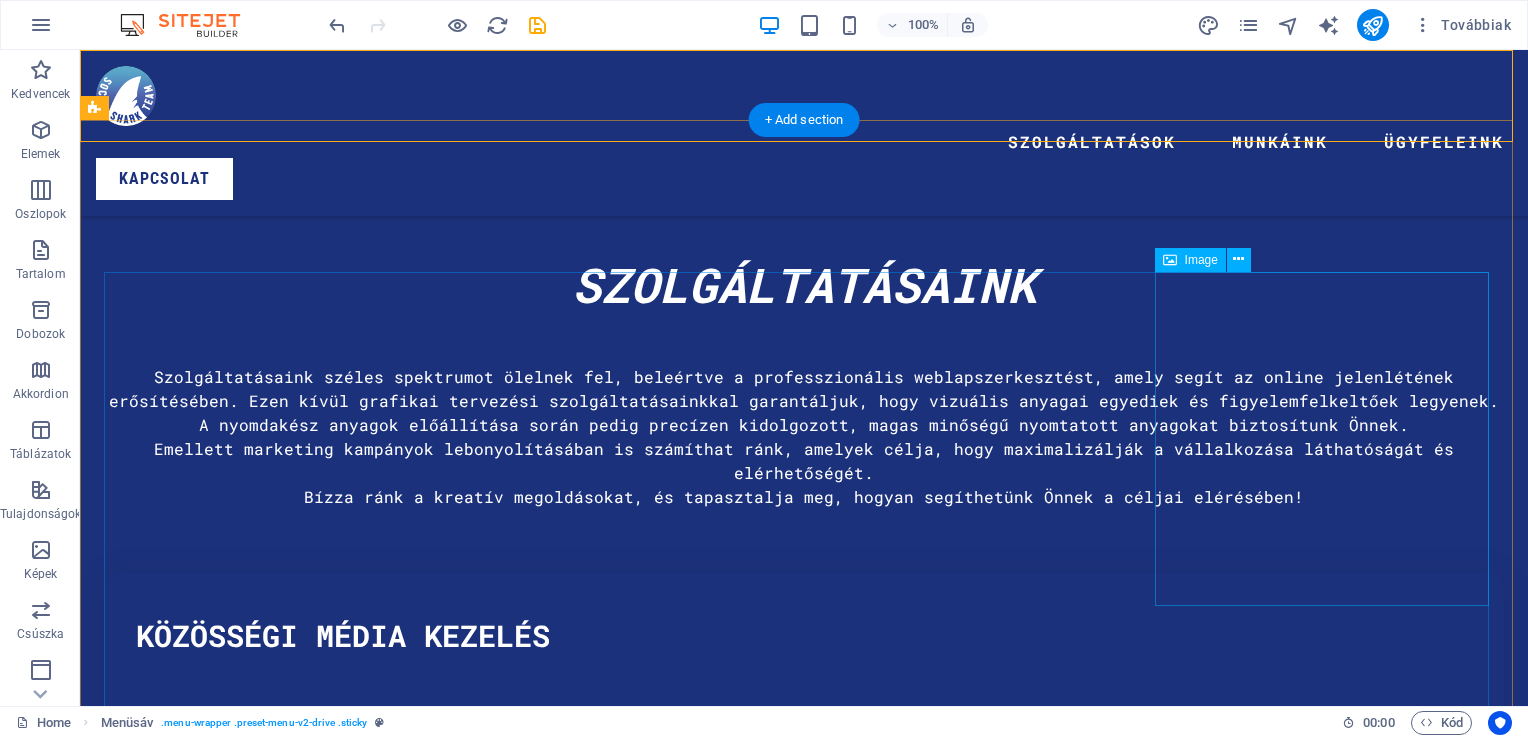 click at bounding box center [273, 17050] 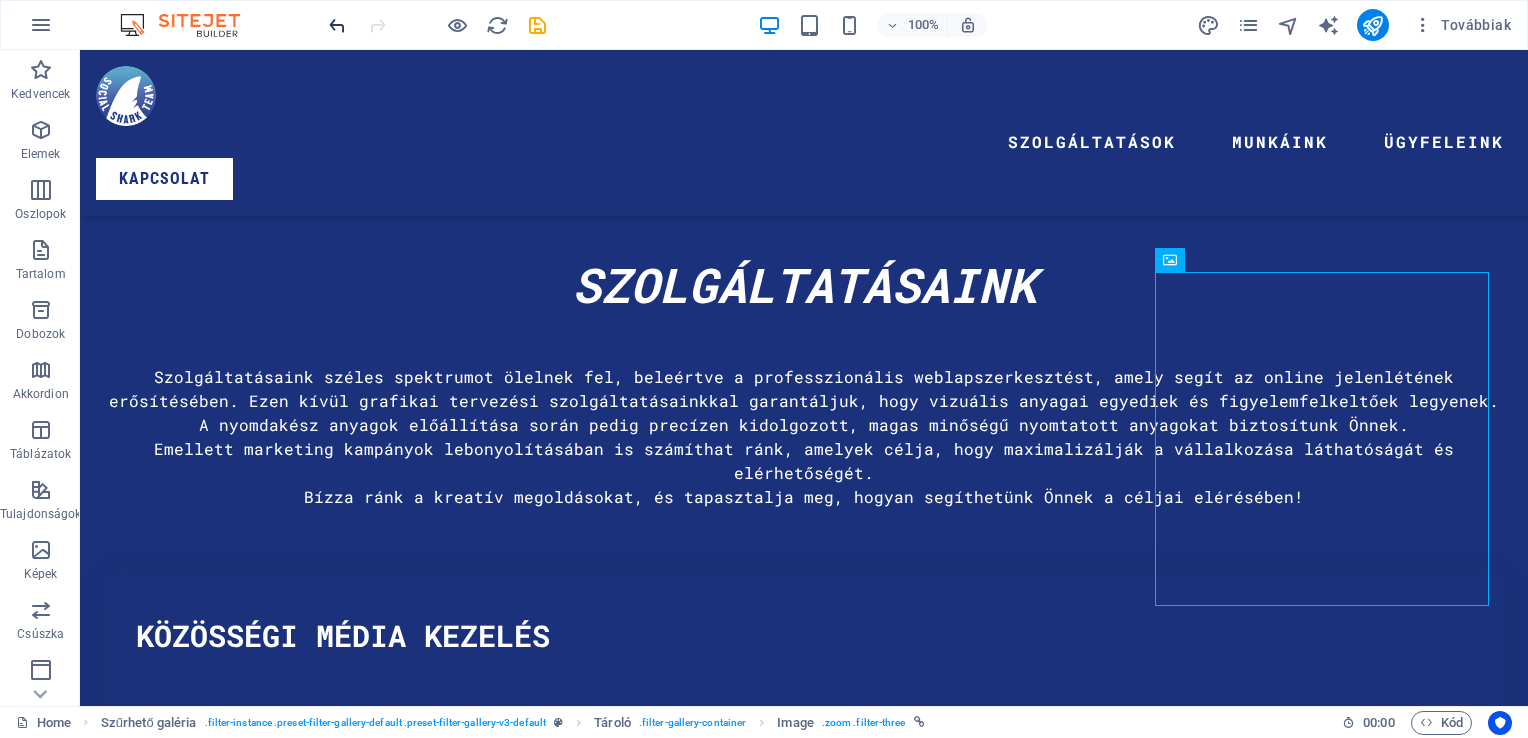 click at bounding box center [437, 25] 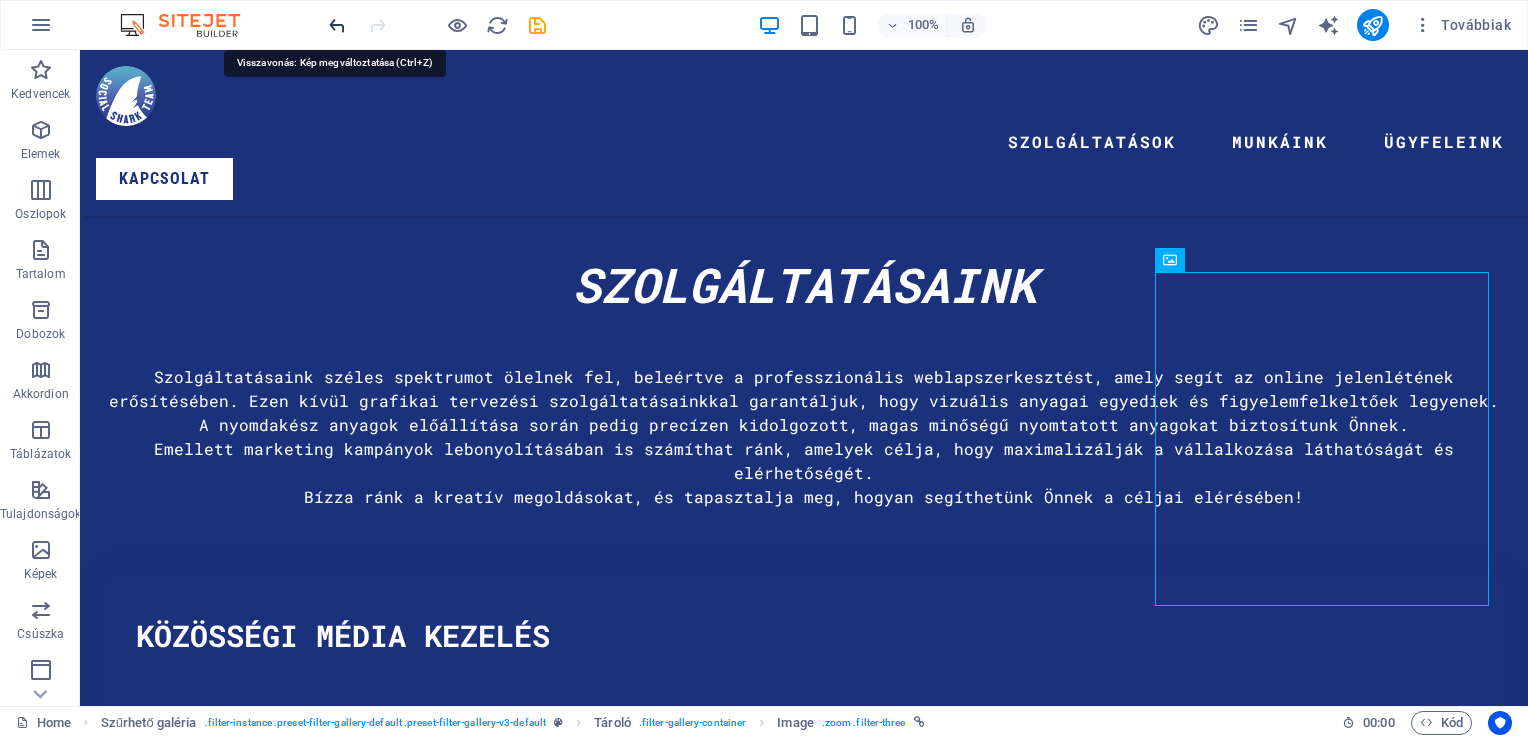 click at bounding box center [337, 25] 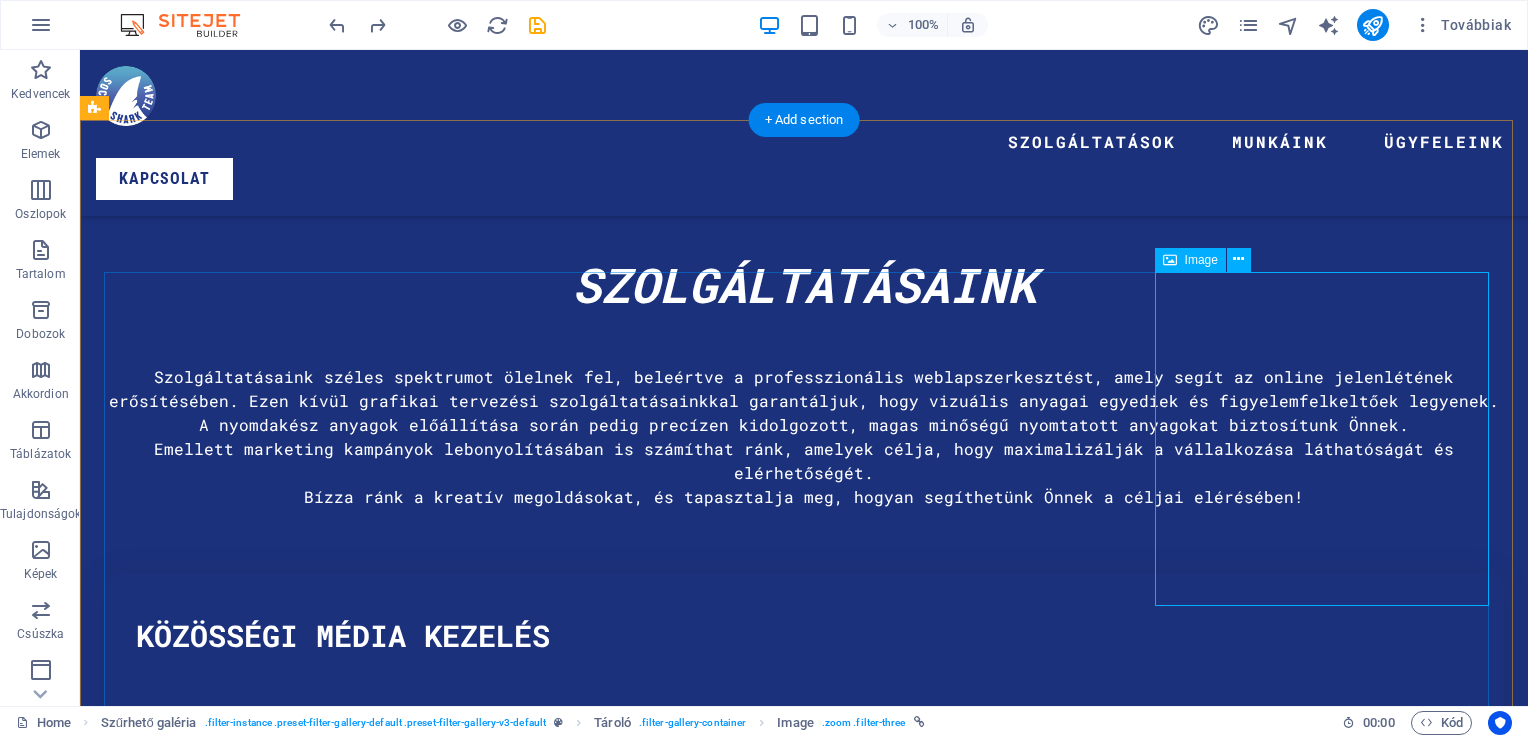 click at bounding box center (273, 17124) 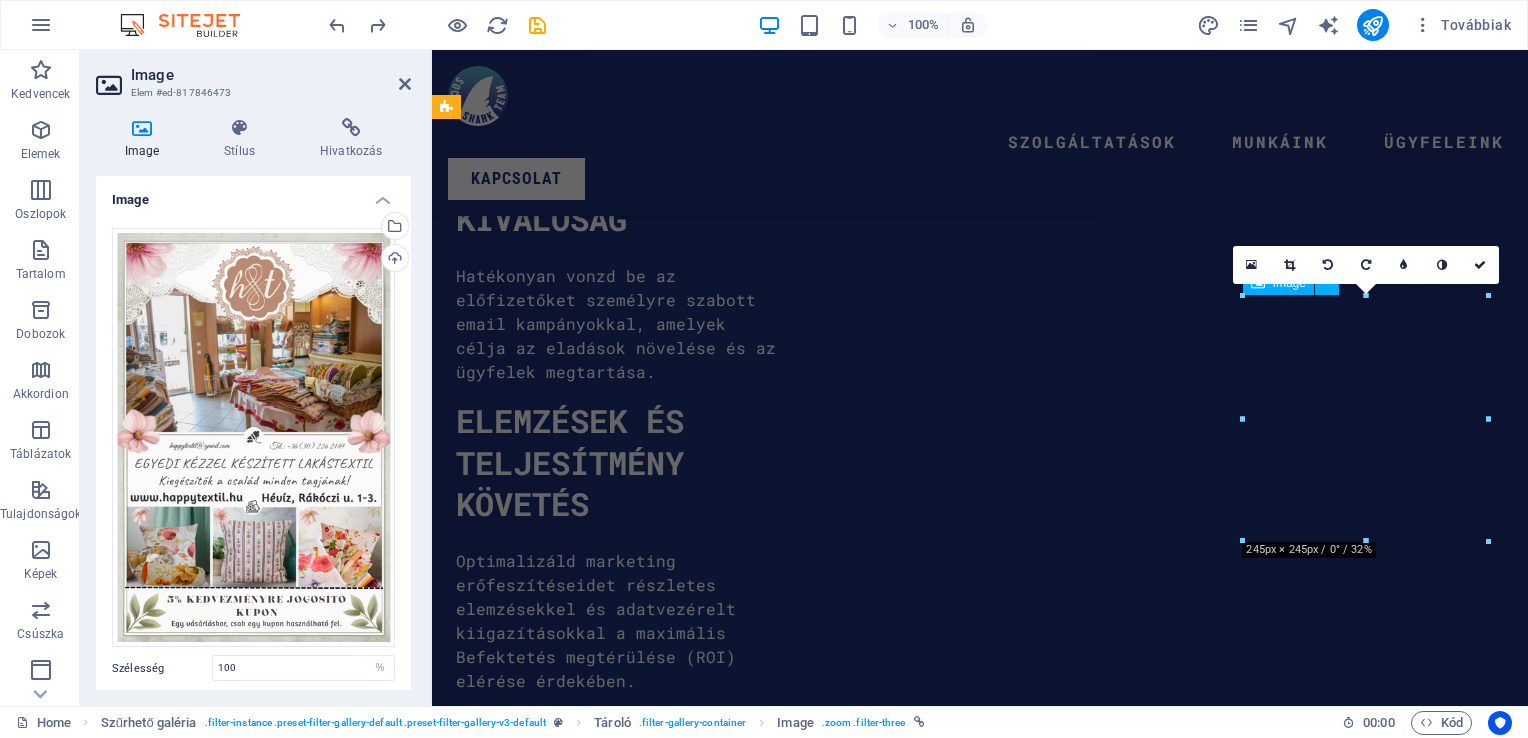 scroll, scrollTop: 7700, scrollLeft: 0, axis: vertical 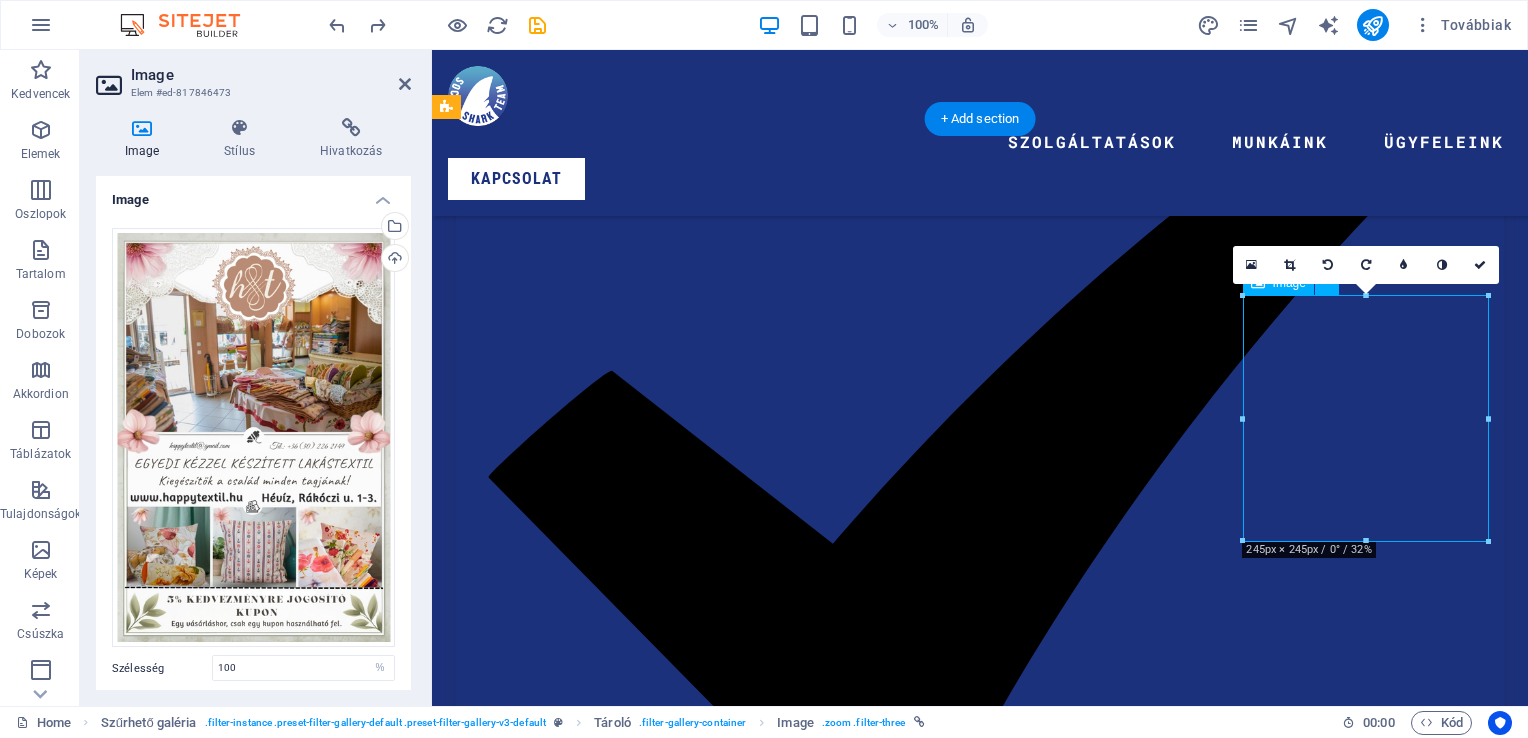 drag, startPoint x: 1335, startPoint y: 388, endPoint x: 1330, endPoint y: 366, distance: 22.561028 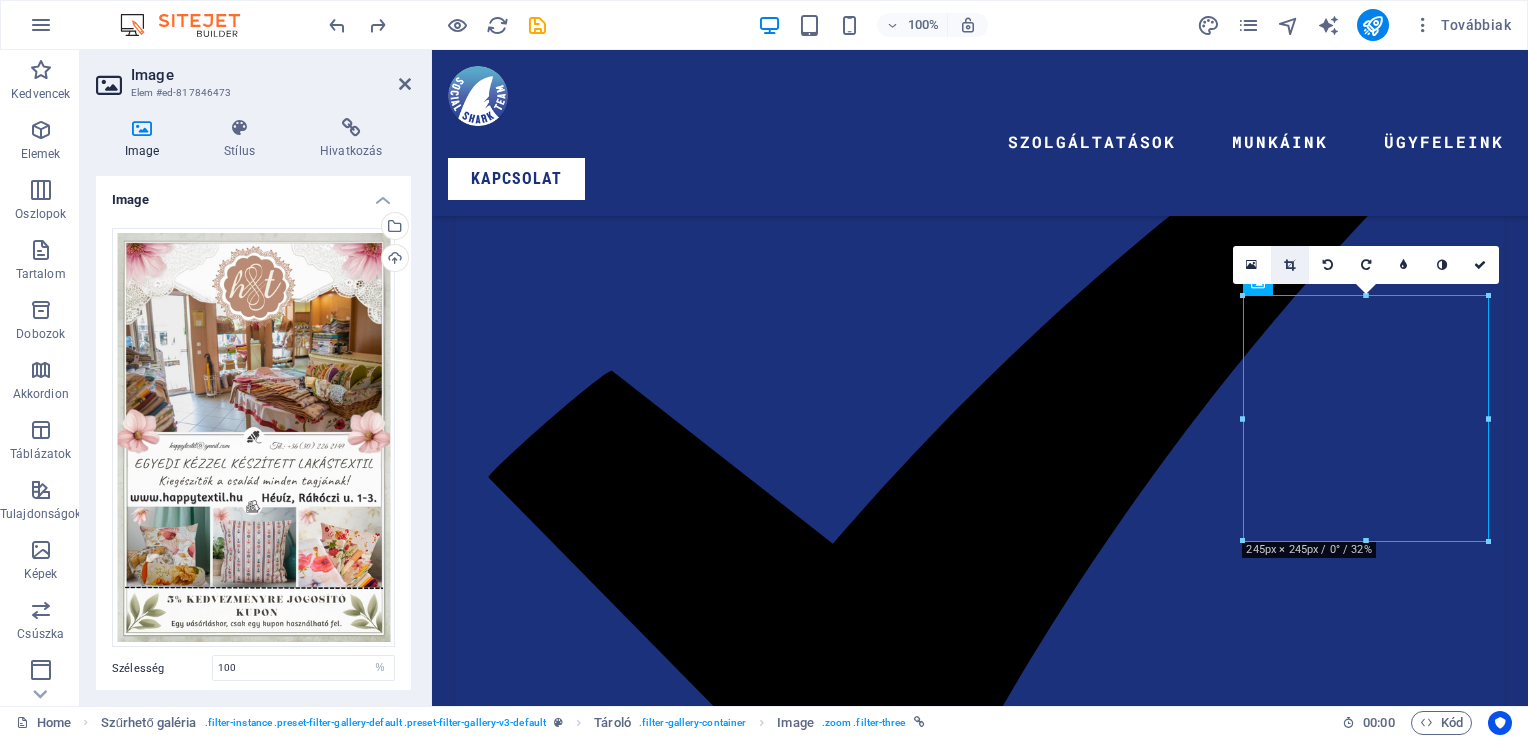 click at bounding box center (1289, 265) 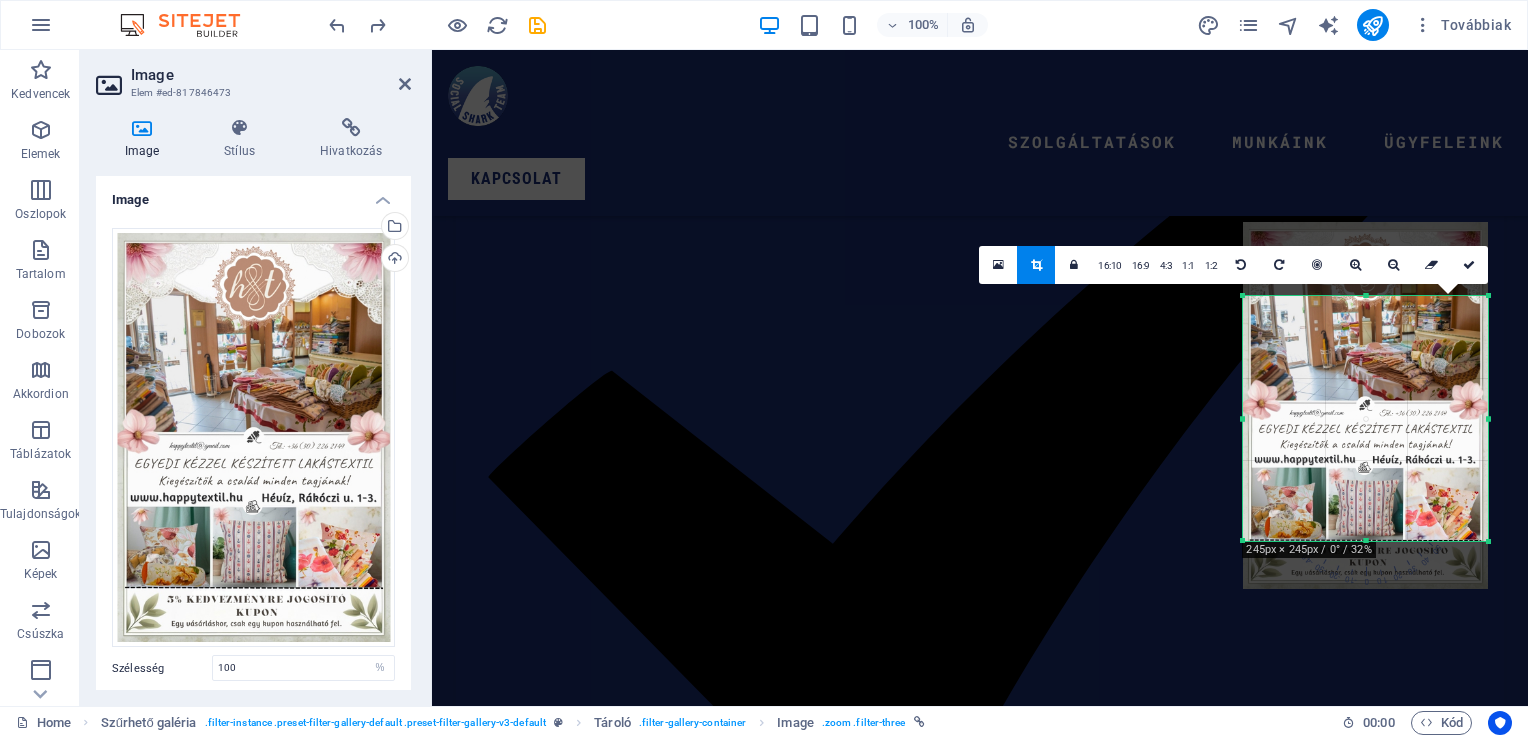 drag, startPoint x: 1334, startPoint y: 478, endPoint x: 1332, endPoint y: 465, distance: 13.152946 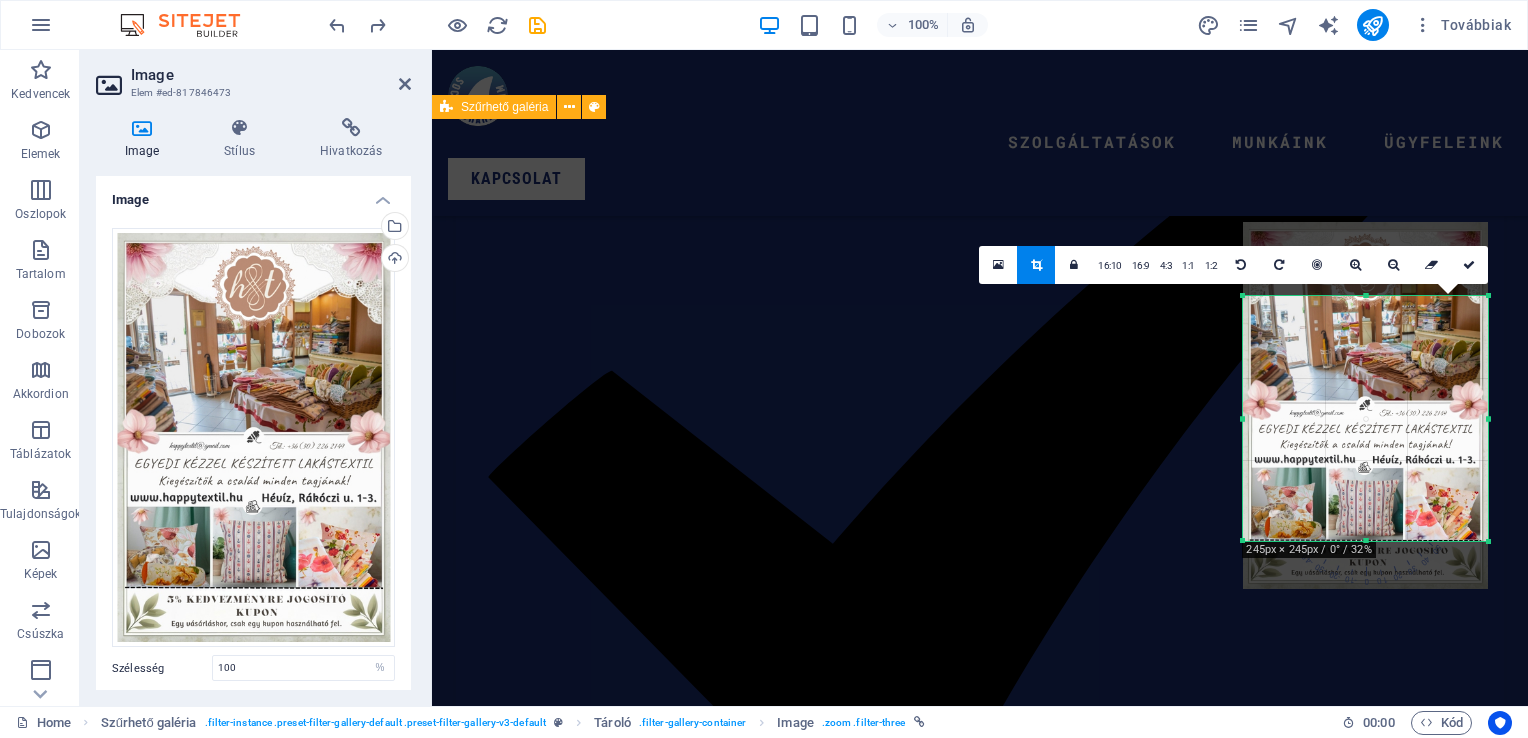 click on "Összes megjelenítése Első kategória Második kategória Harmadik kategória Negyedik kategória" at bounding box center (980, 13660) 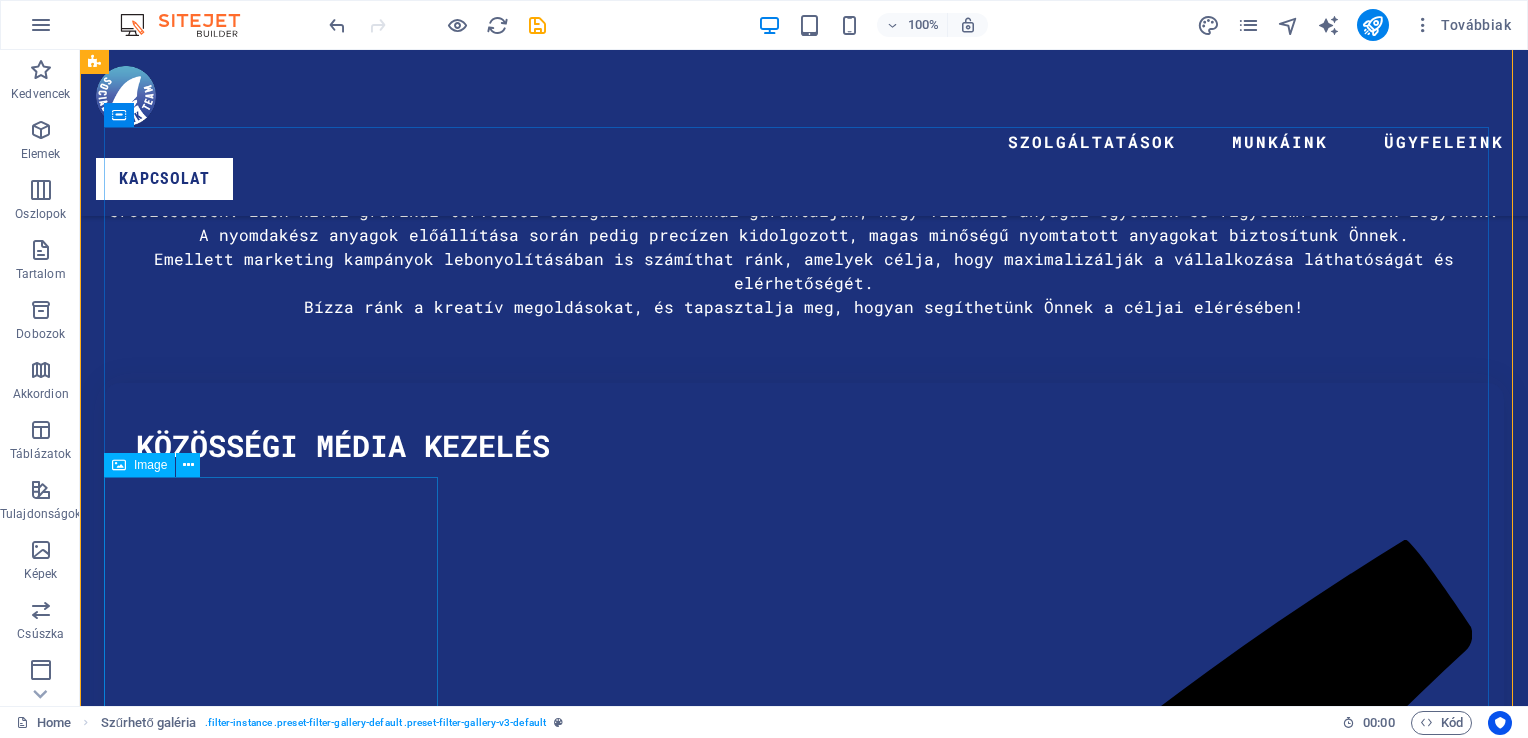 scroll, scrollTop: 6602, scrollLeft: 0, axis: vertical 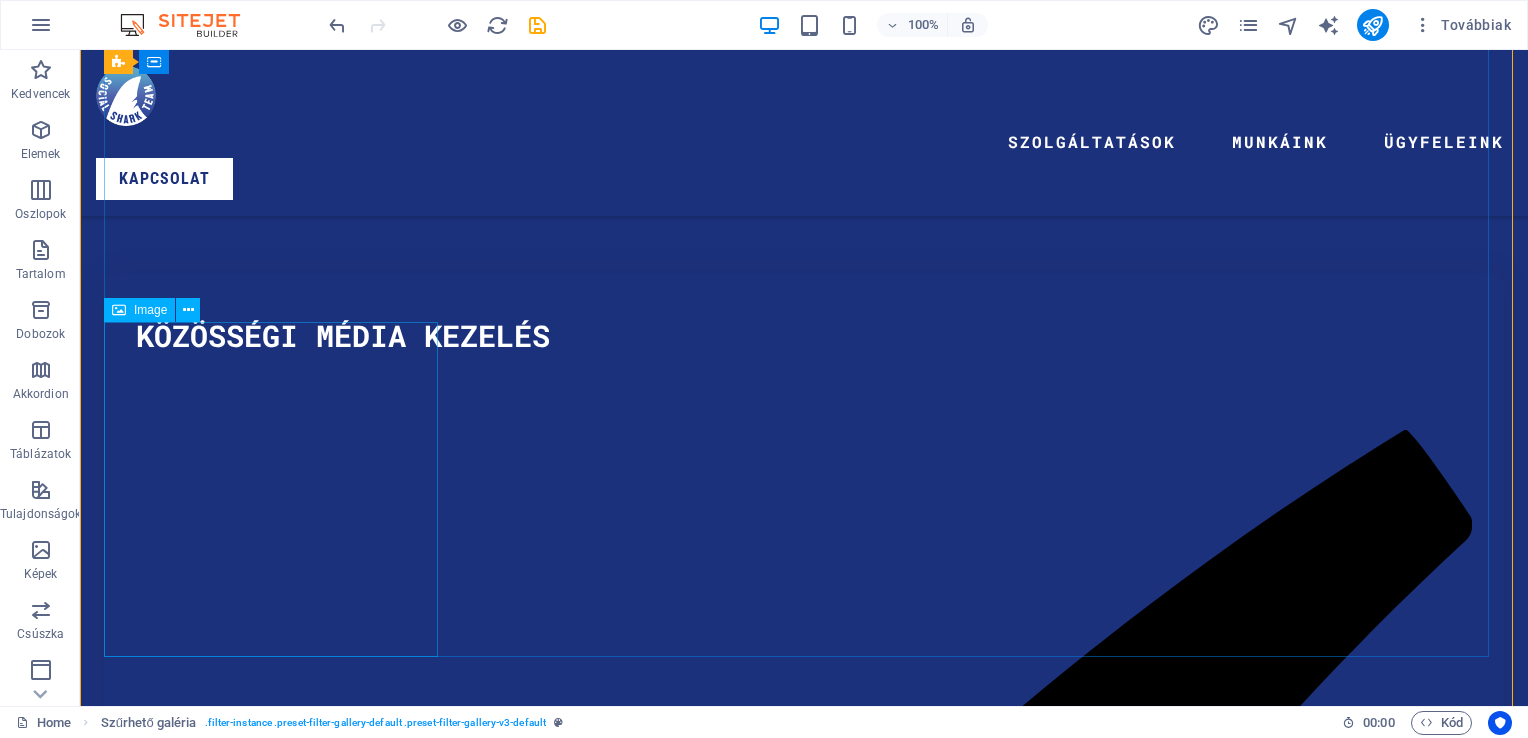 click at bounding box center (273, 17166) 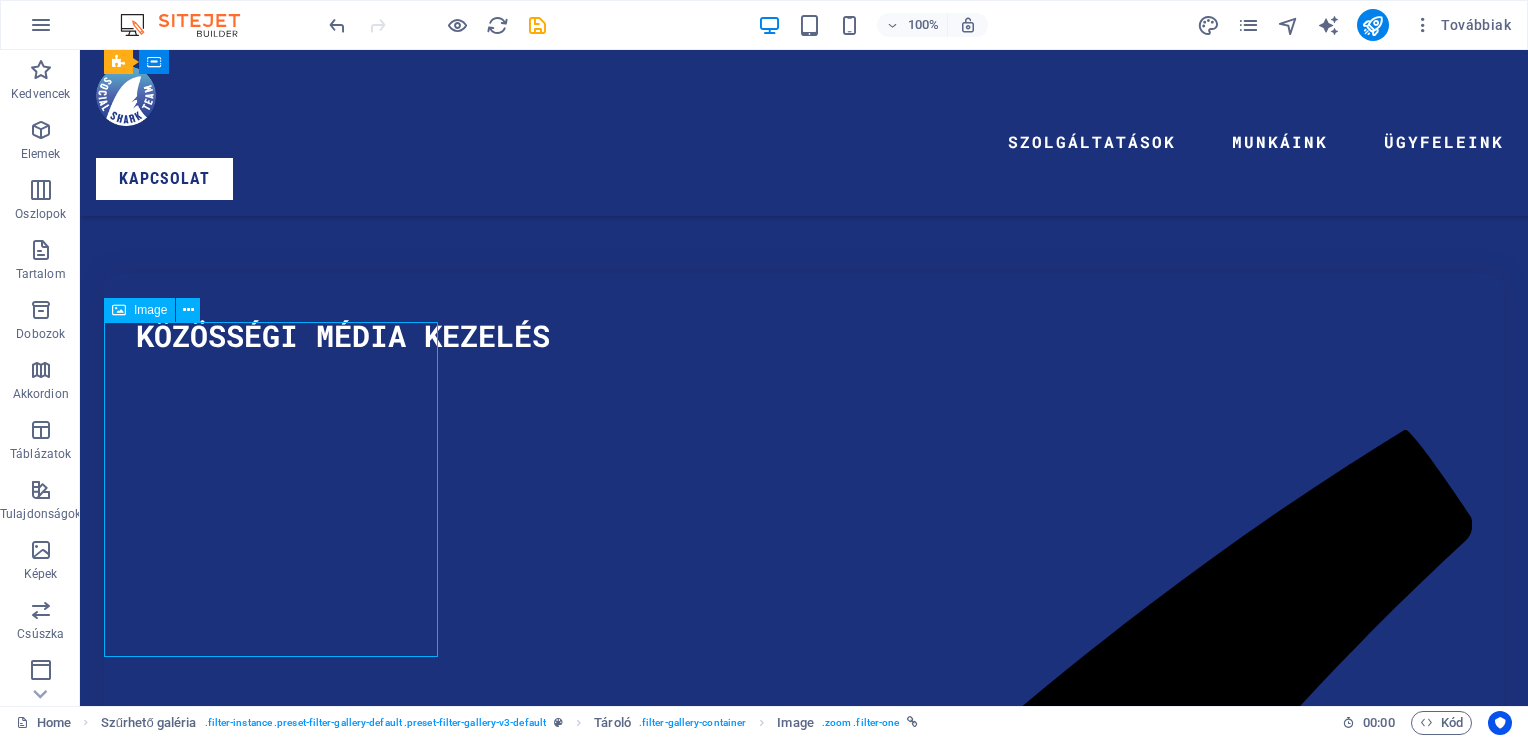 click at bounding box center (273, 17166) 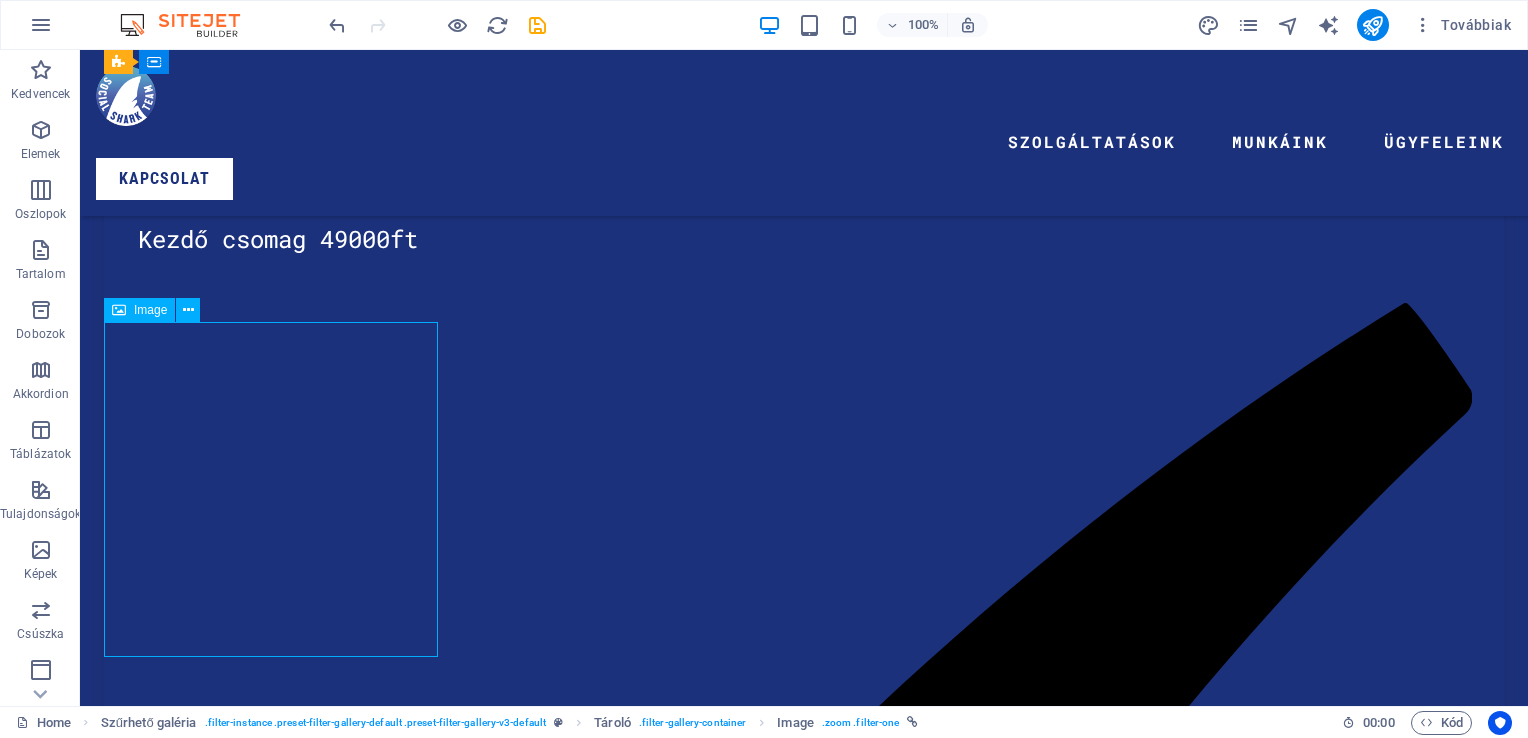 select on "%" 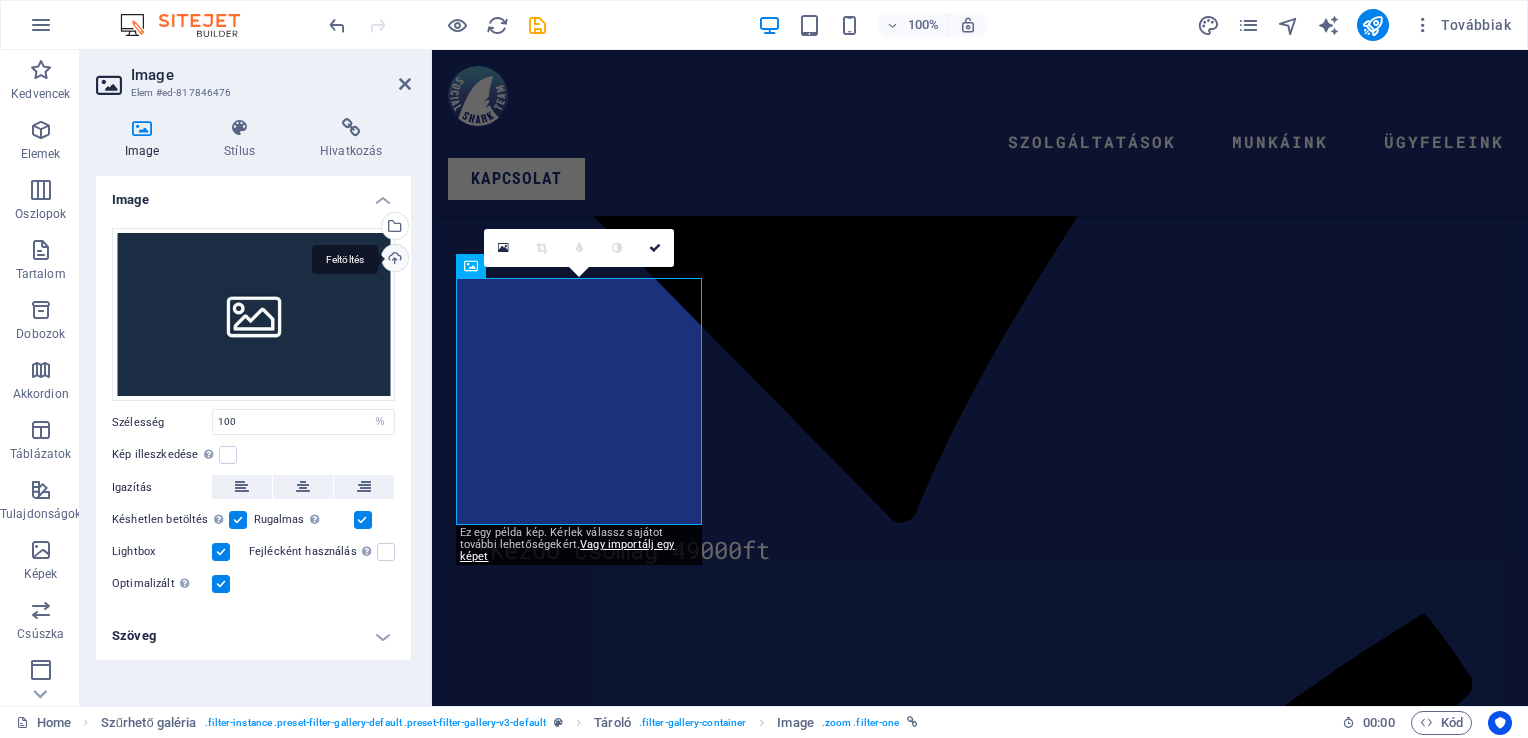 click on "Feltöltés" at bounding box center (393, 260) 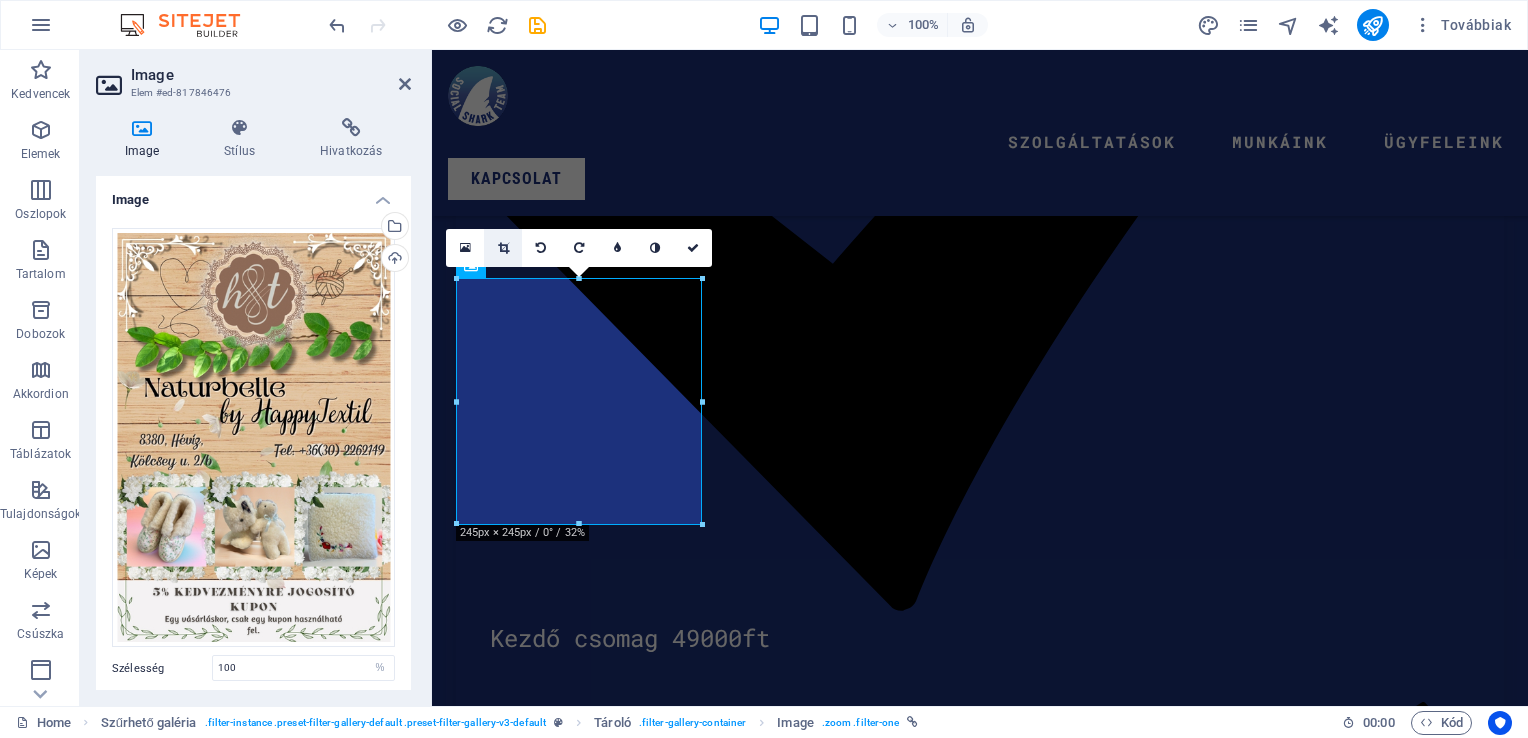 click at bounding box center [503, 248] 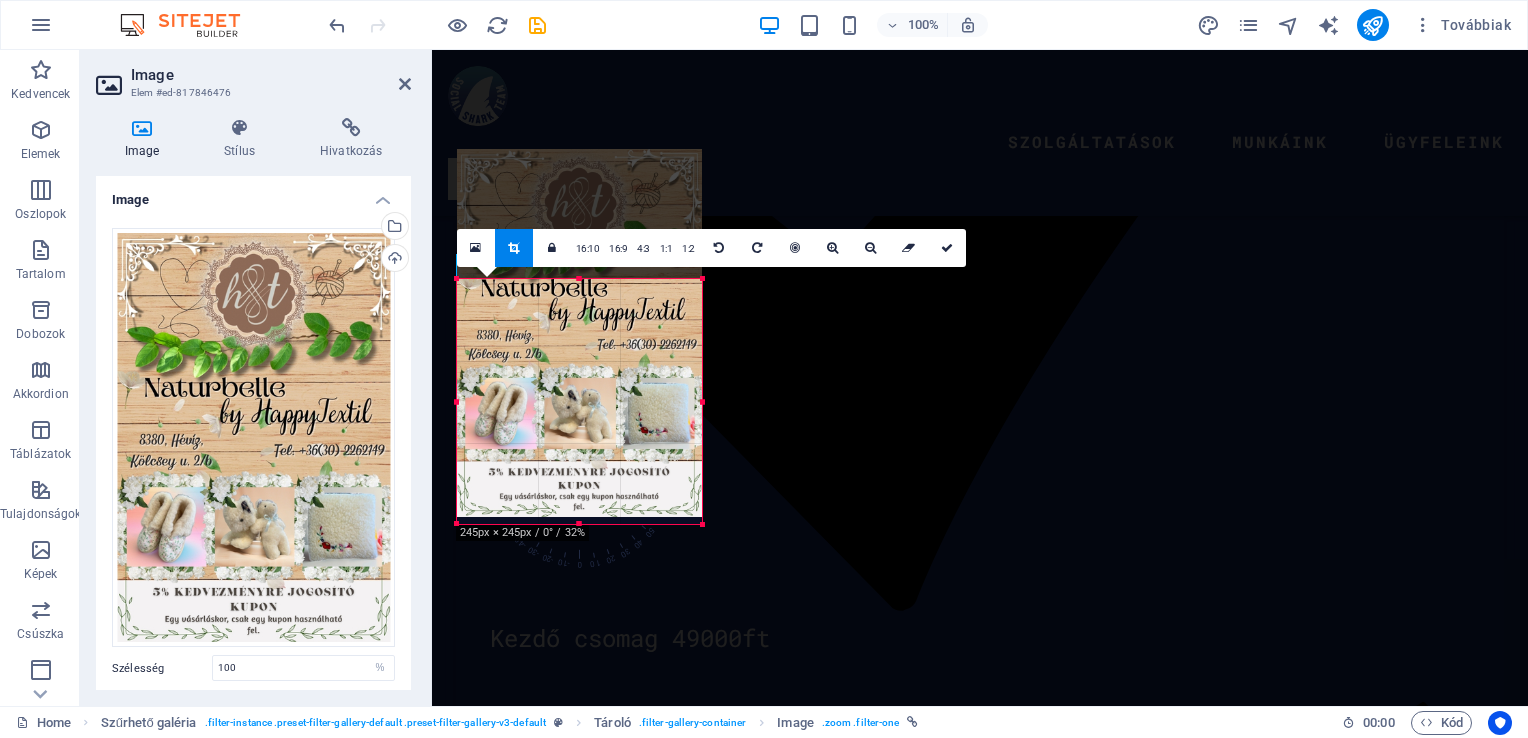 drag, startPoint x: 548, startPoint y: 422, endPoint x: 552, endPoint y: 353, distance: 69.115845 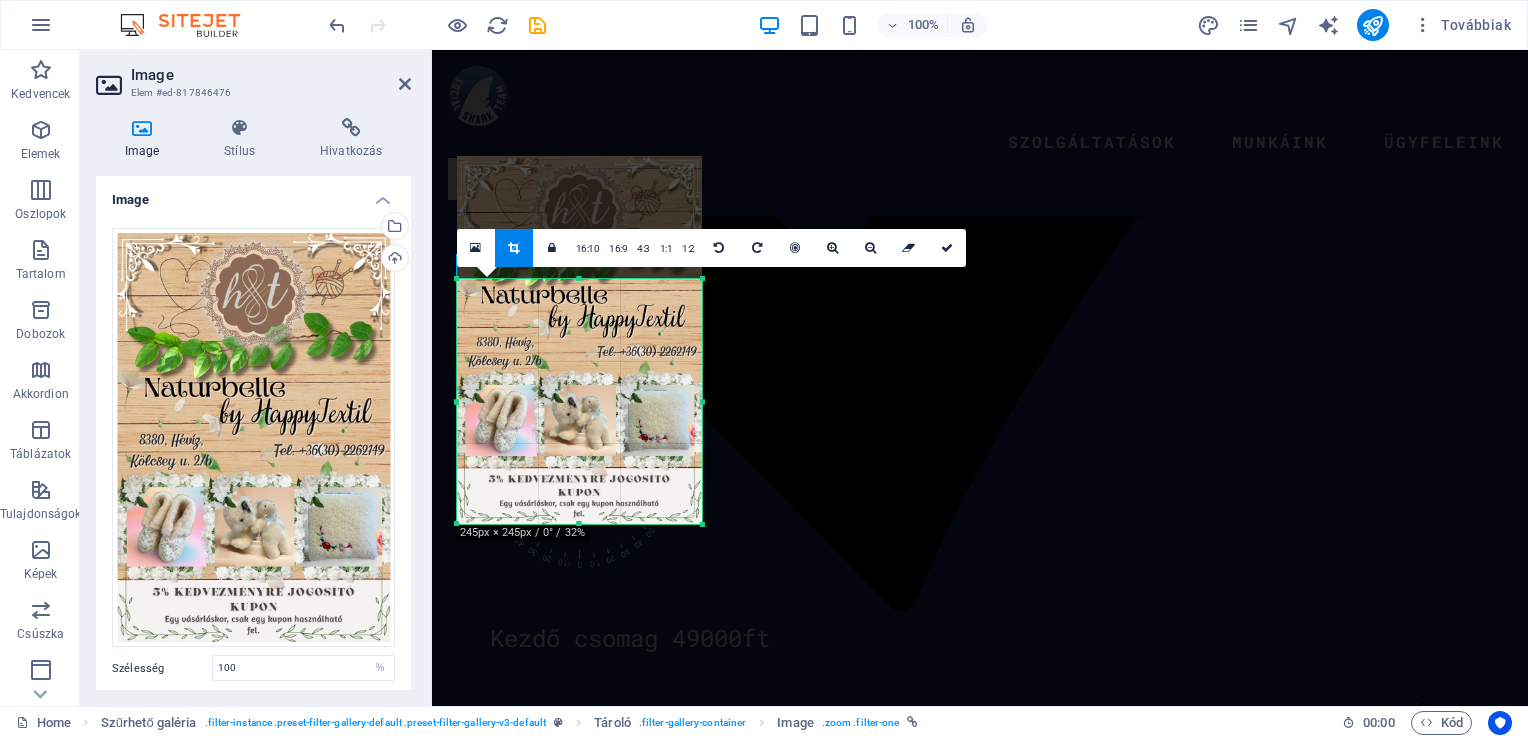 click on "Szolgáltatások Munkáink Ügyfeleink KAPCSOLAT" at bounding box center [980, 133] 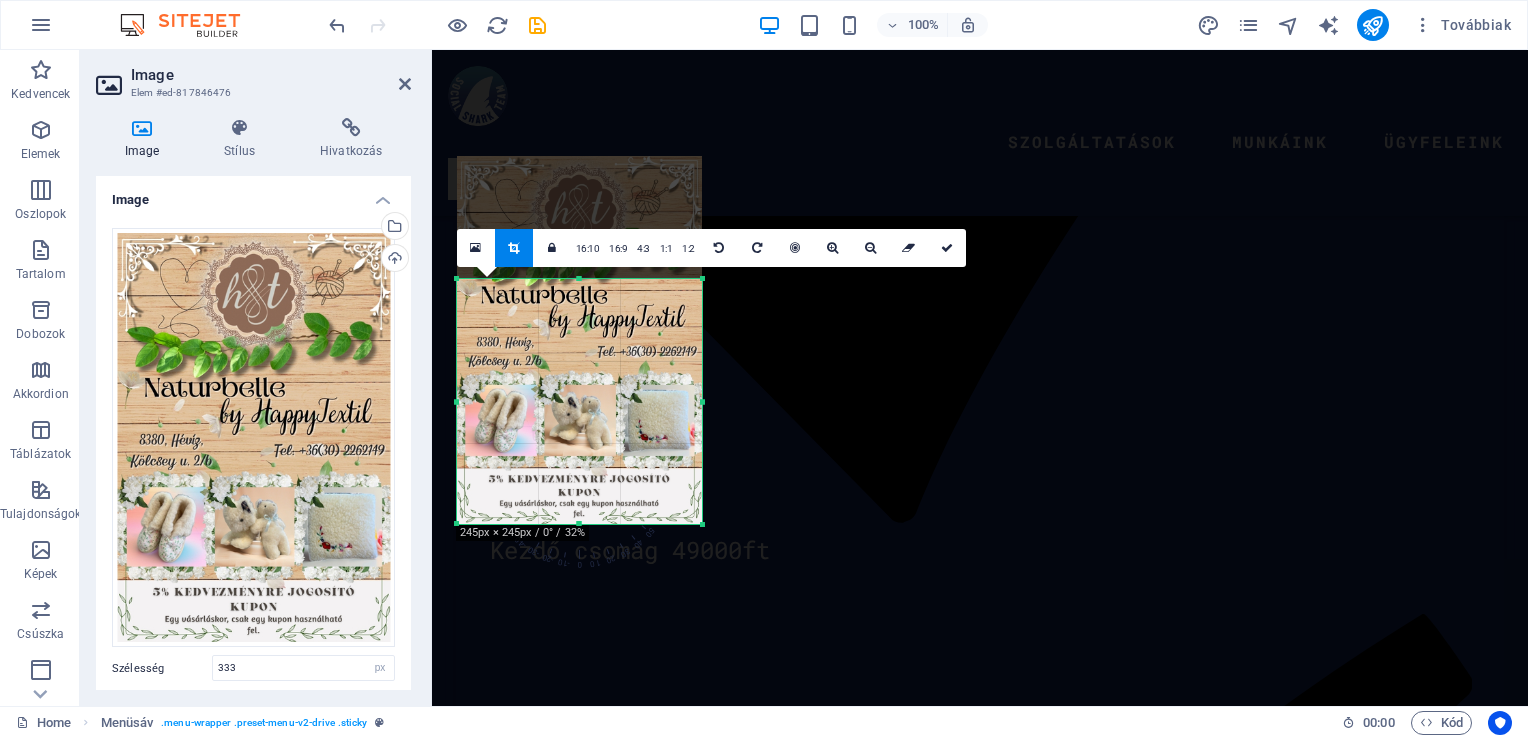 scroll, scrollTop: 6602, scrollLeft: 0, axis: vertical 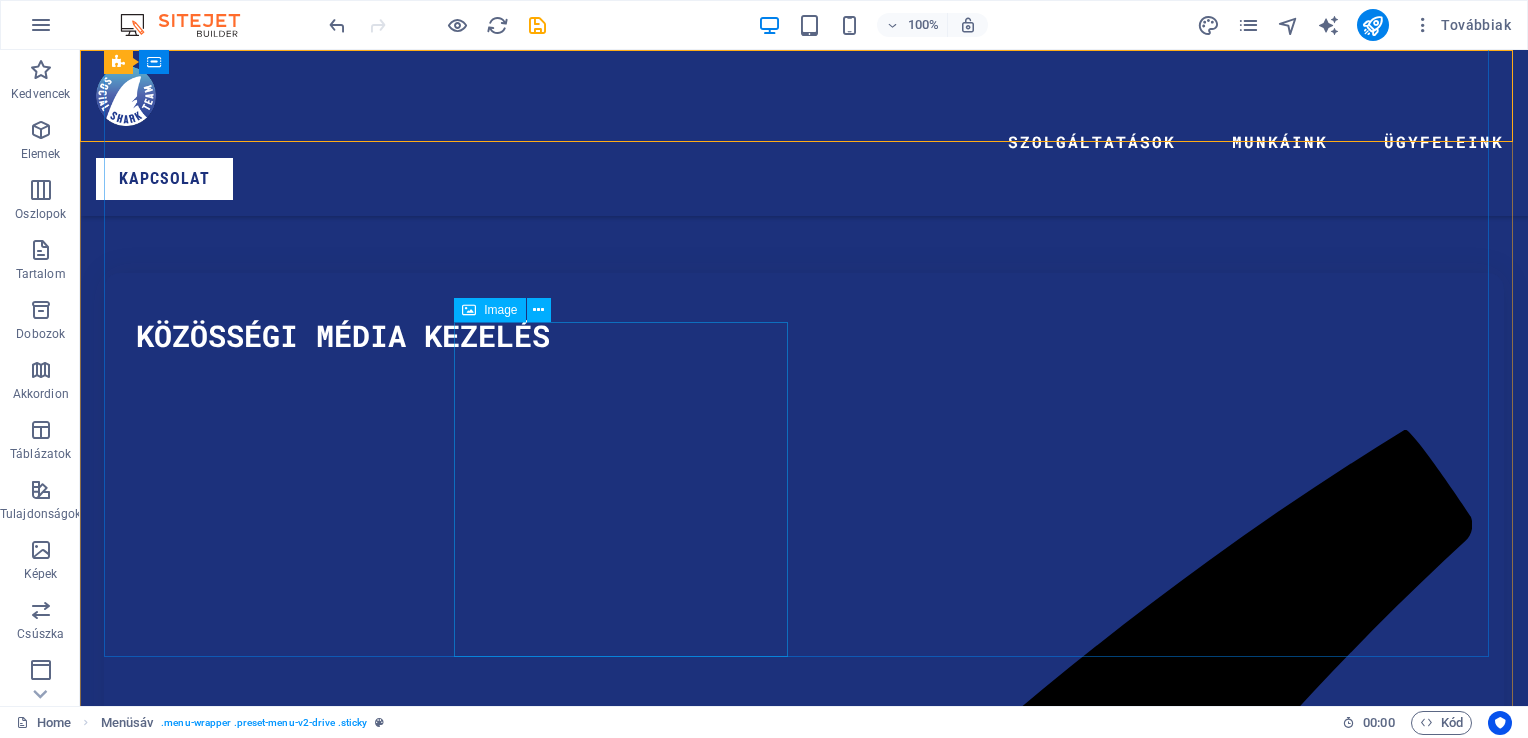 click at bounding box center [273, 17508] 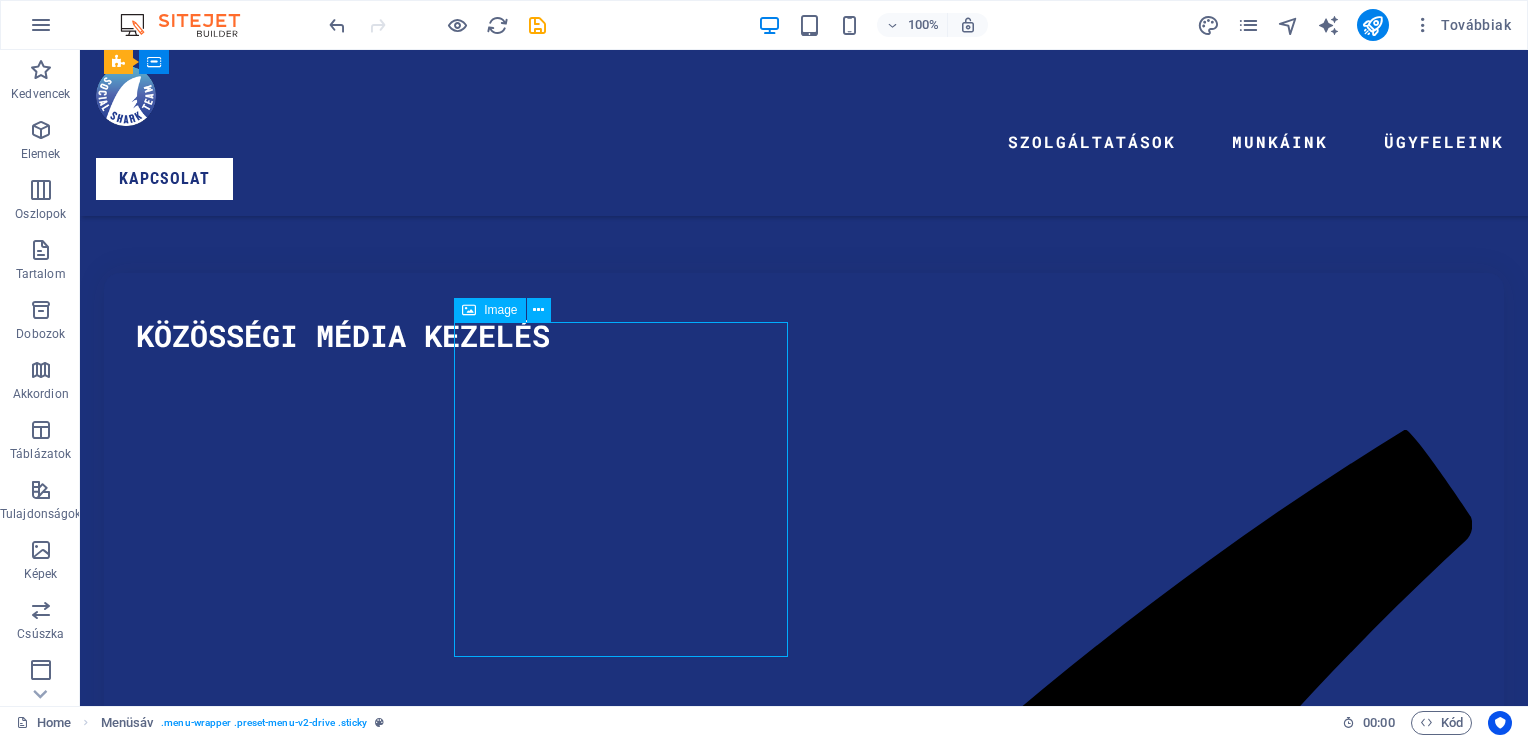 click at bounding box center [273, 17508] 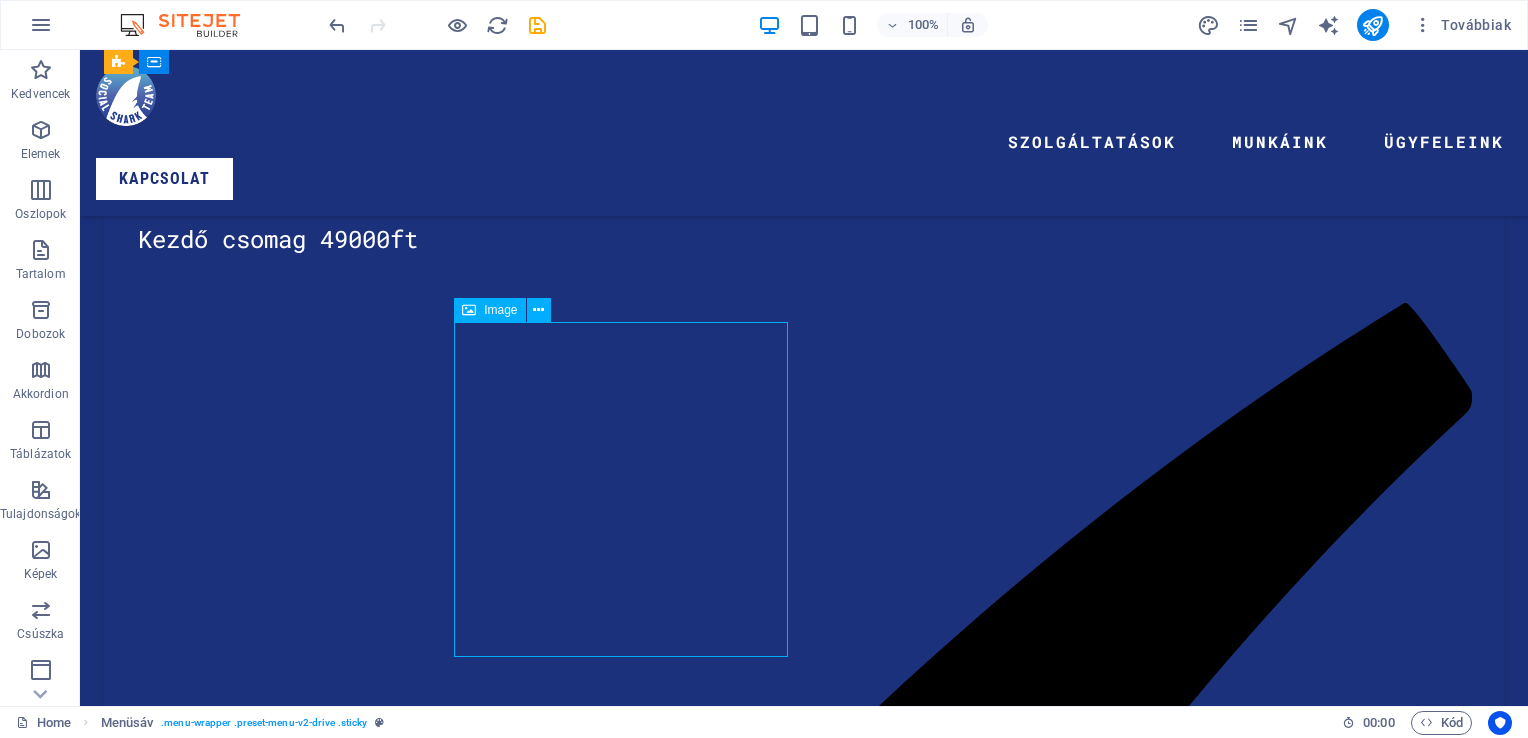 select on "%" 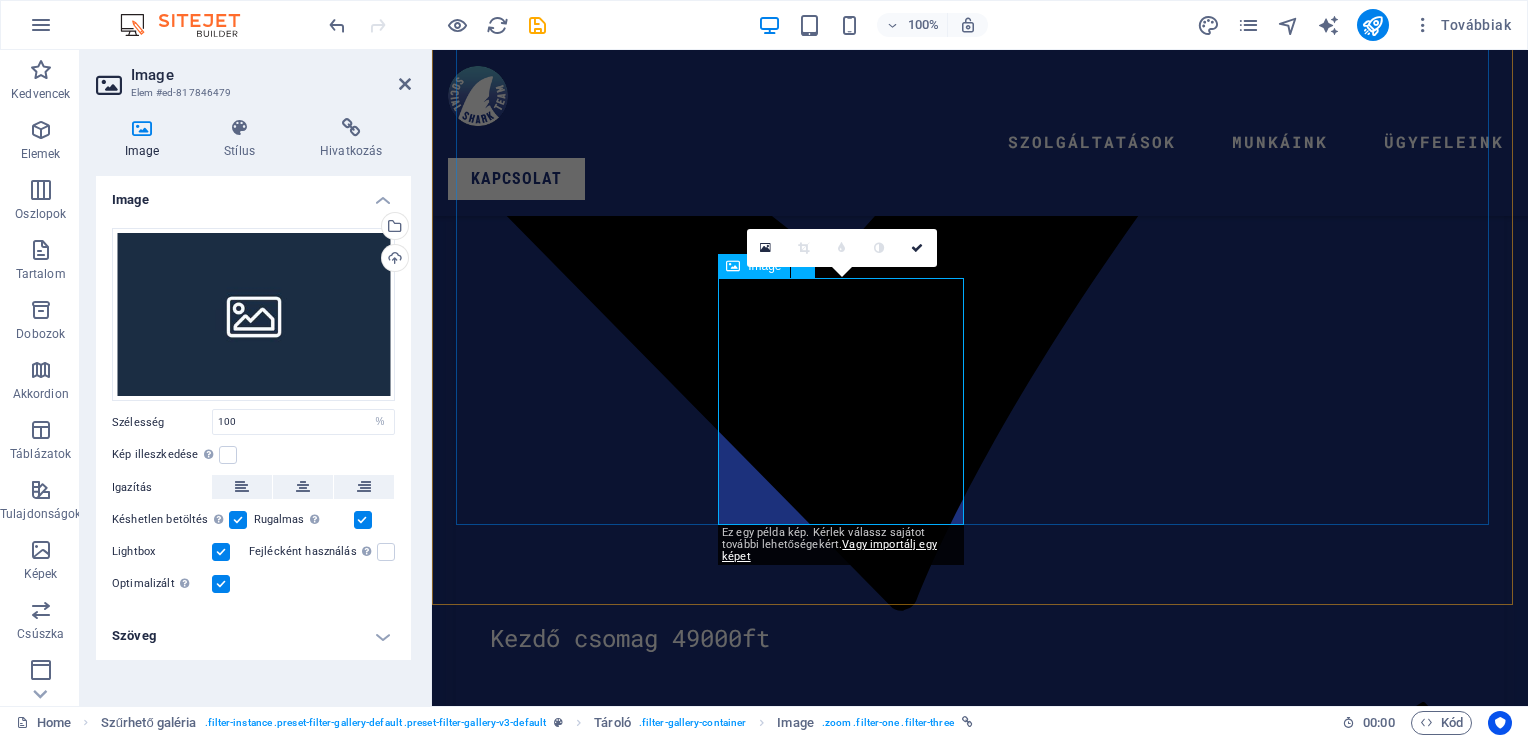 click at bounding box center [581, 14141] 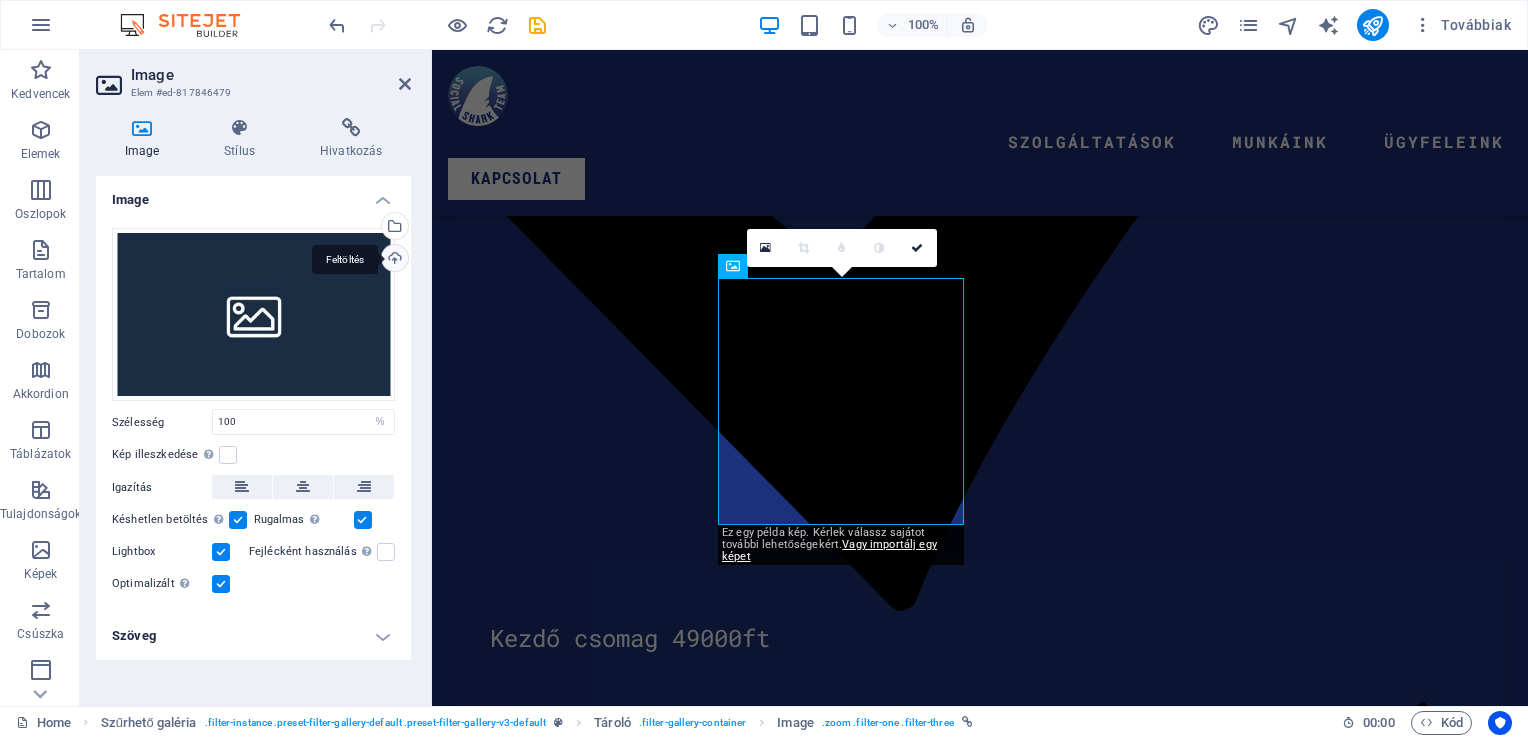 click on "Feltöltés" at bounding box center (393, 260) 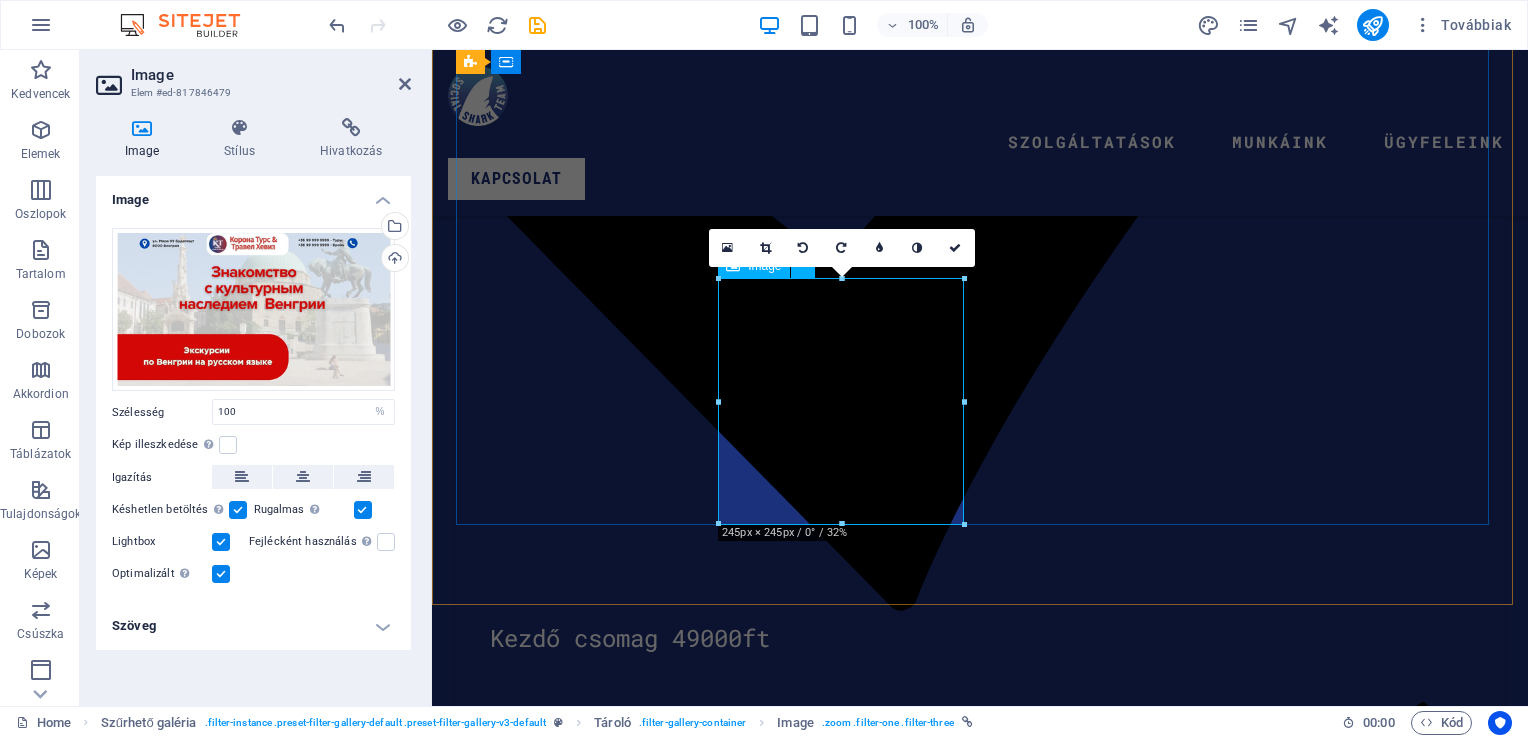 click at bounding box center (581, 14141) 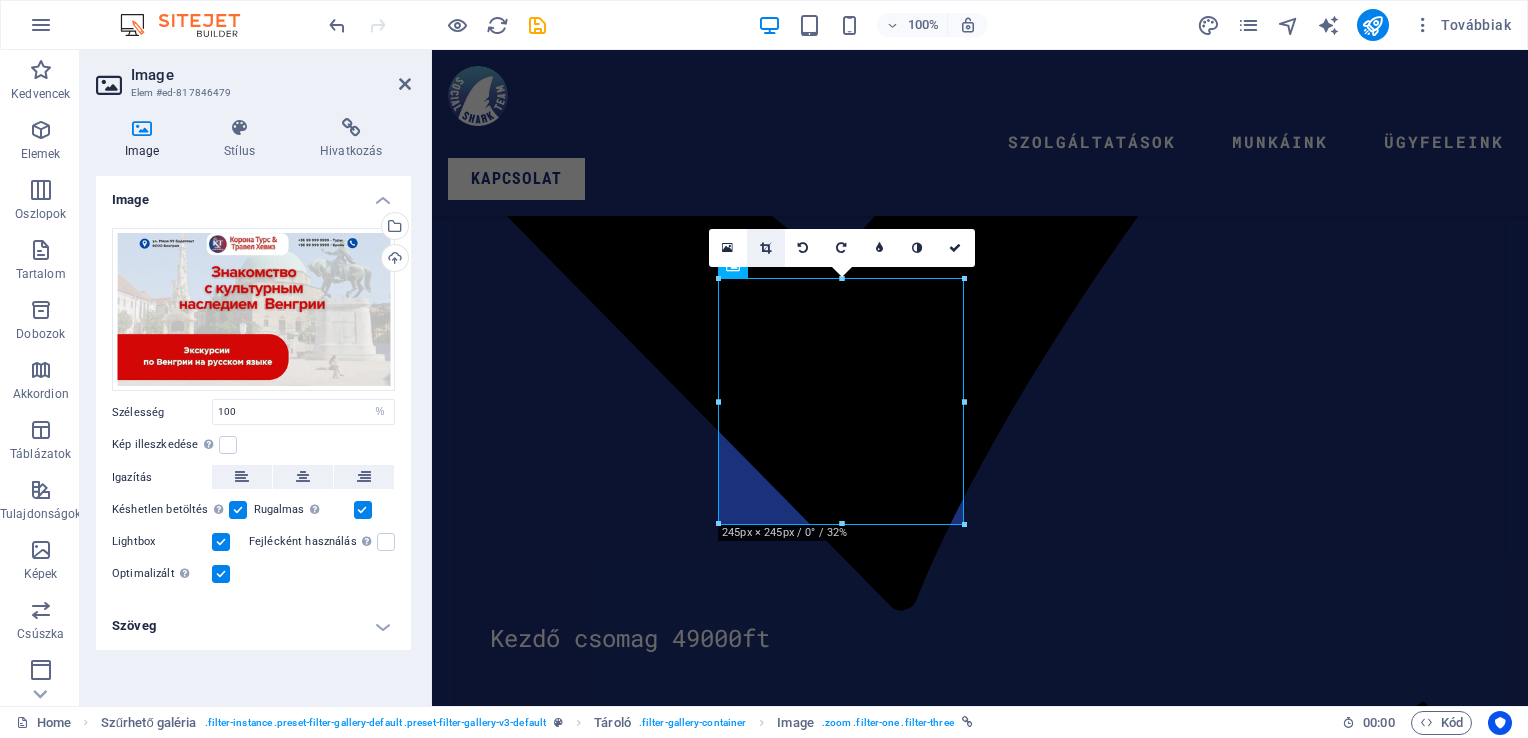 click at bounding box center (766, 248) 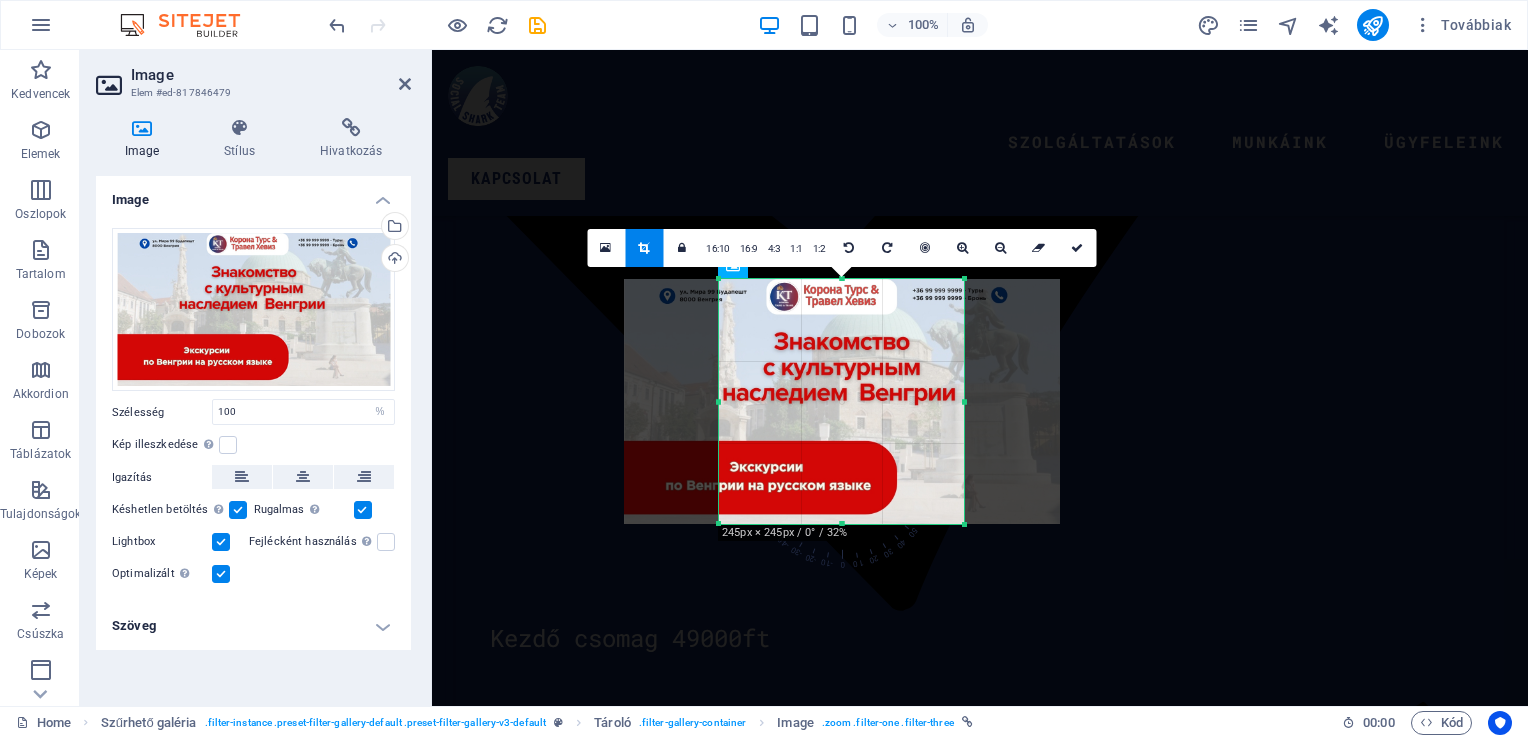 click at bounding box center (842, 401) 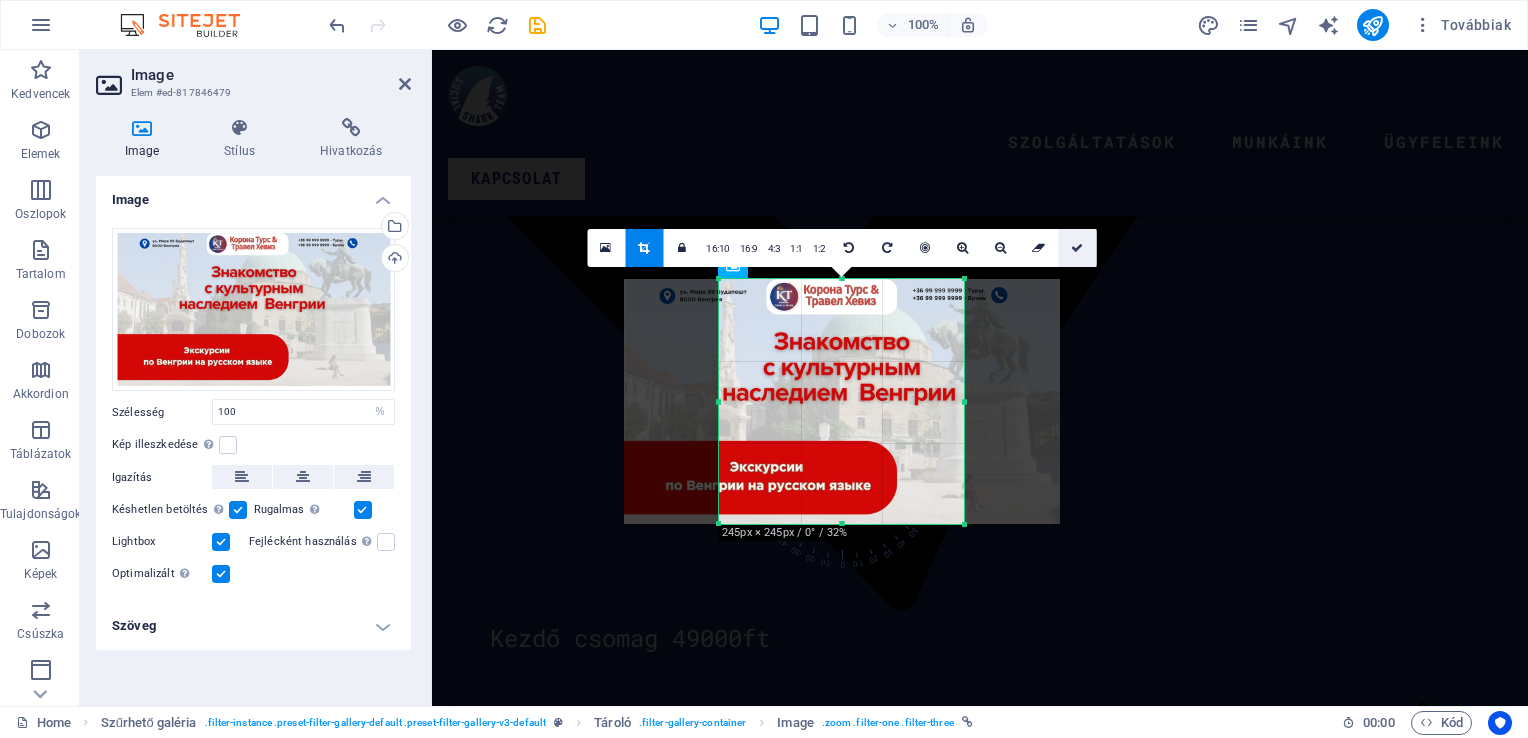 click at bounding box center (1077, 248) 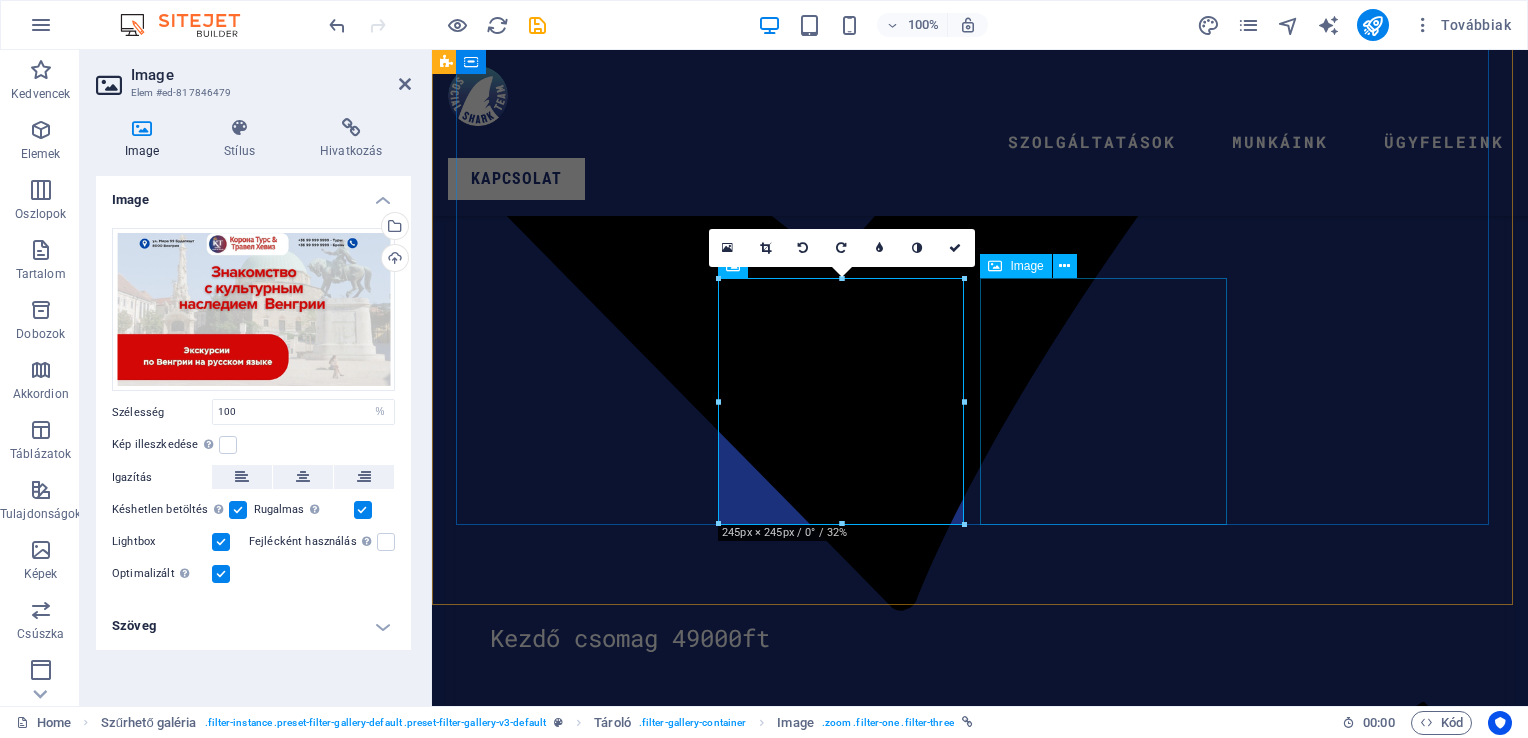 click at bounding box center [581, 14399] 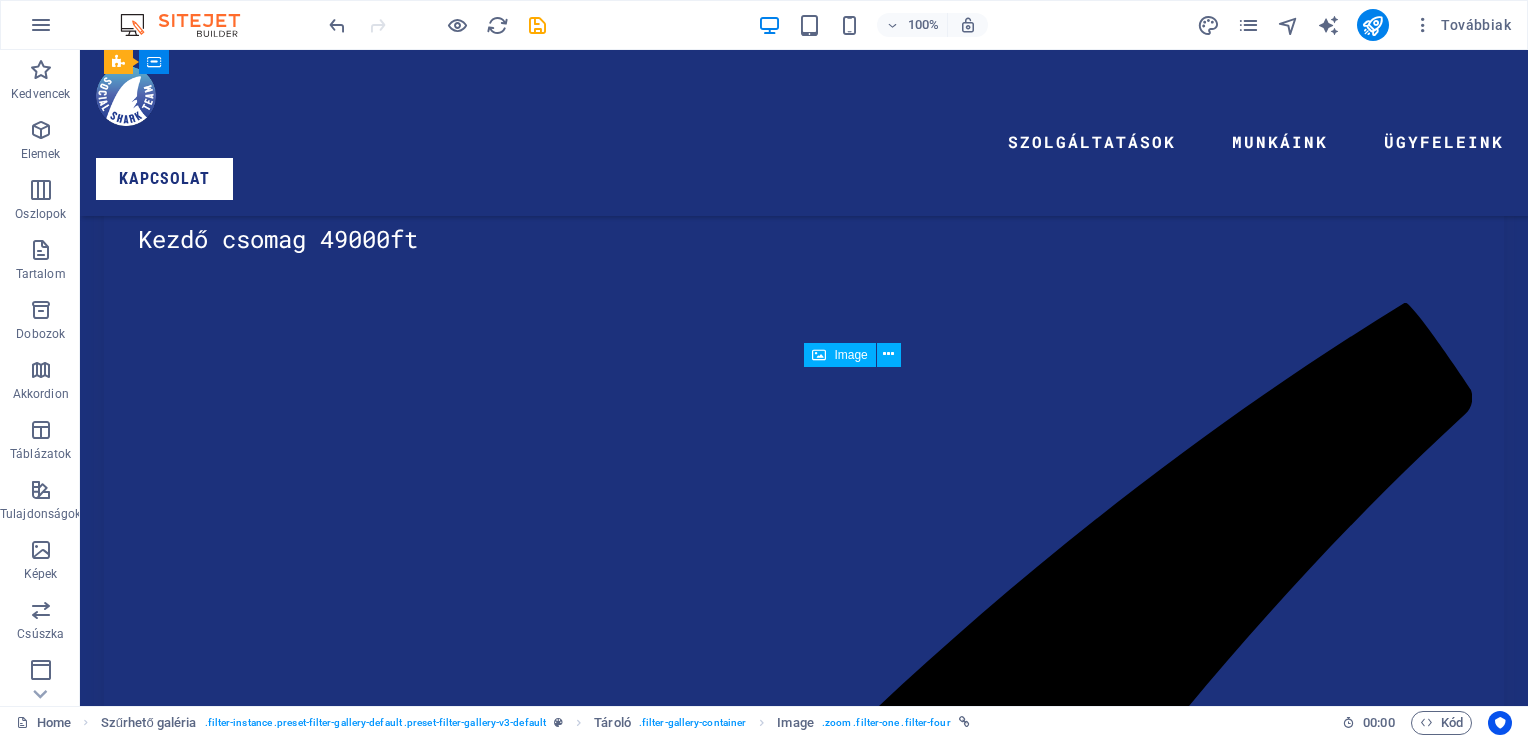scroll, scrollTop: 6557, scrollLeft: 0, axis: vertical 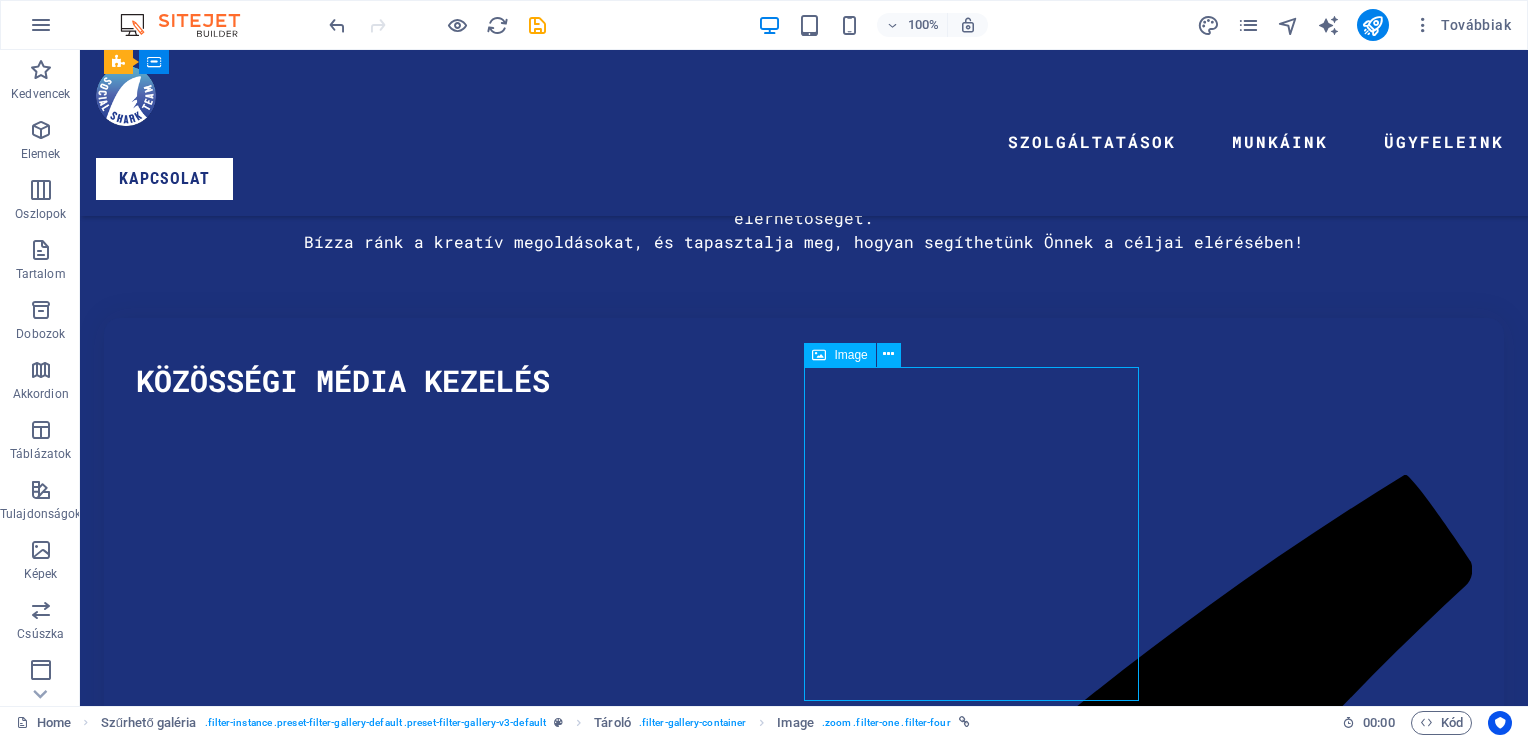click at bounding box center [273, 17900] 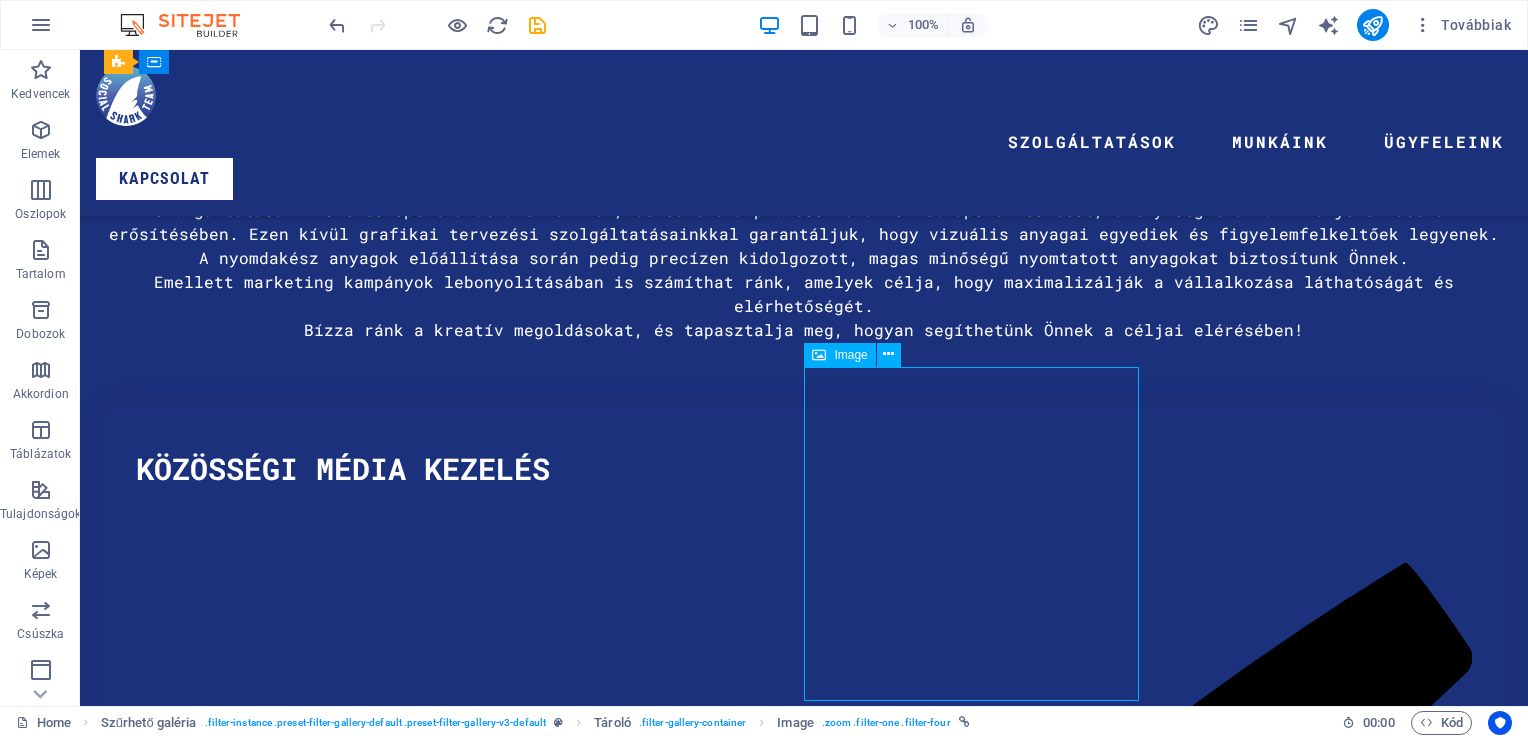 scroll, scrollTop: 7980, scrollLeft: 0, axis: vertical 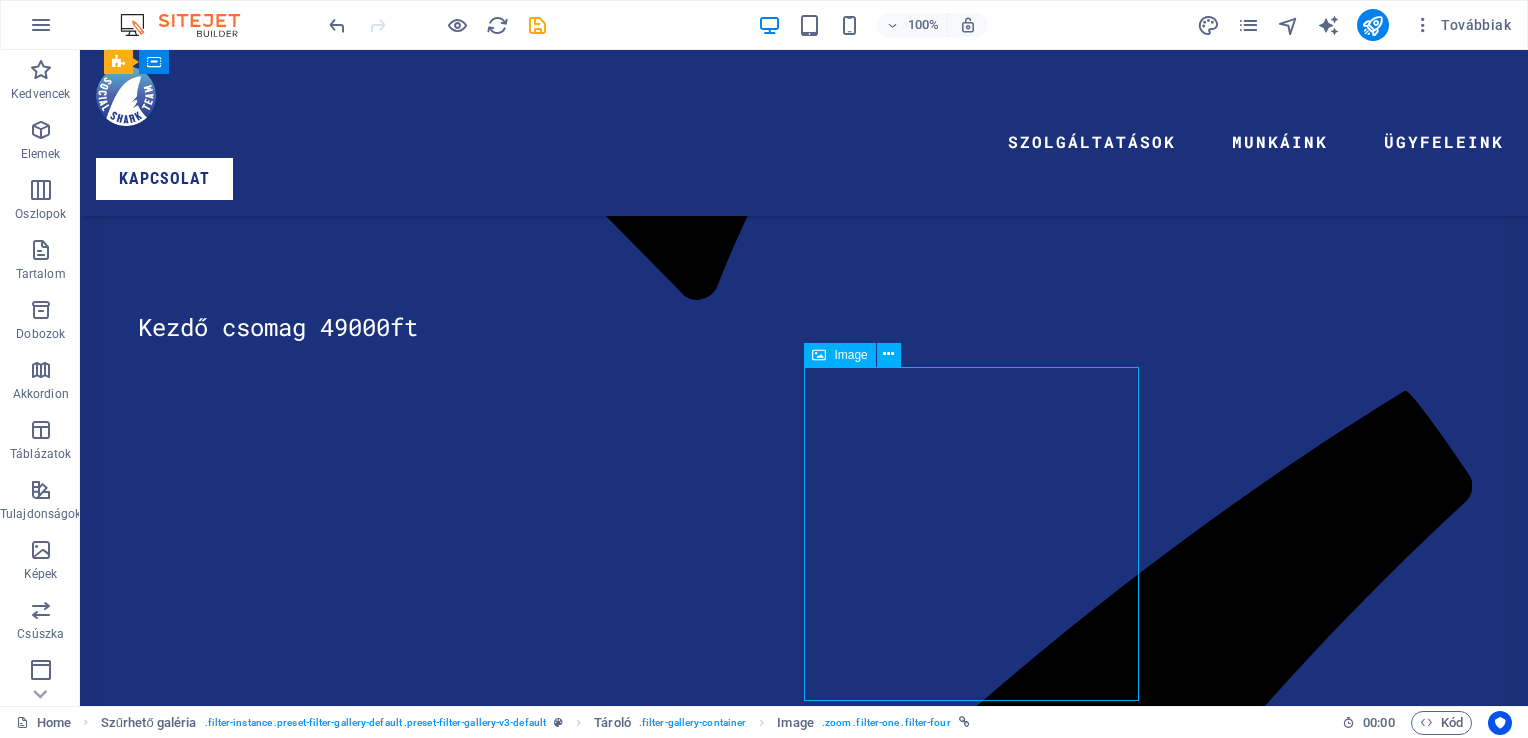 select on "%" 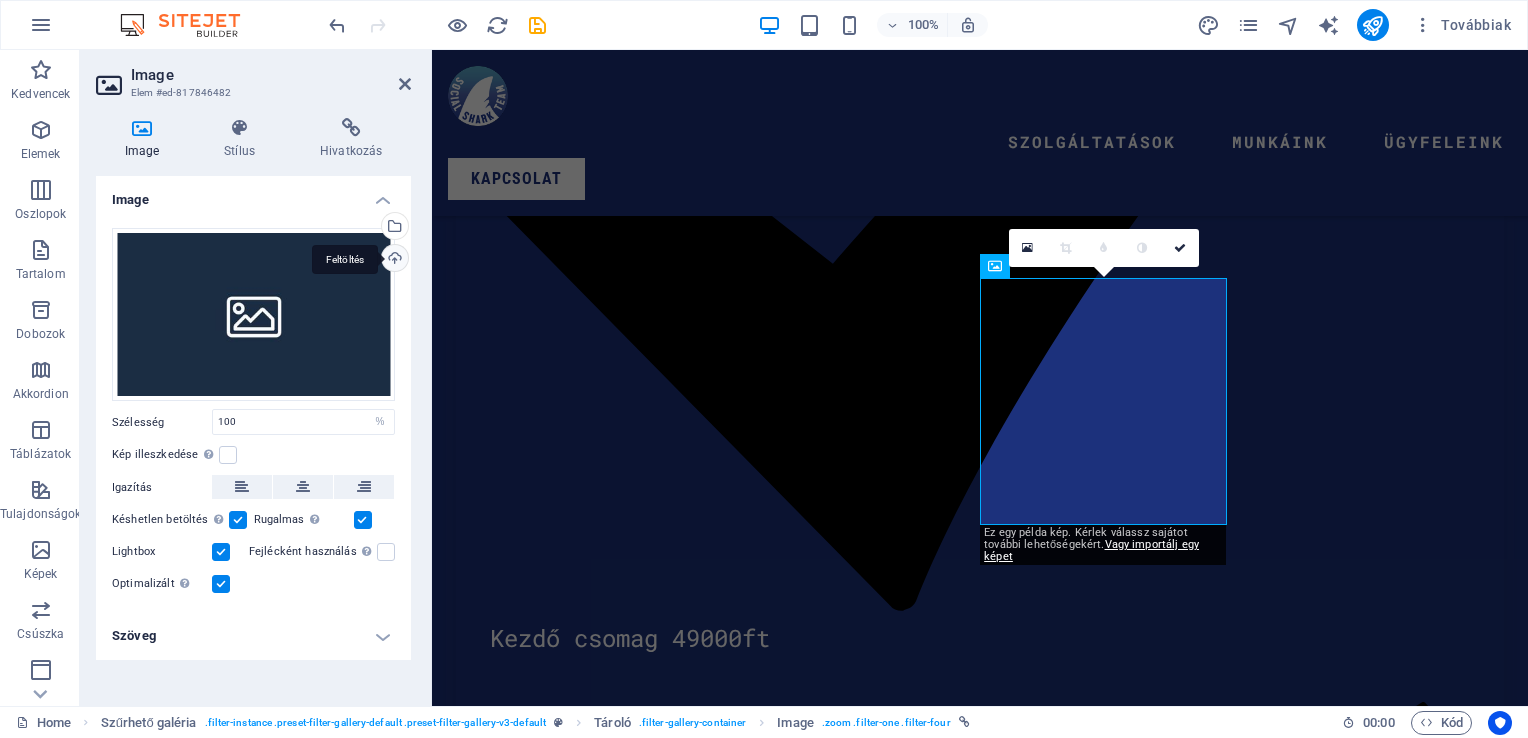 click on "Feltöltés" at bounding box center (393, 260) 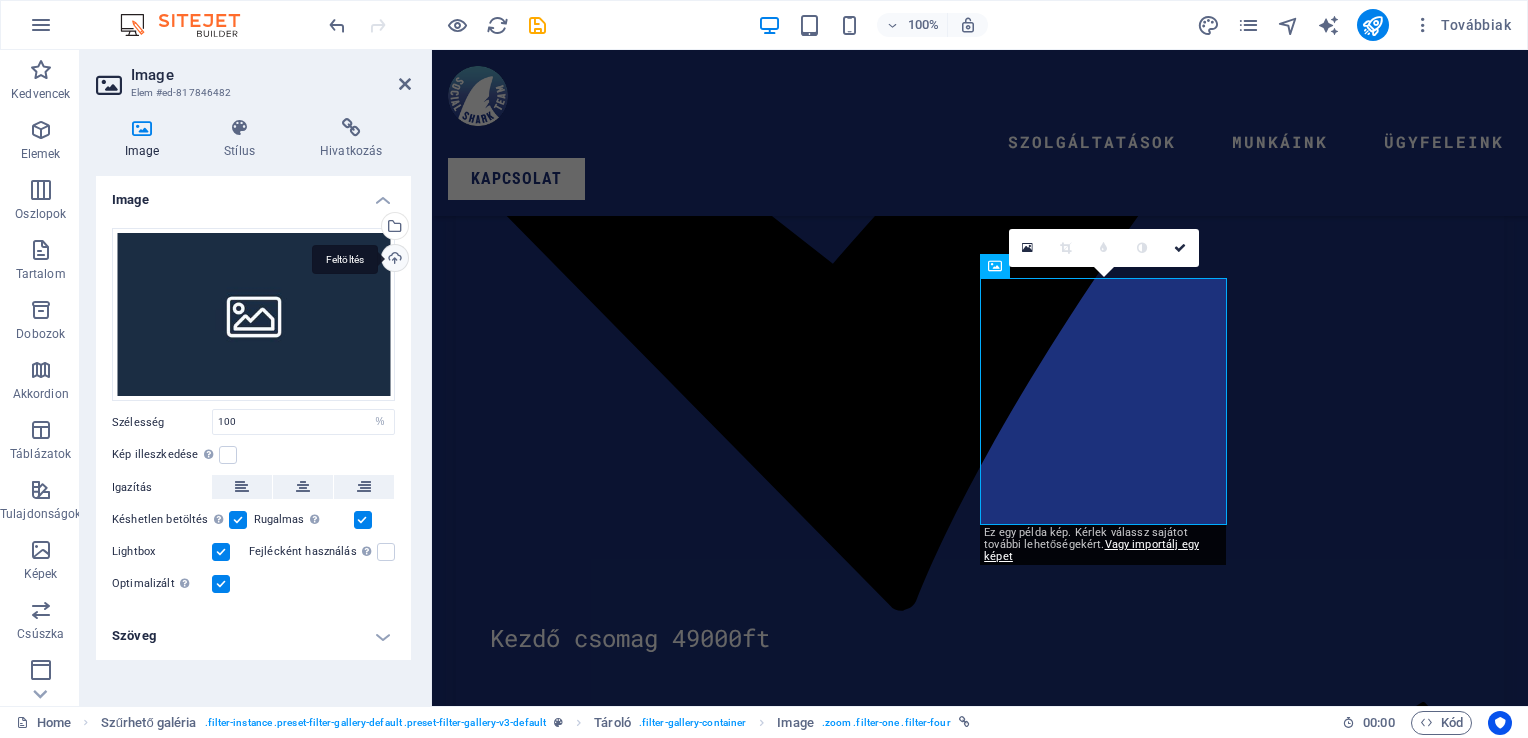 click on "Feltöltés" at bounding box center (393, 260) 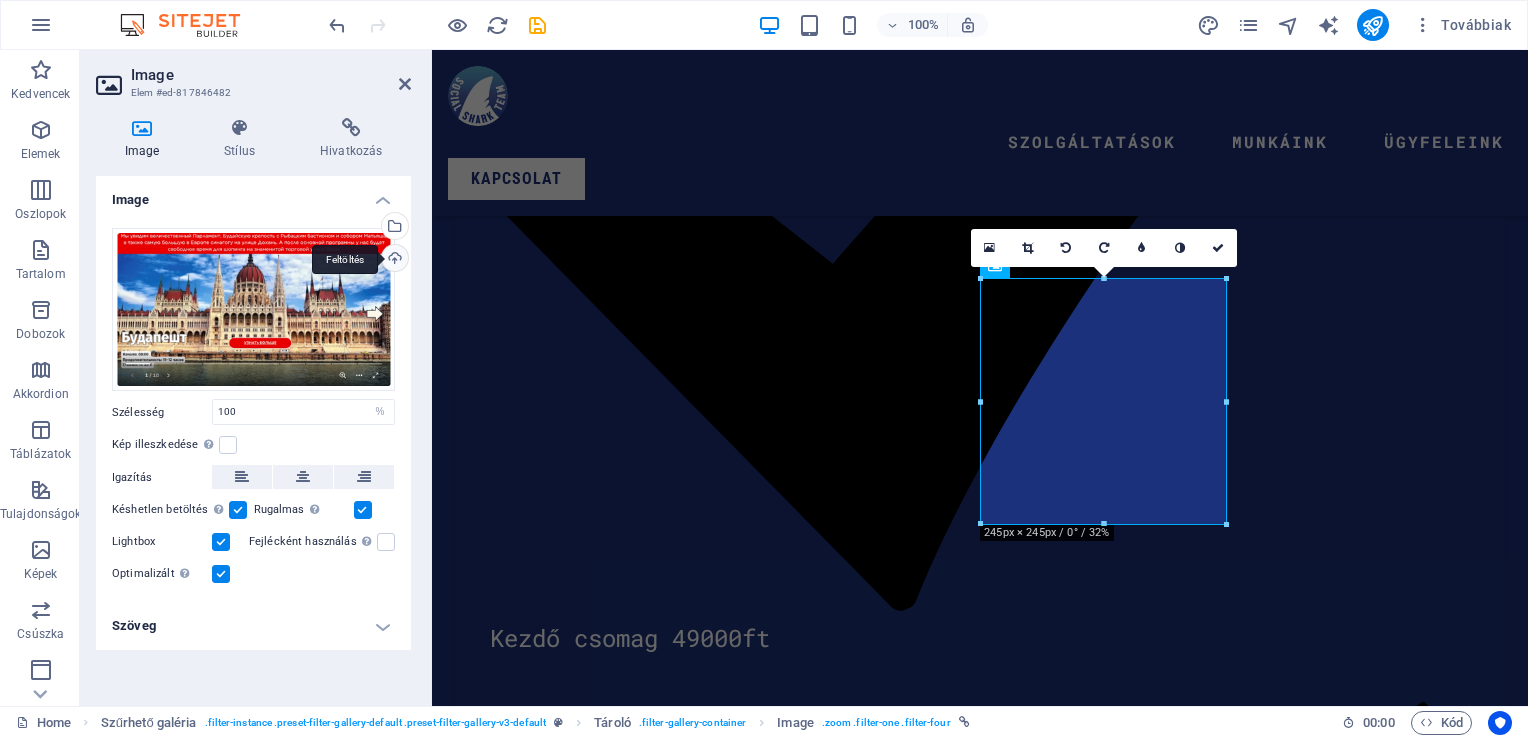 click on "Feltöltés" at bounding box center [393, 260] 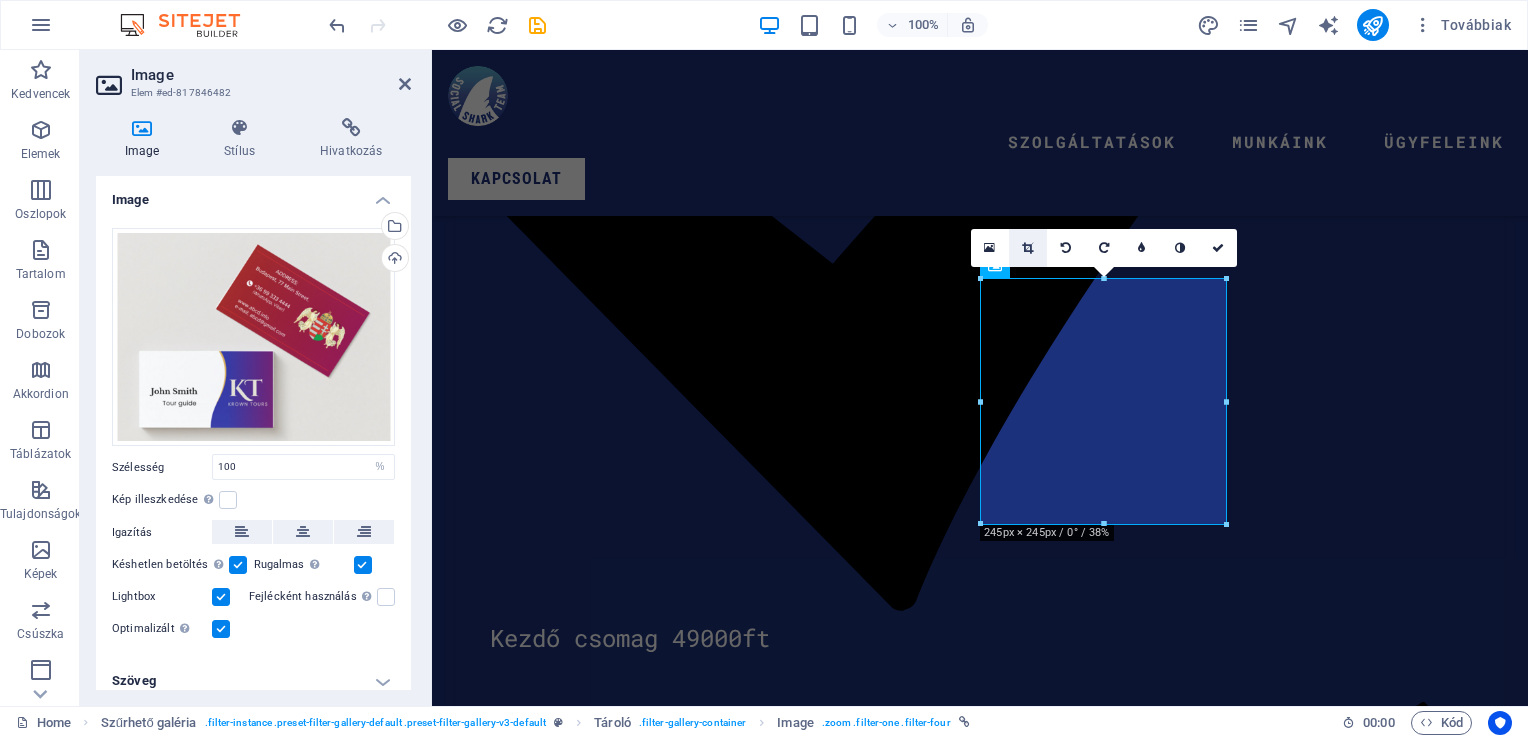 click at bounding box center [1027, 248] 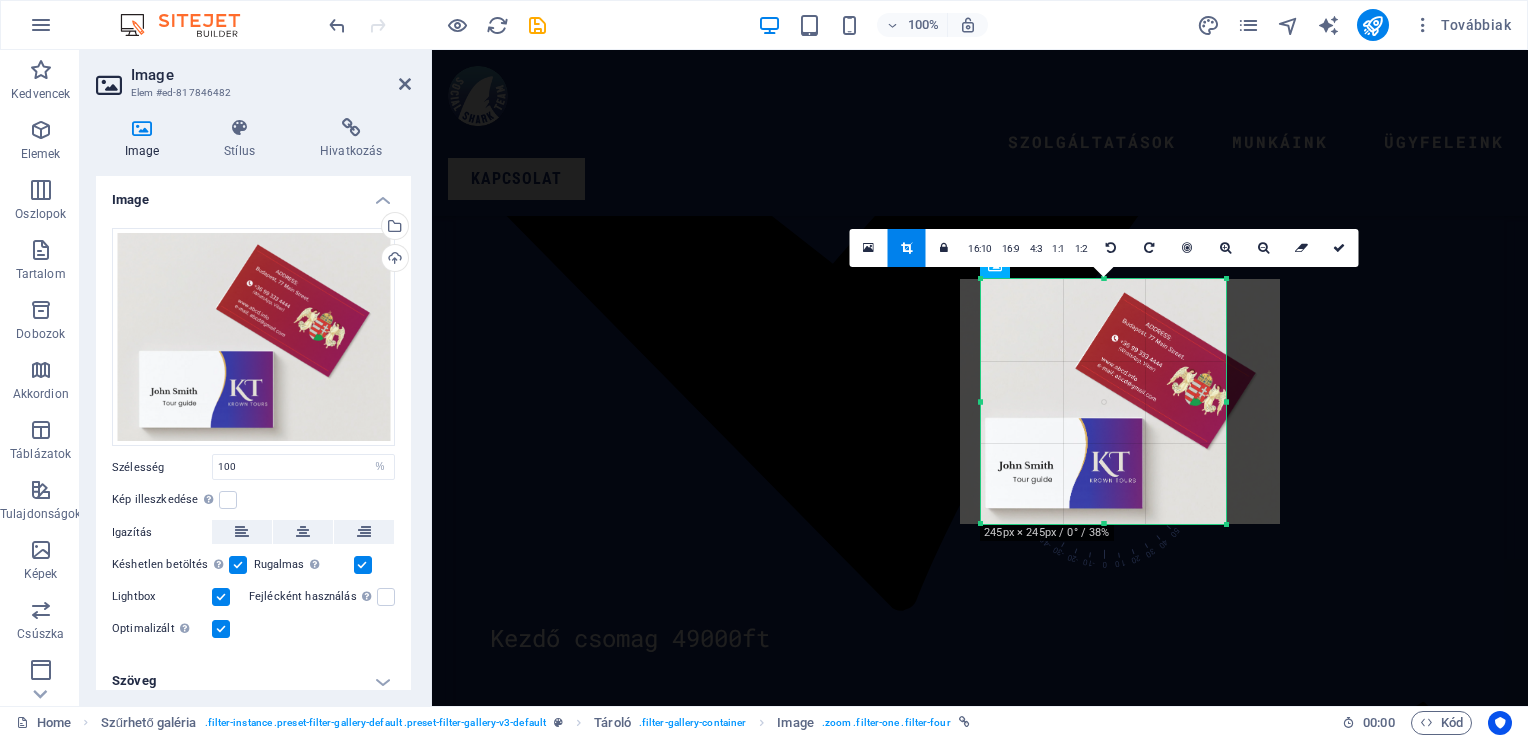 drag, startPoint x: 1056, startPoint y: 384, endPoint x: 1072, endPoint y: 386, distance: 16.124516 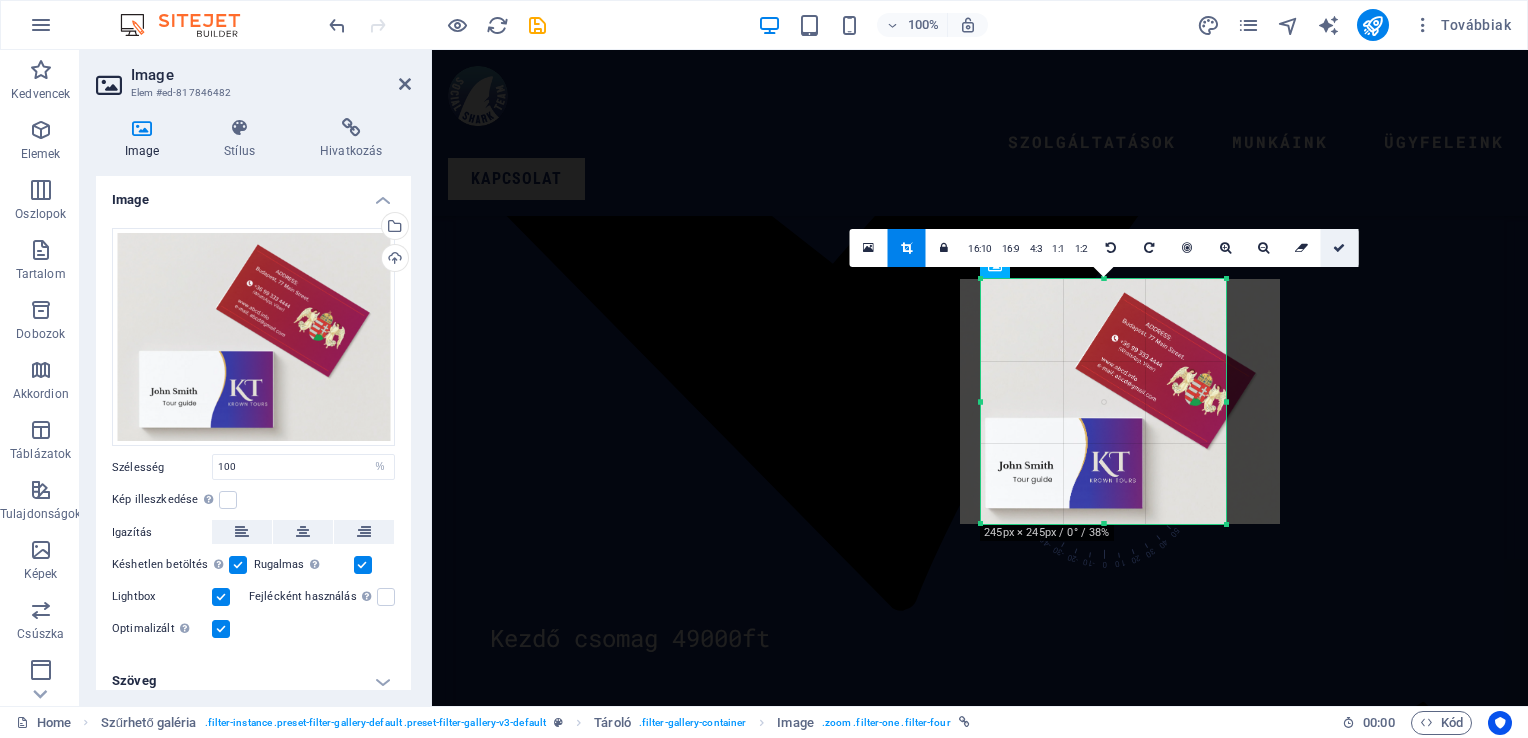 drag, startPoint x: 1346, startPoint y: 255, endPoint x: 912, endPoint y: 205, distance: 436.8707 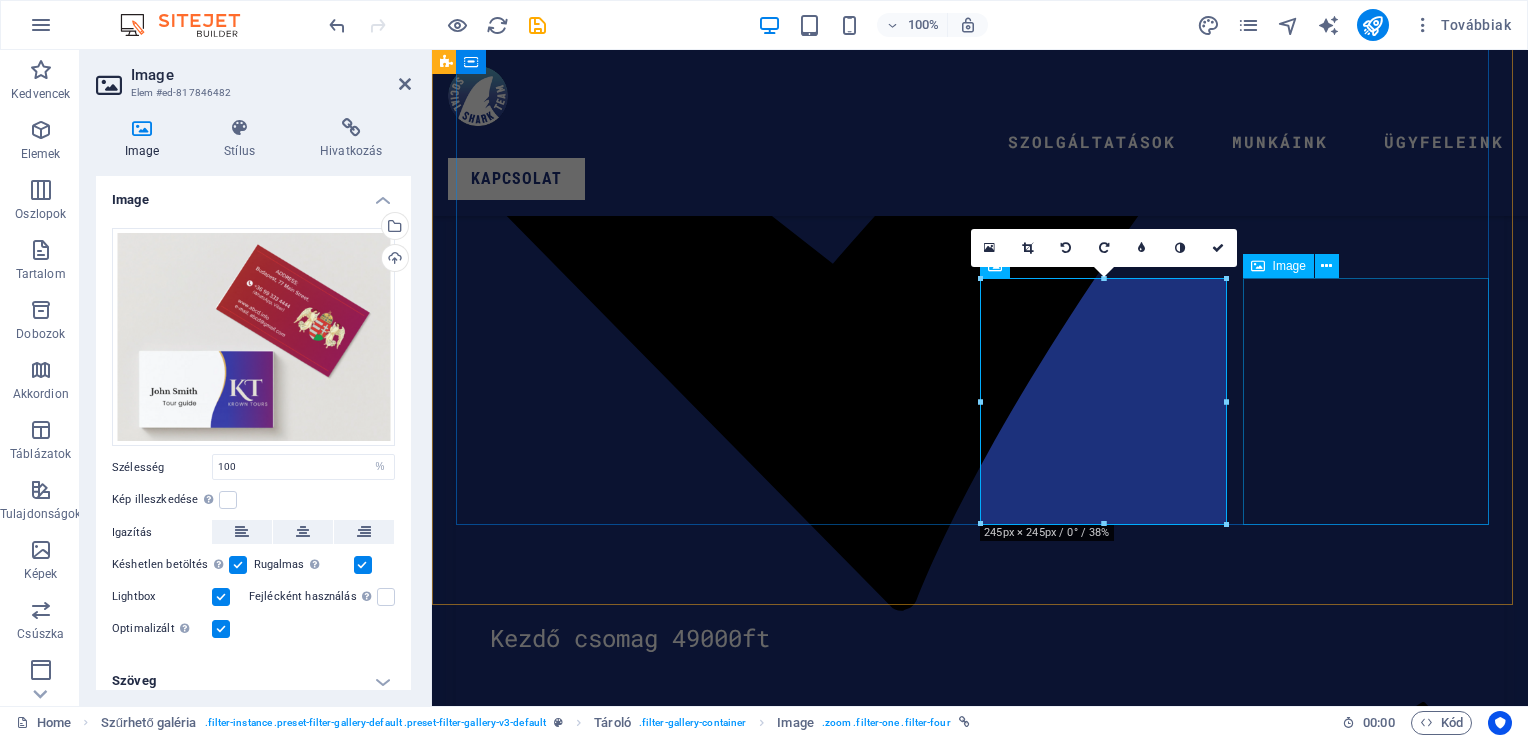 click at bounding box center [581, 14658] 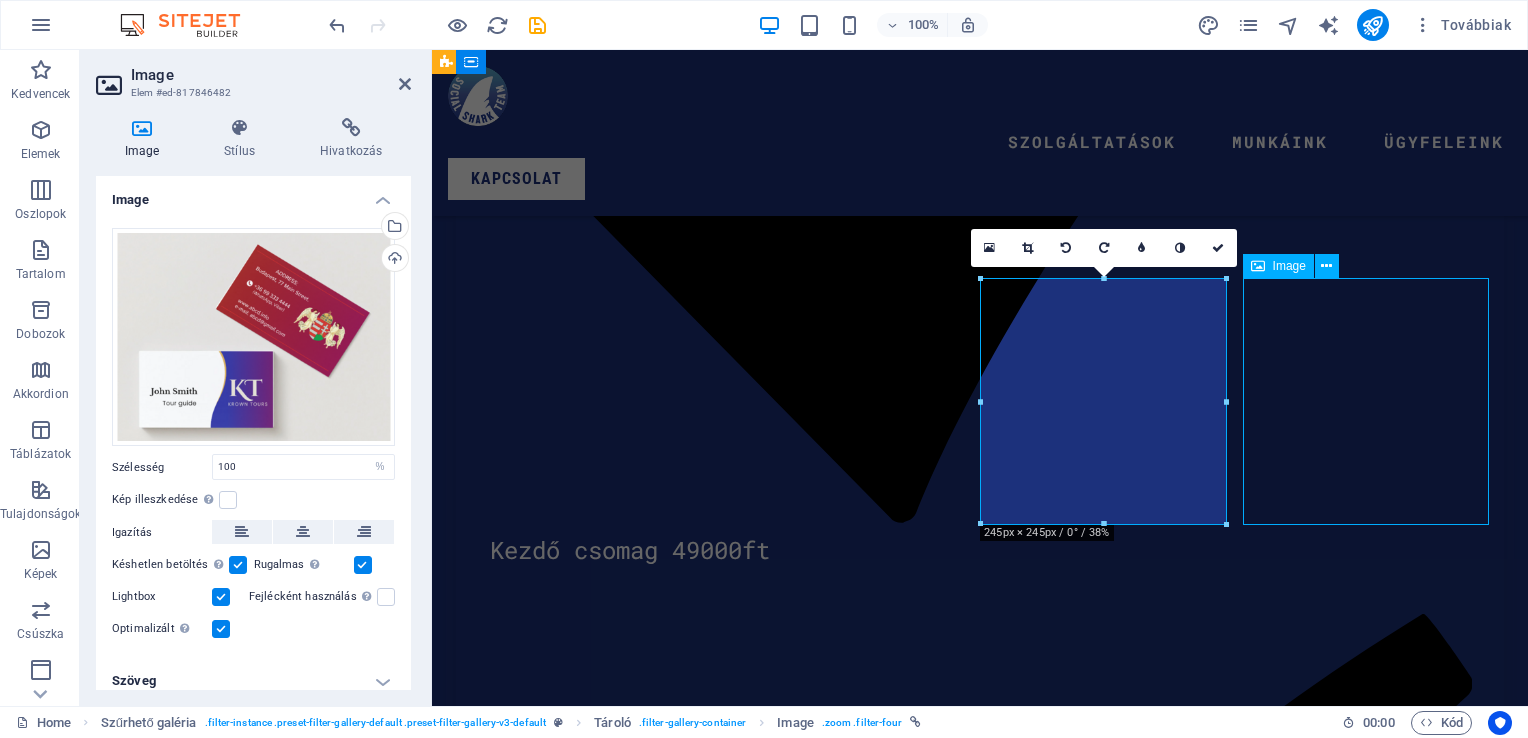 scroll, scrollTop: 6557, scrollLeft: 0, axis: vertical 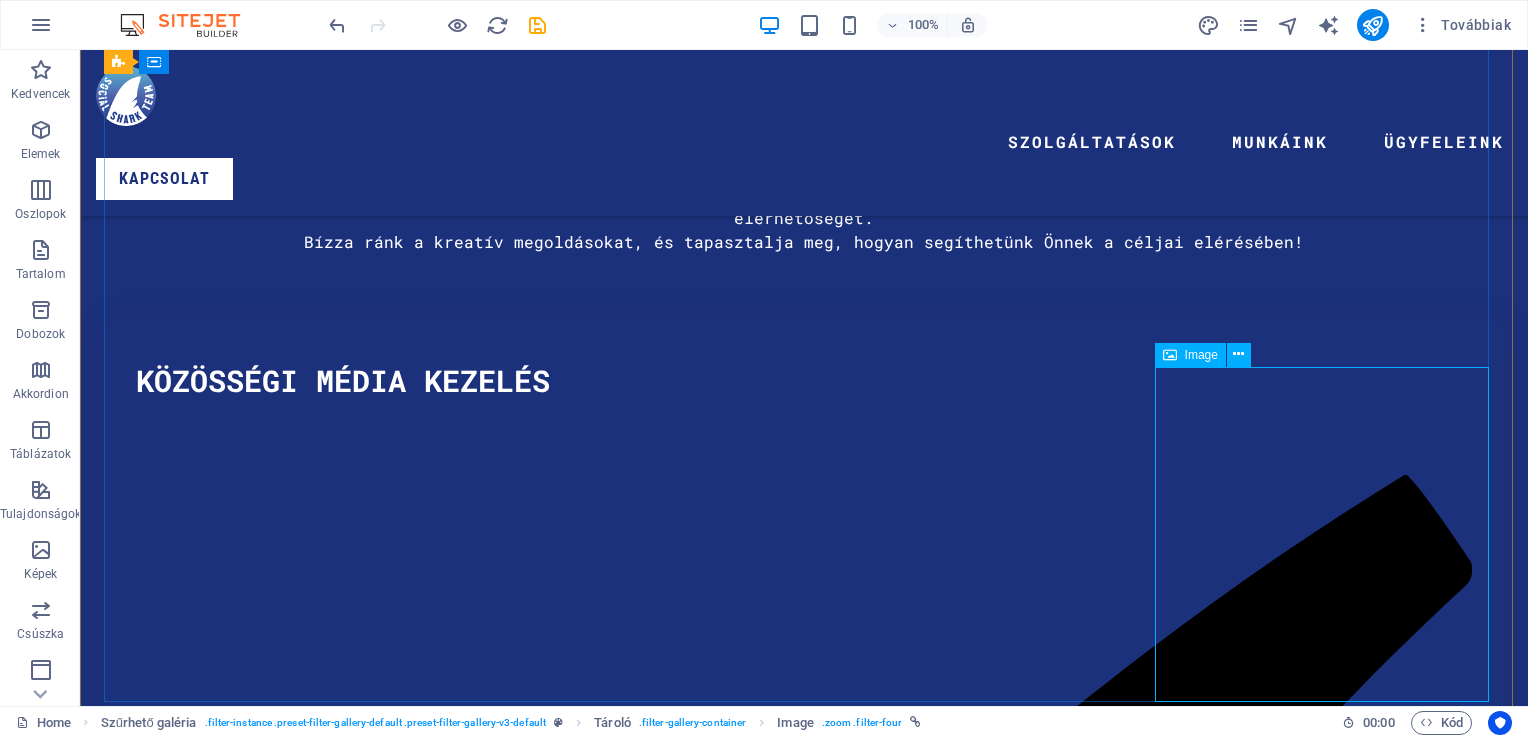 click at bounding box center [273, 18246] 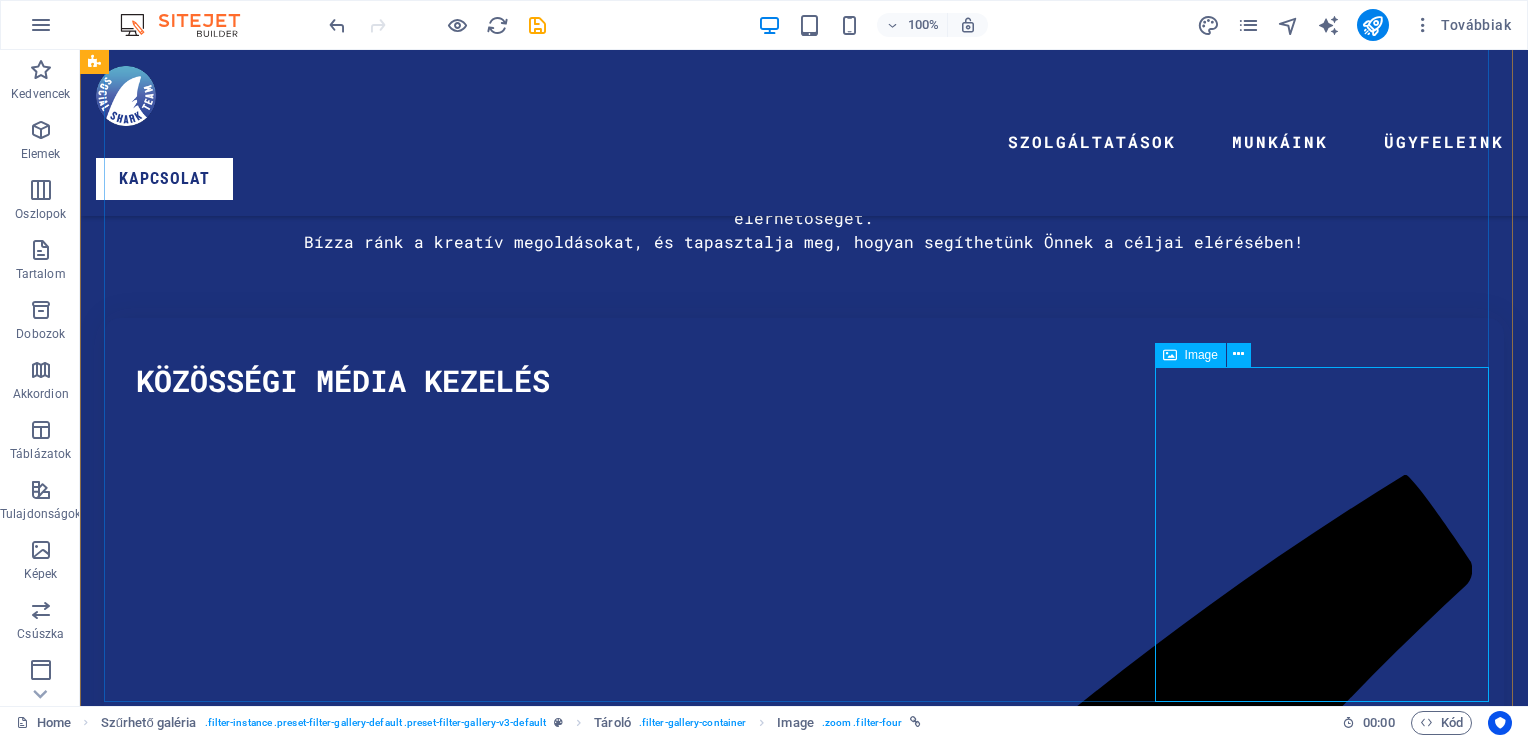 click at bounding box center [273, 18246] 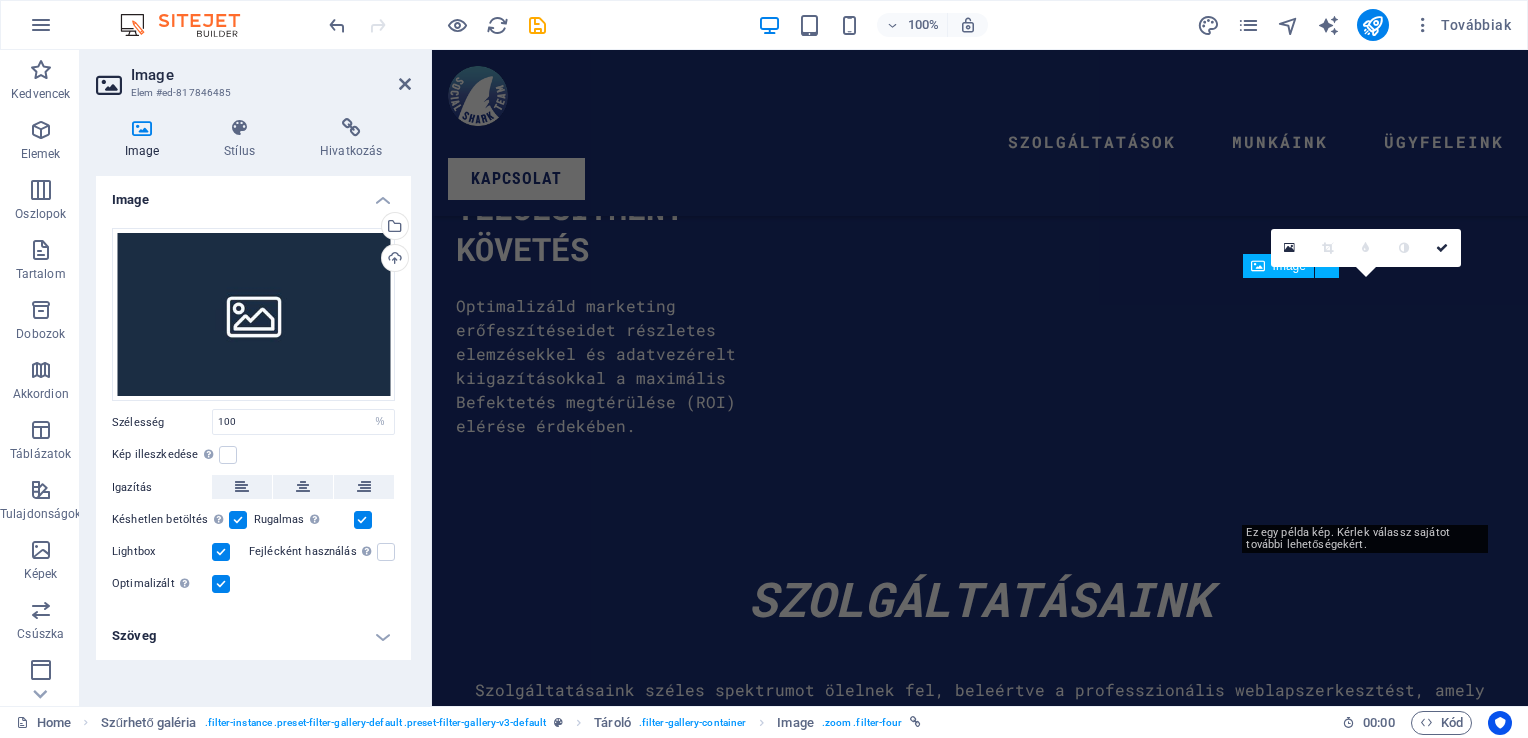 scroll, scrollTop: 7980, scrollLeft: 0, axis: vertical 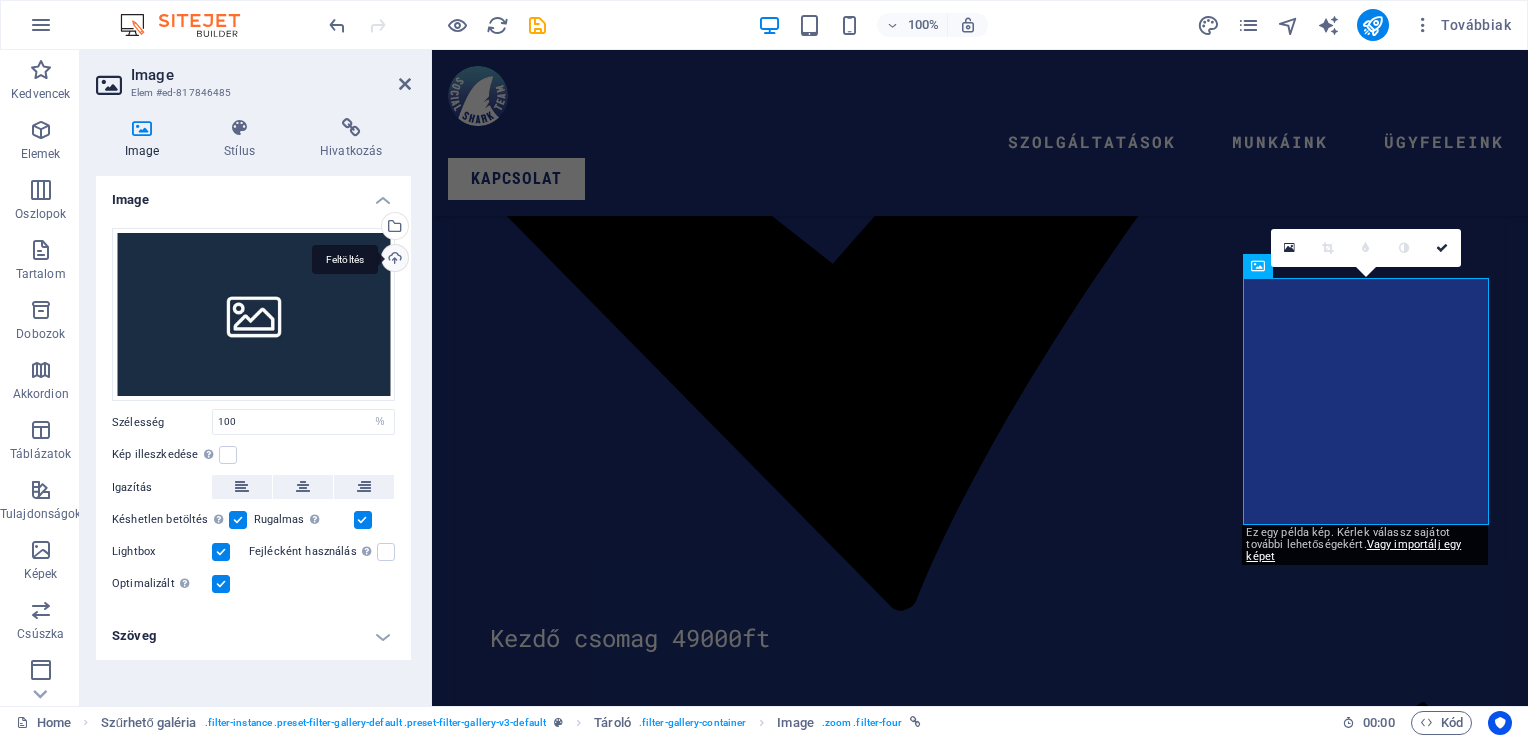 click on "Feltöltés" at bounding box center (393, 260) 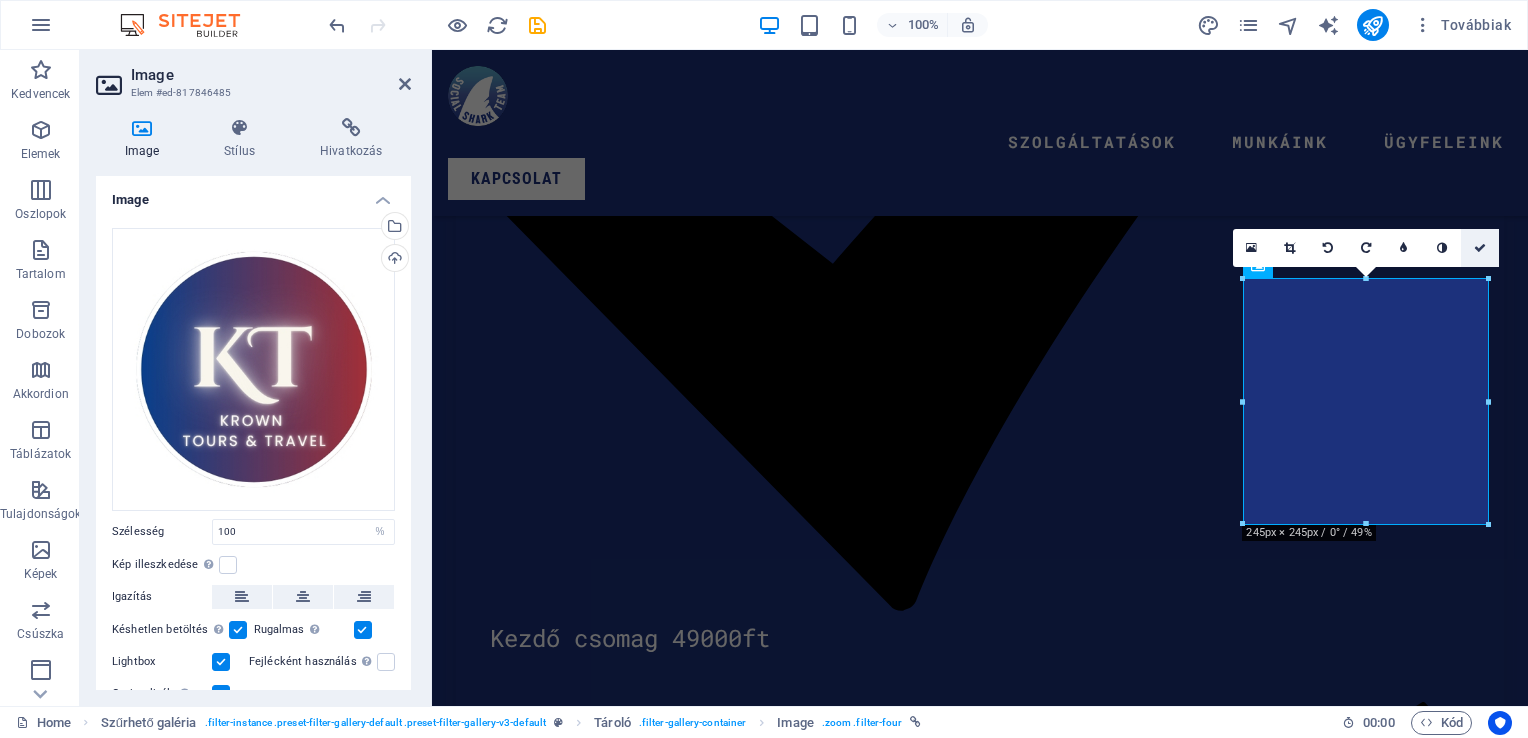 drag, startPoint x: 1484, startPoint y: 248, endPoint x: 1404, endPoint y: 193, distance: 97.082436 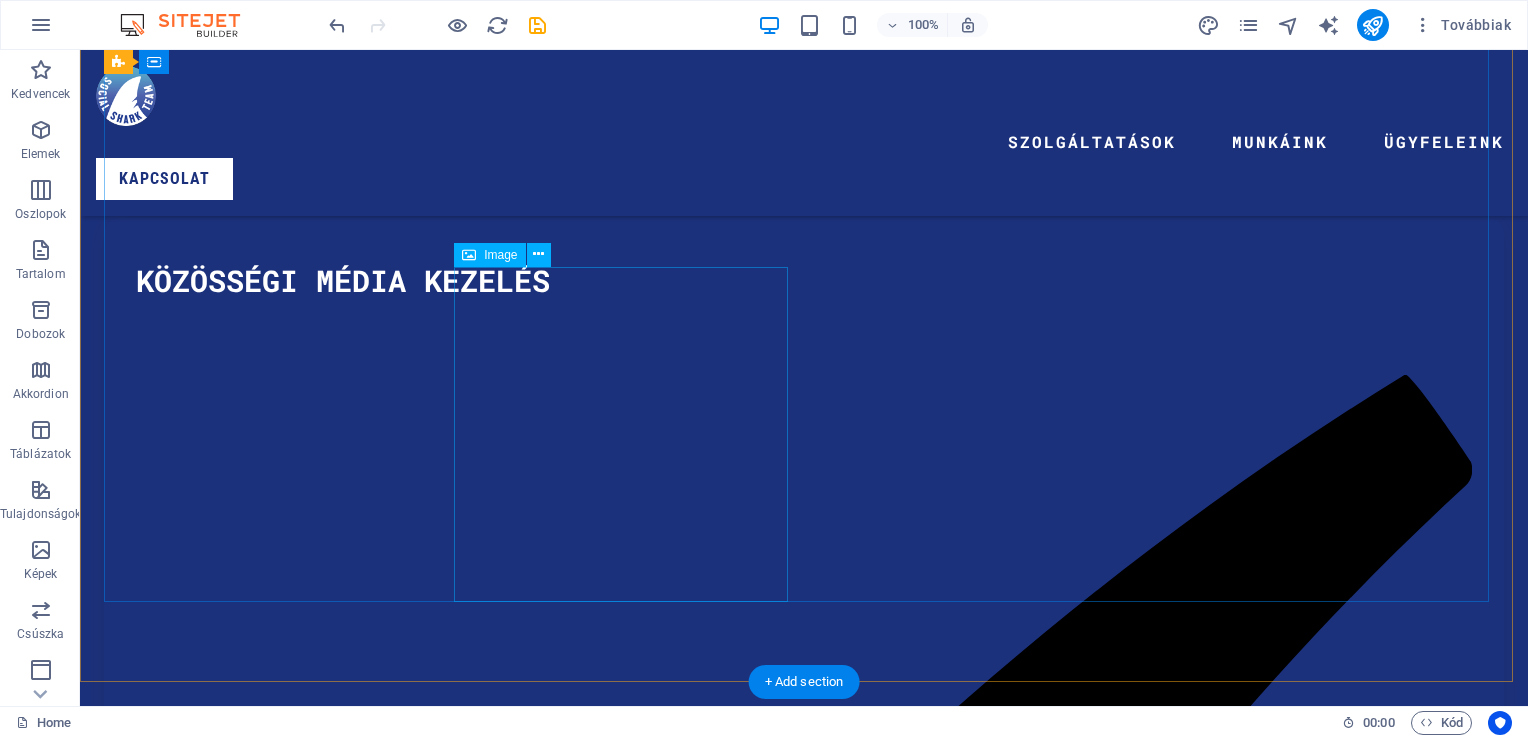 scroll, scrollTop: 6357, scrollLeft: 0, axis: vertical 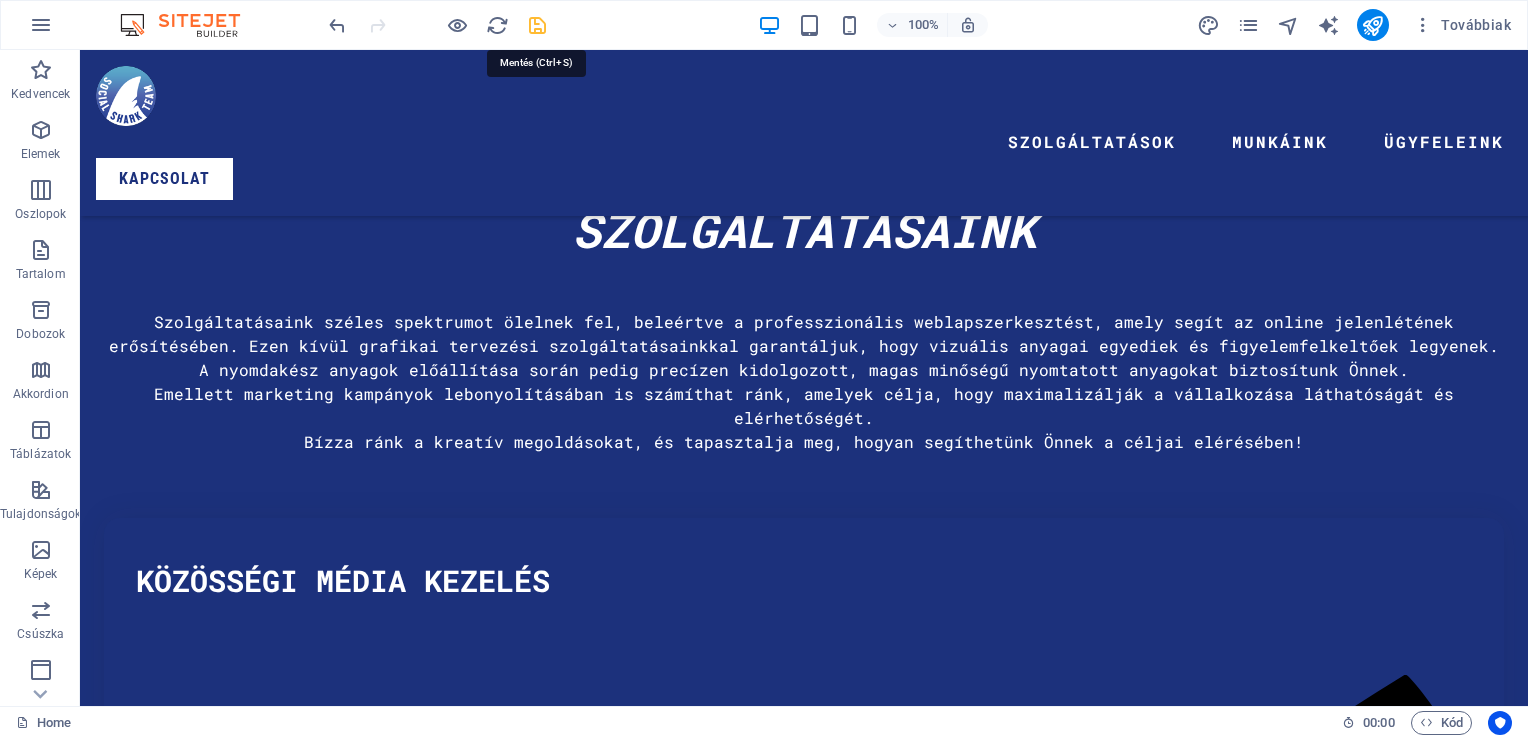 click at bounding box center (537, 25) 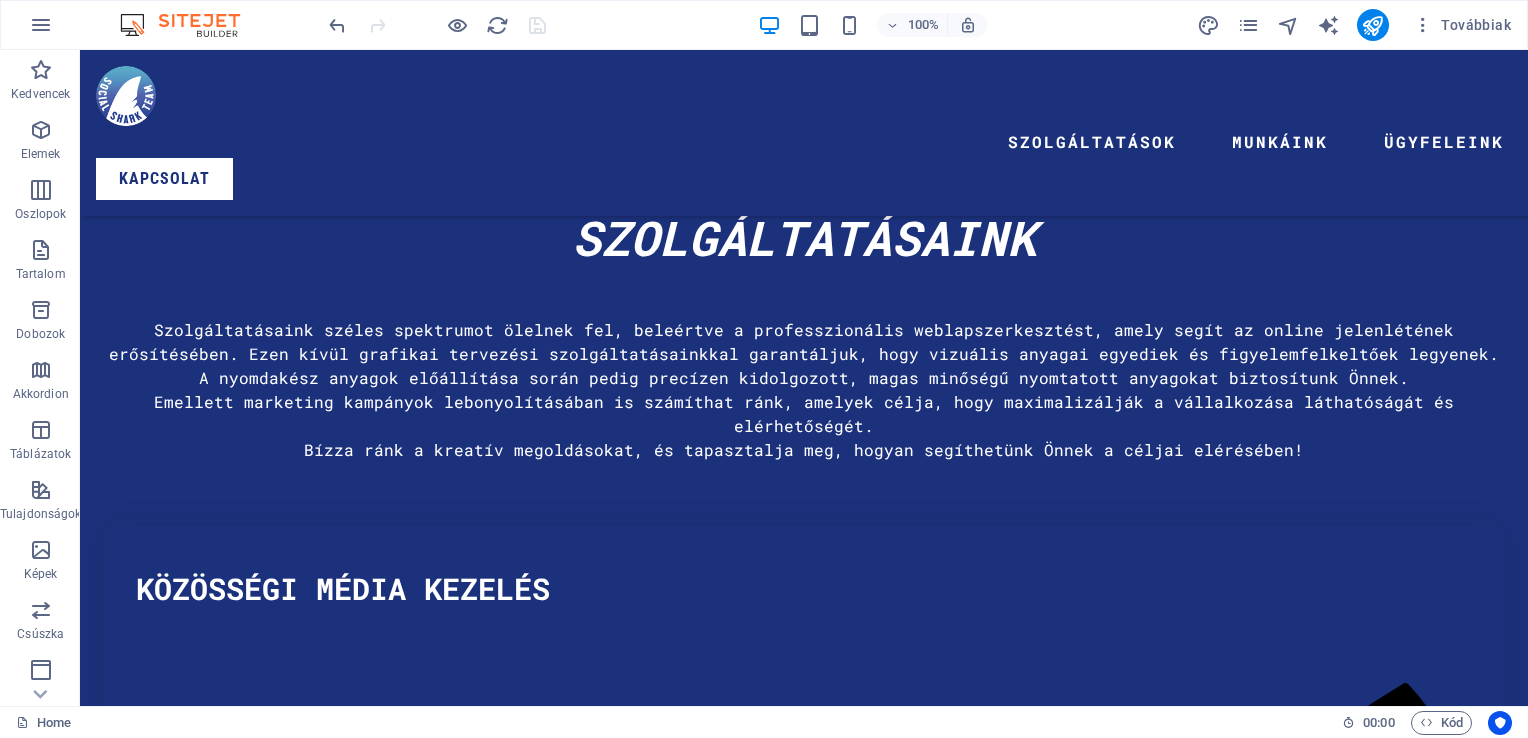 scroll, scrollTop: 6157, scrollLeft: 0, axis: vertical 